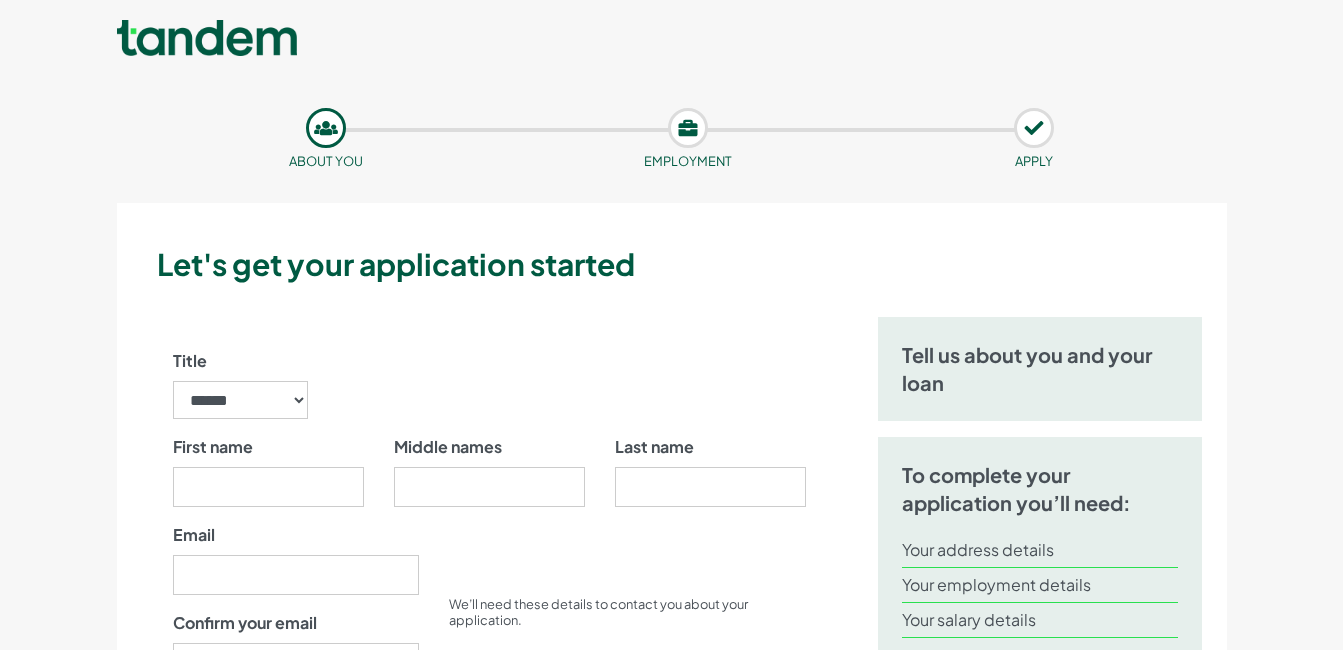scroll, scrollTop: 0, scrollLeft: 0, axis: both 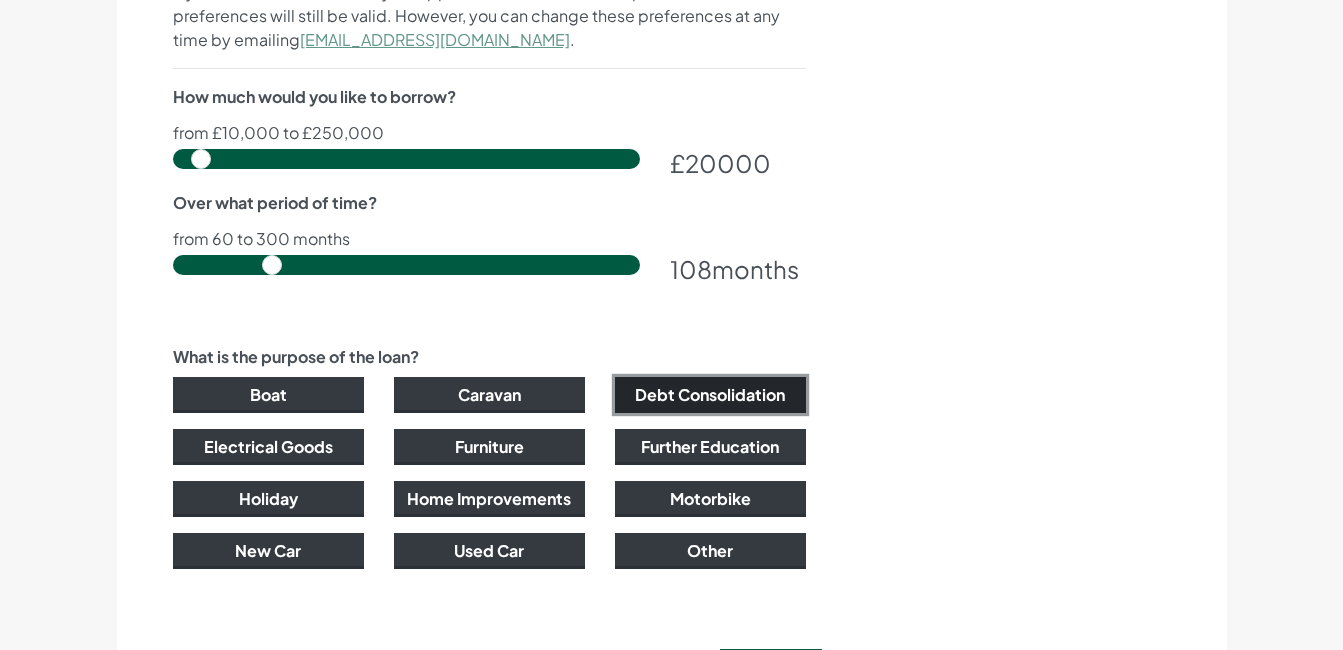 click on "Debt Consolidation" at bounding box center (710, 395) 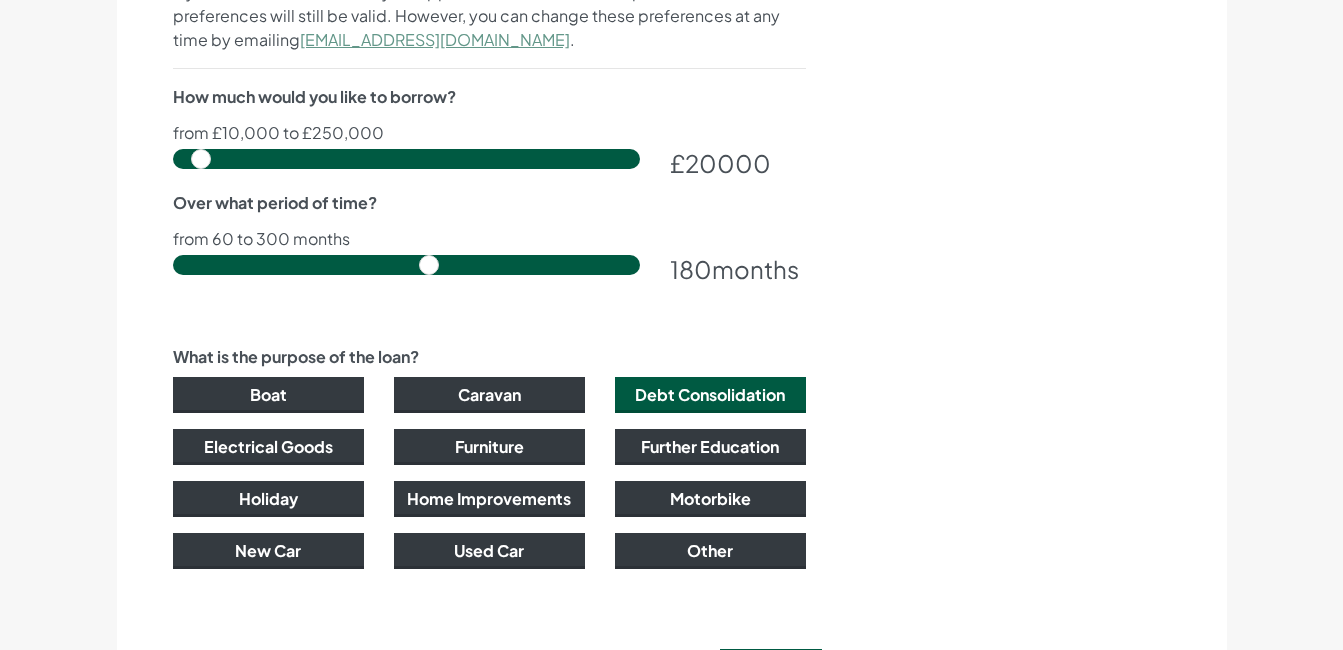 drag, startPoint x: 272, startPoint y: 260, endPoint x: 421, endPoint y: 276, distance: 149.8566 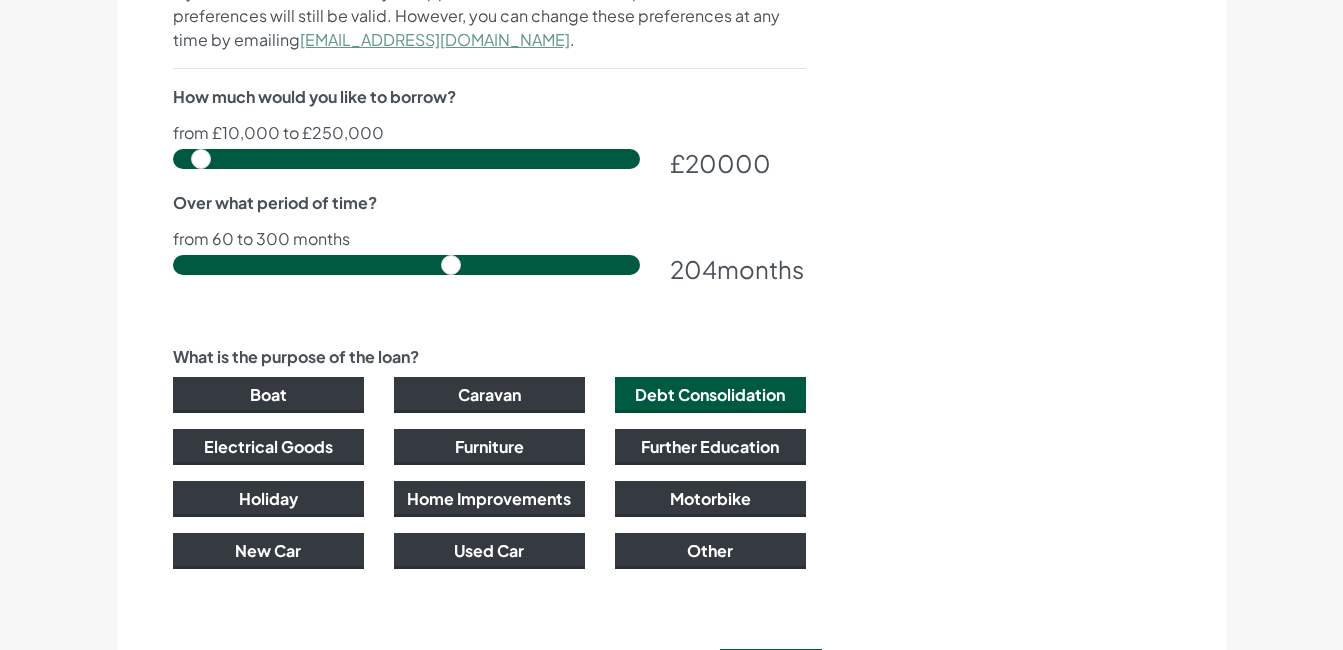 drag, startPoint x: 425, startPoint y: 271, endPoint x: 442, endPoint y: 270, distance: 17.029387 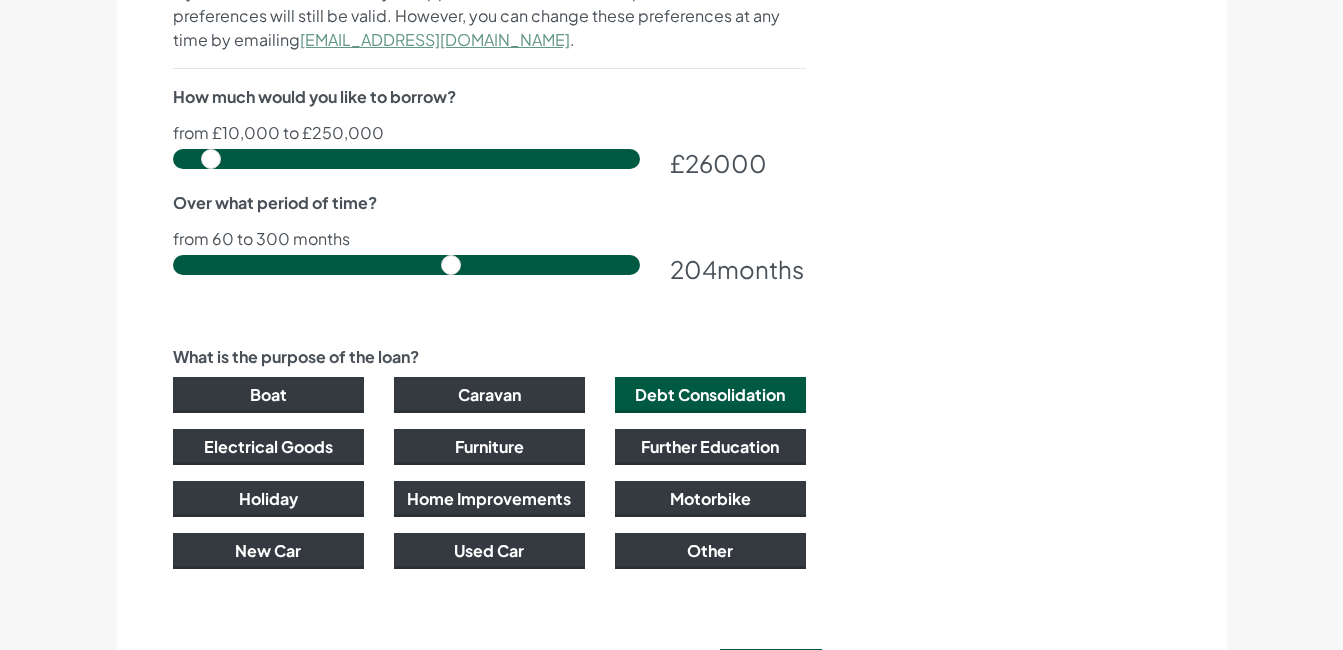 drag, startPoint x: 194, startPoint y: 155, endPoint x: 211, endPoint y: 157, distance: 17.117243 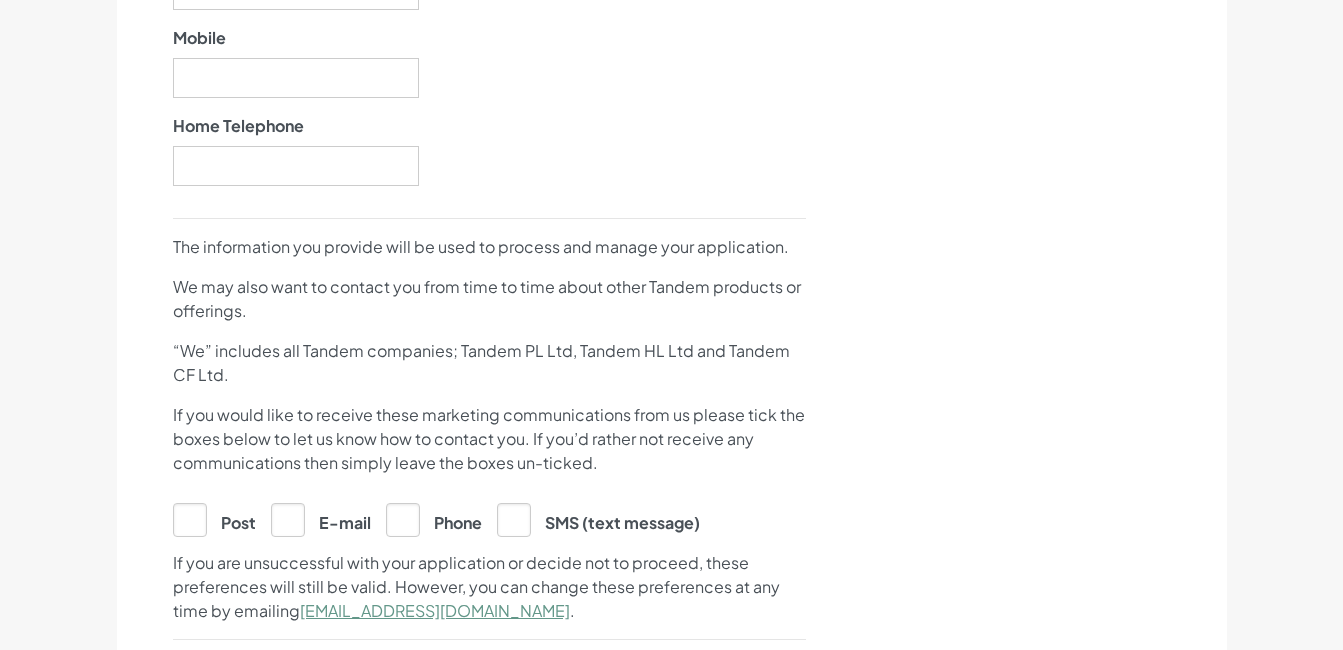 scroll, scrollTop: 685, scrollLeft: 0, axis: vertical 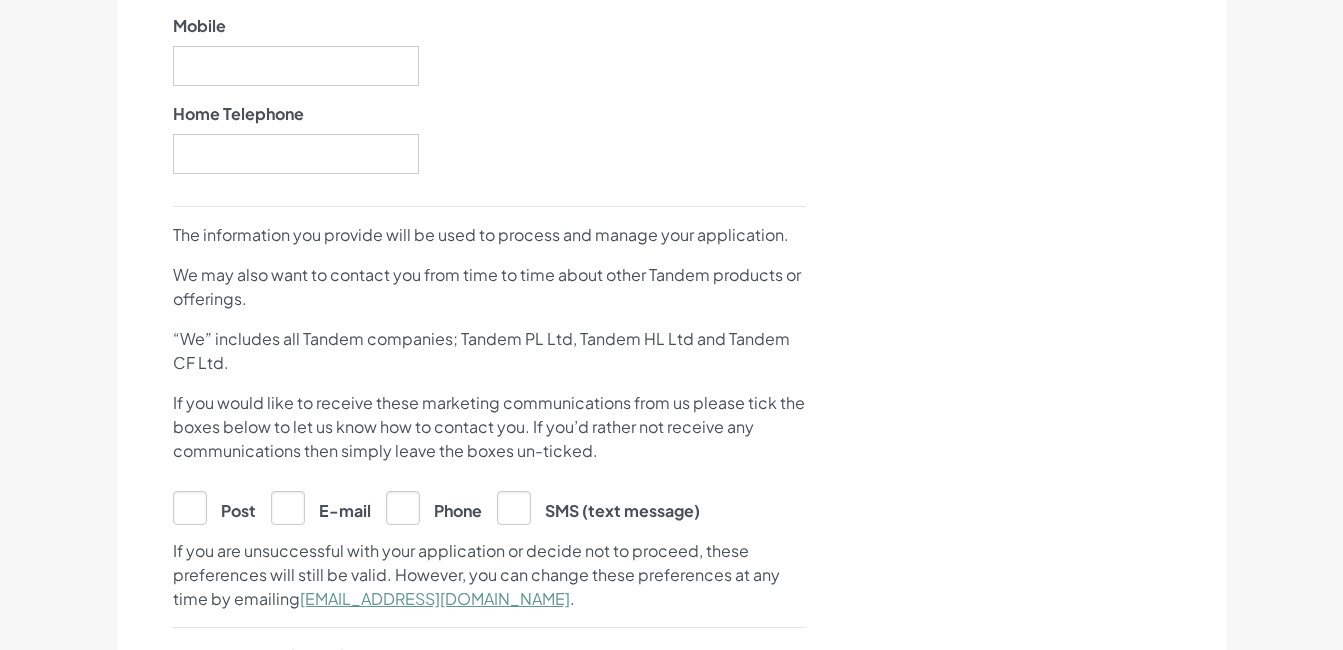 click on "E-mail" at bounding box center [321, 507] 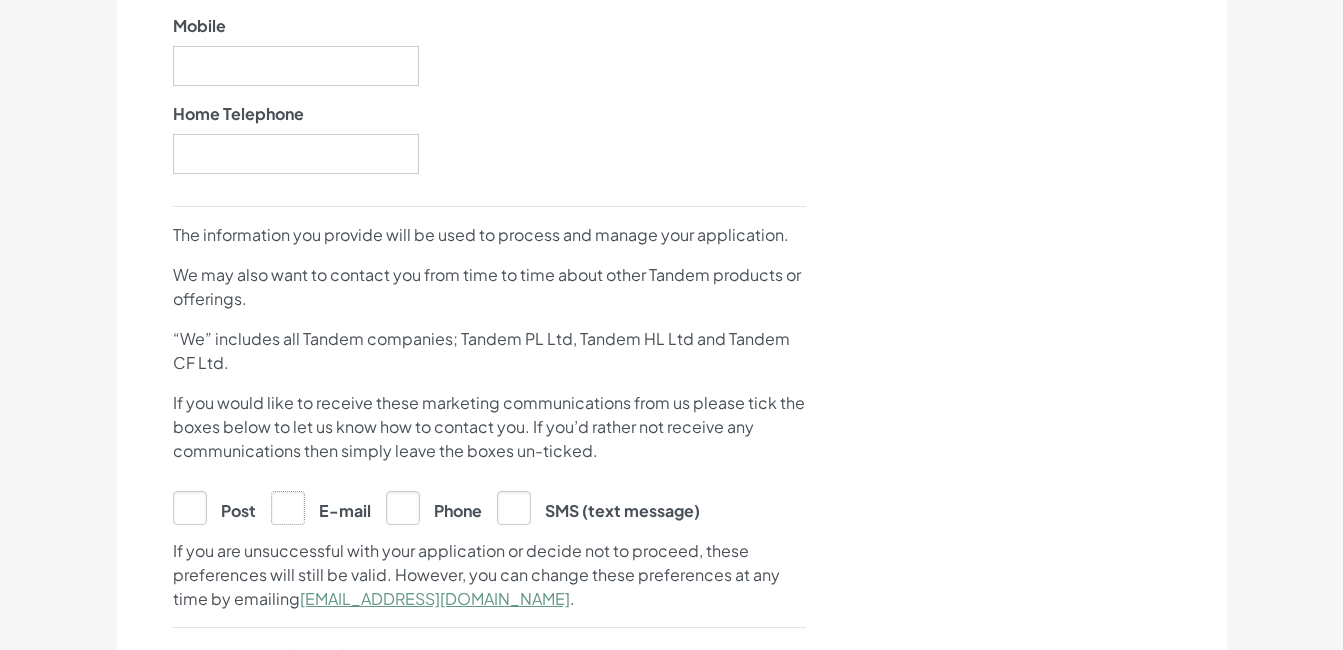 click on "E-mail" at bounding box center [-9722, 507] 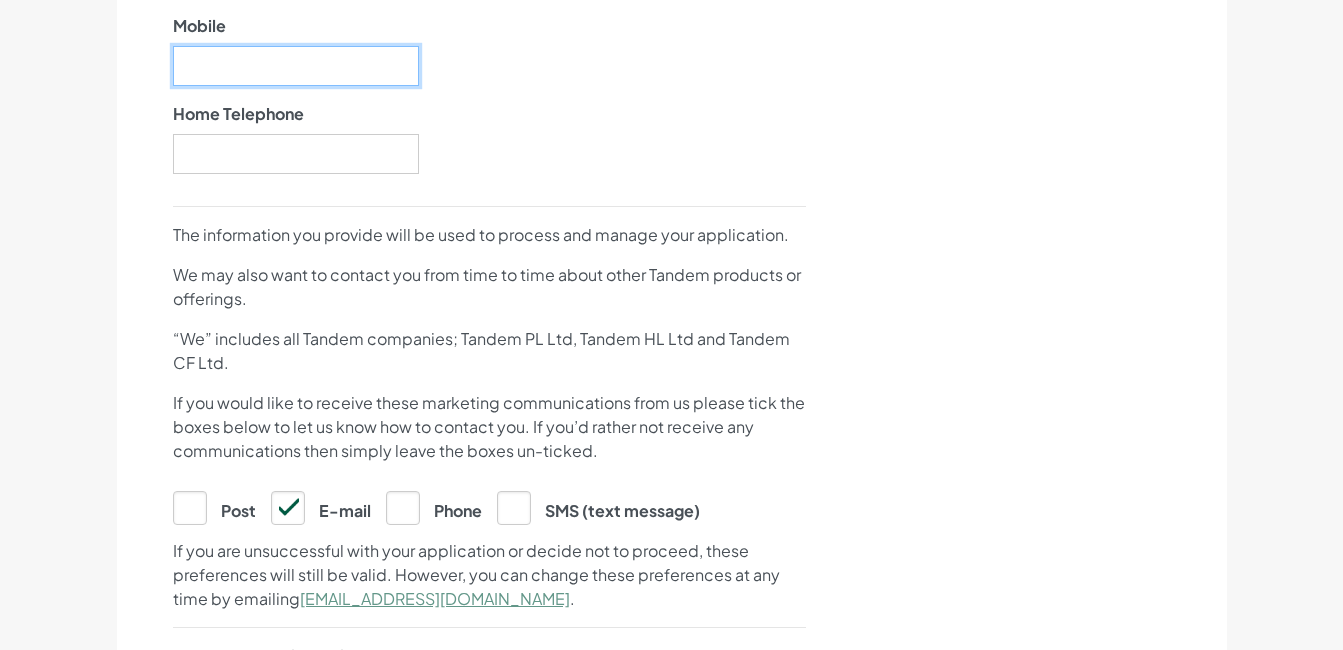 click on "Mobile" at bounding box center (296, 66) 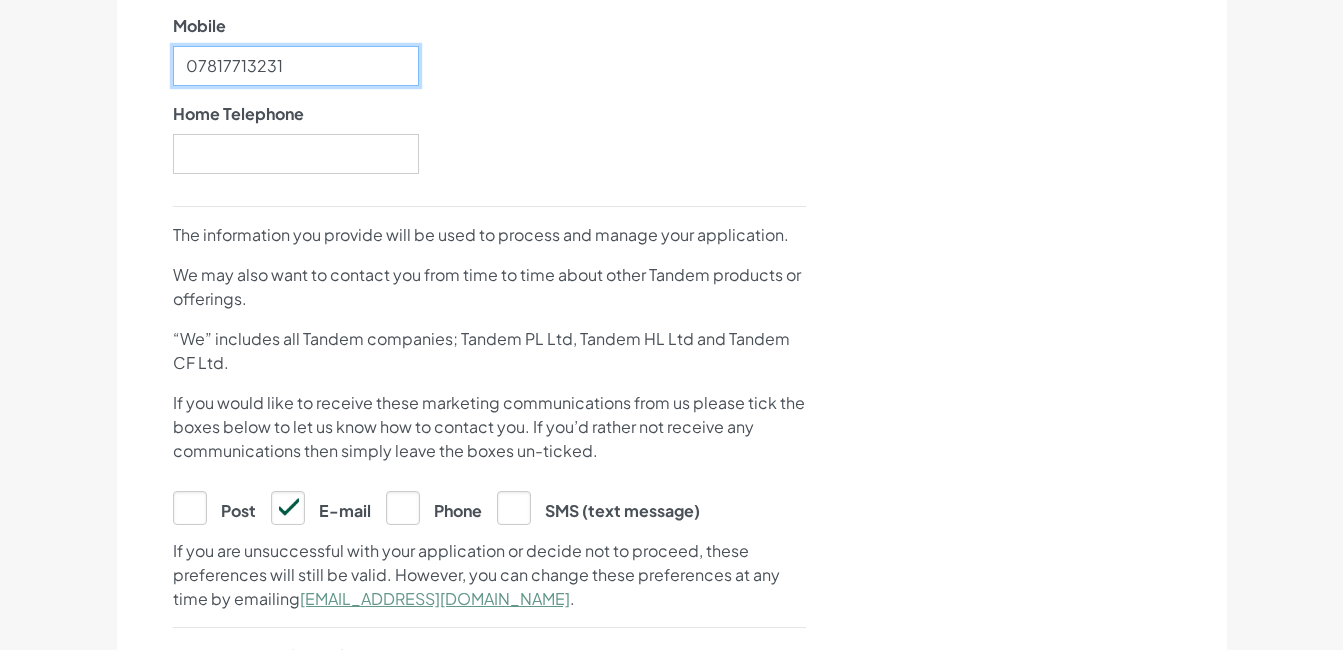 type on "07817713231" 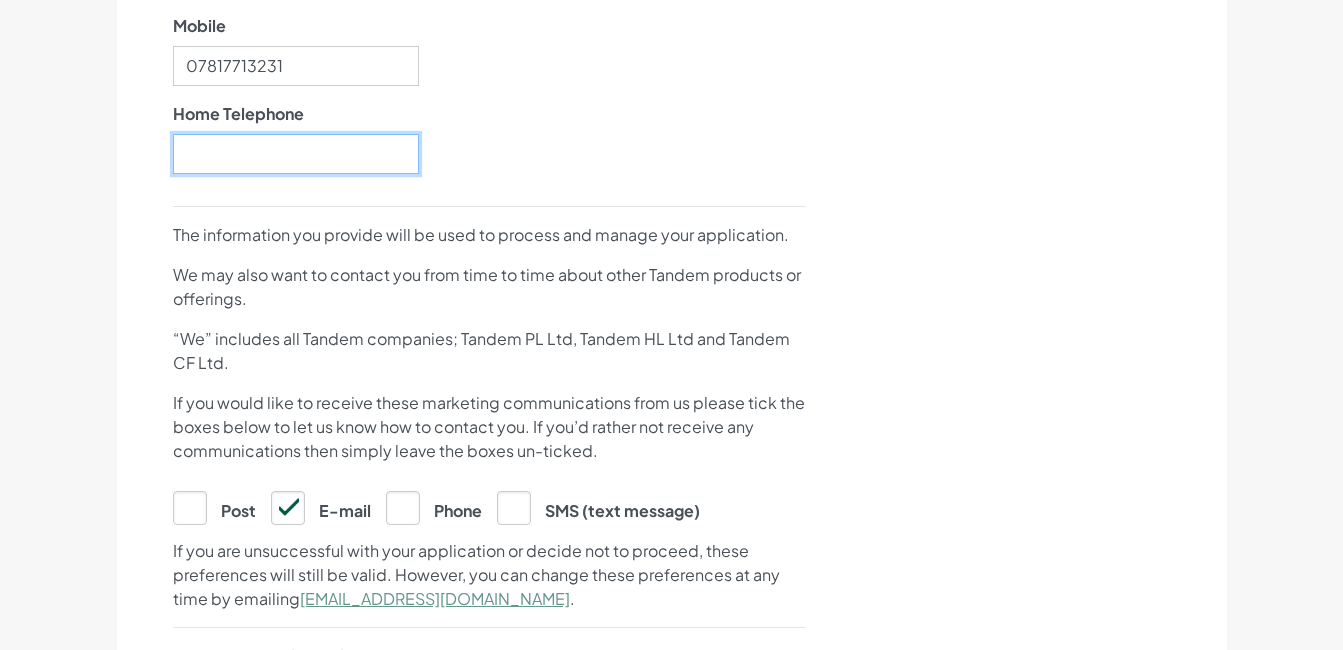 click on "Home Telephone" at bounding box center (296, 154) 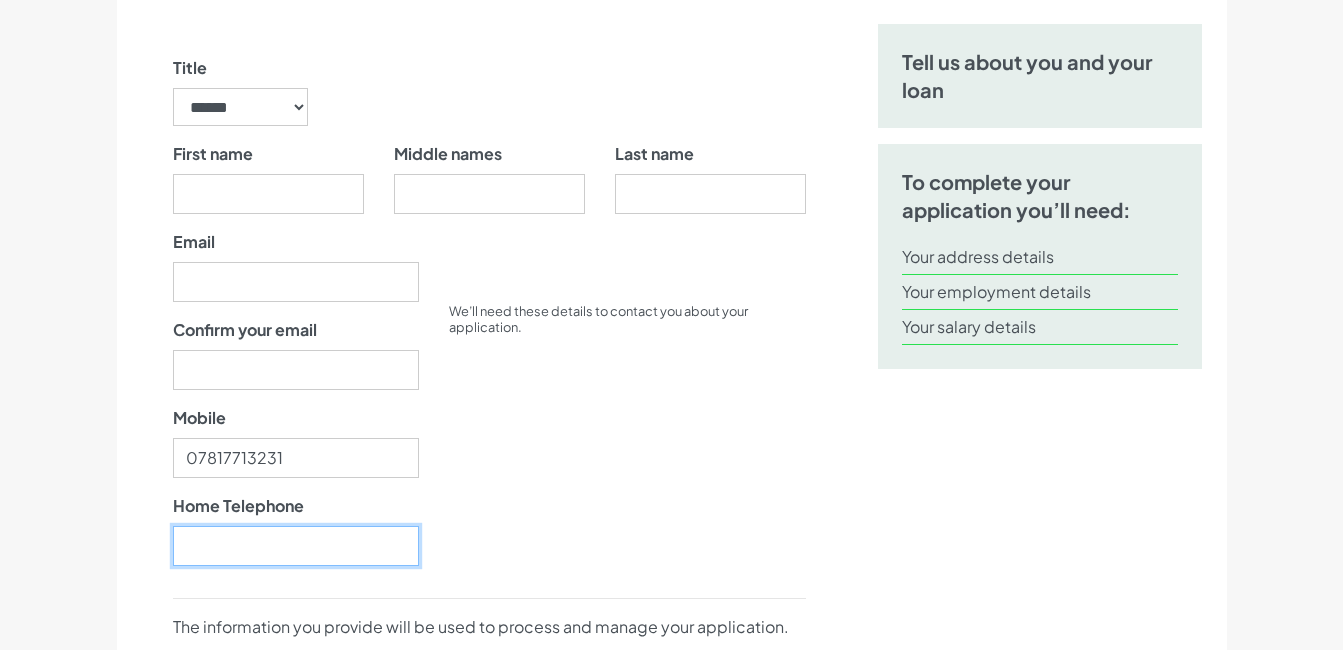 scroll, scrollTop: 254, scrollLeft: 0, axis: vertical 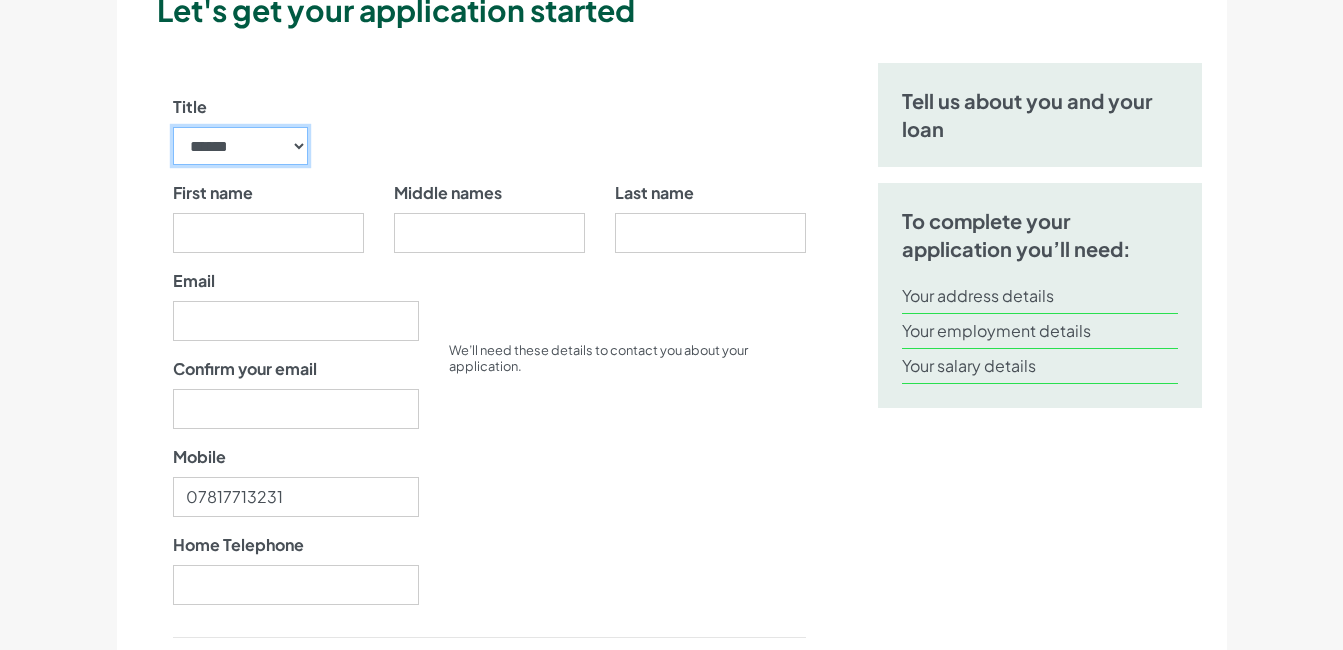 click on "******
**
***
****
**
**
****" at bounding box center [241, 146] 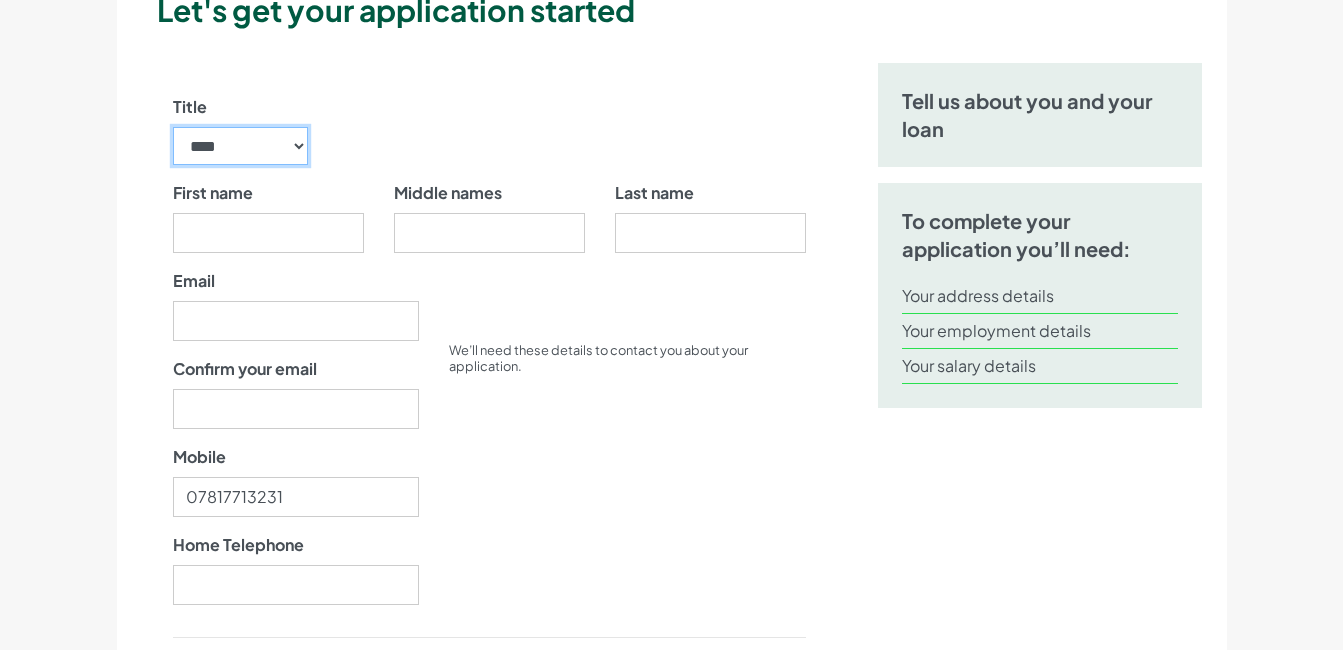 click on "******
**
***
****
**
**
****" at bounding box center [241, 146] 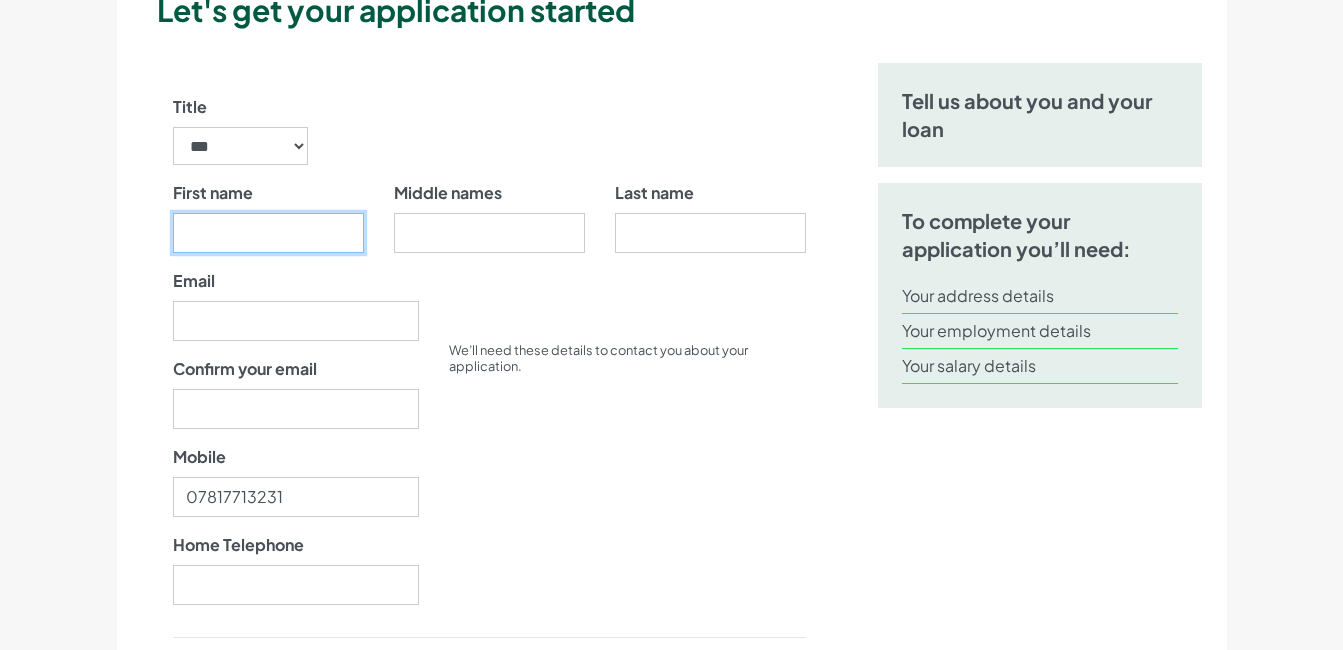 click on "First name" at bounding box center (268, 233) 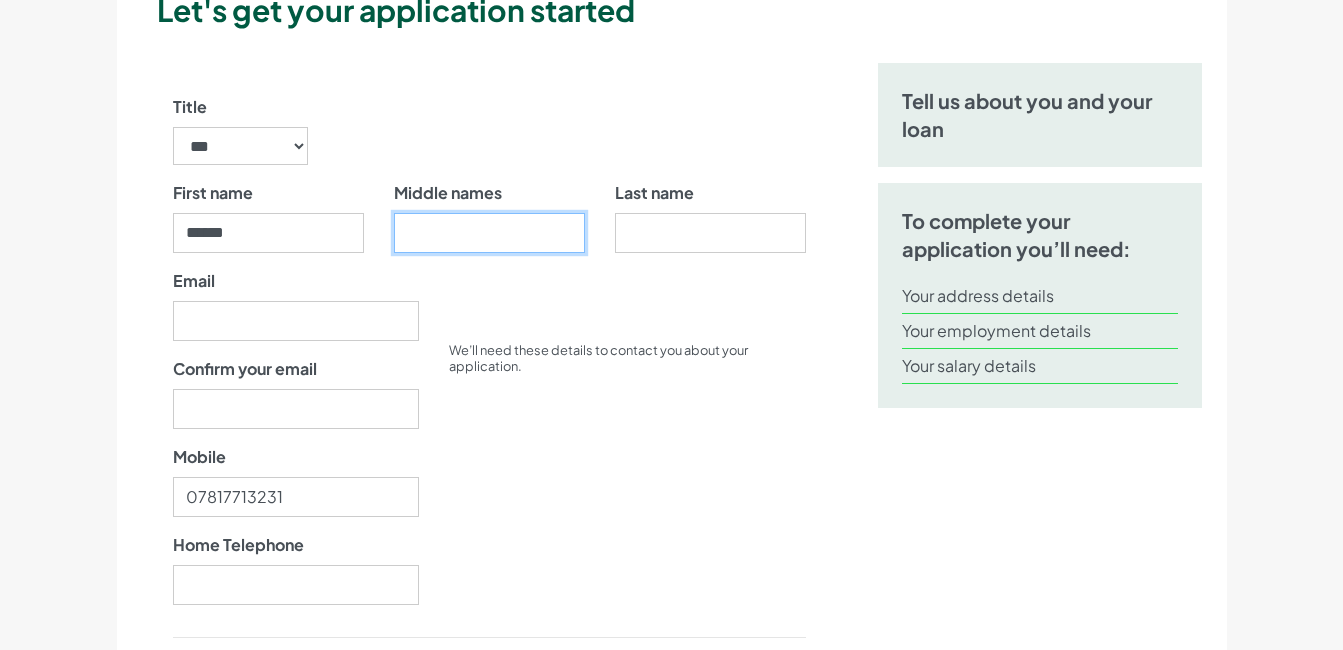 type on "*****" 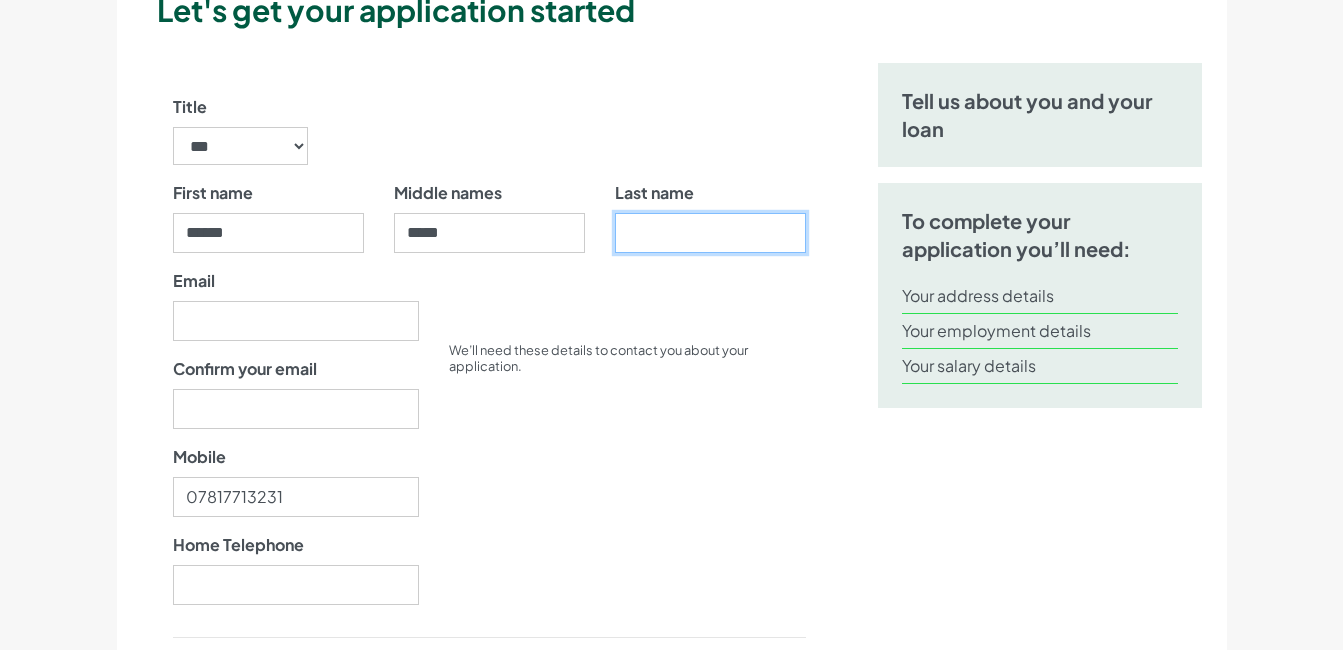 type on "*******" 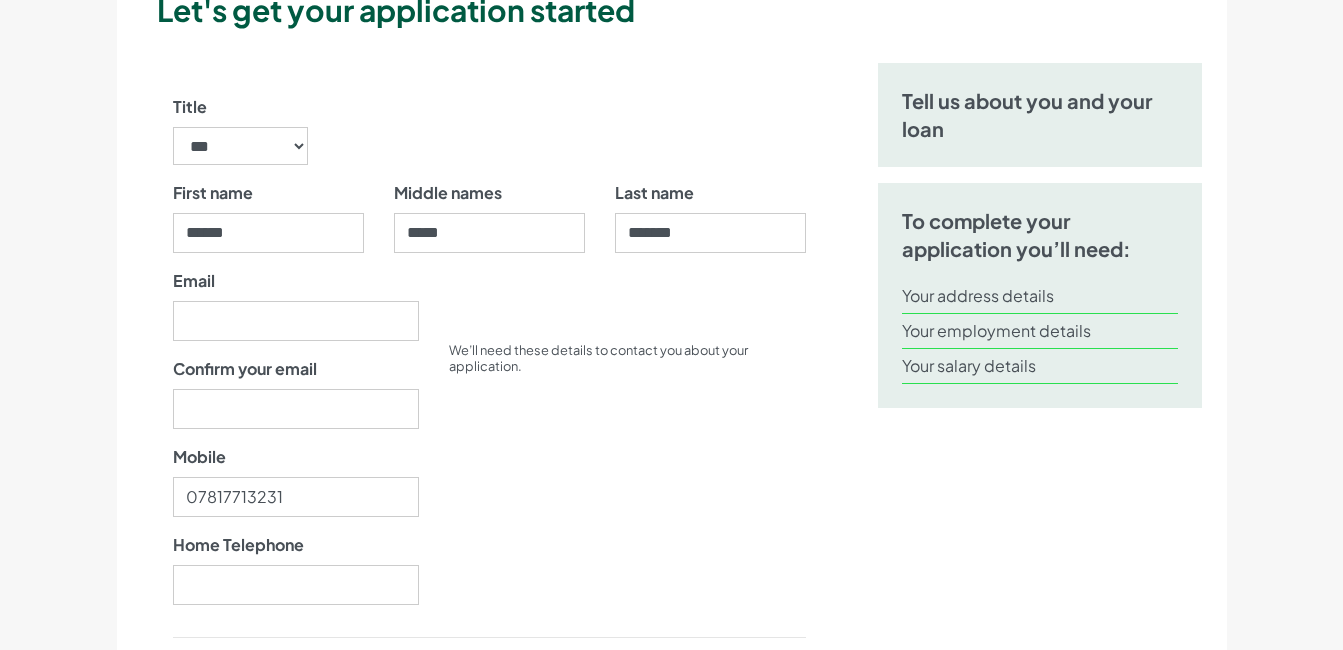 type on "**********" 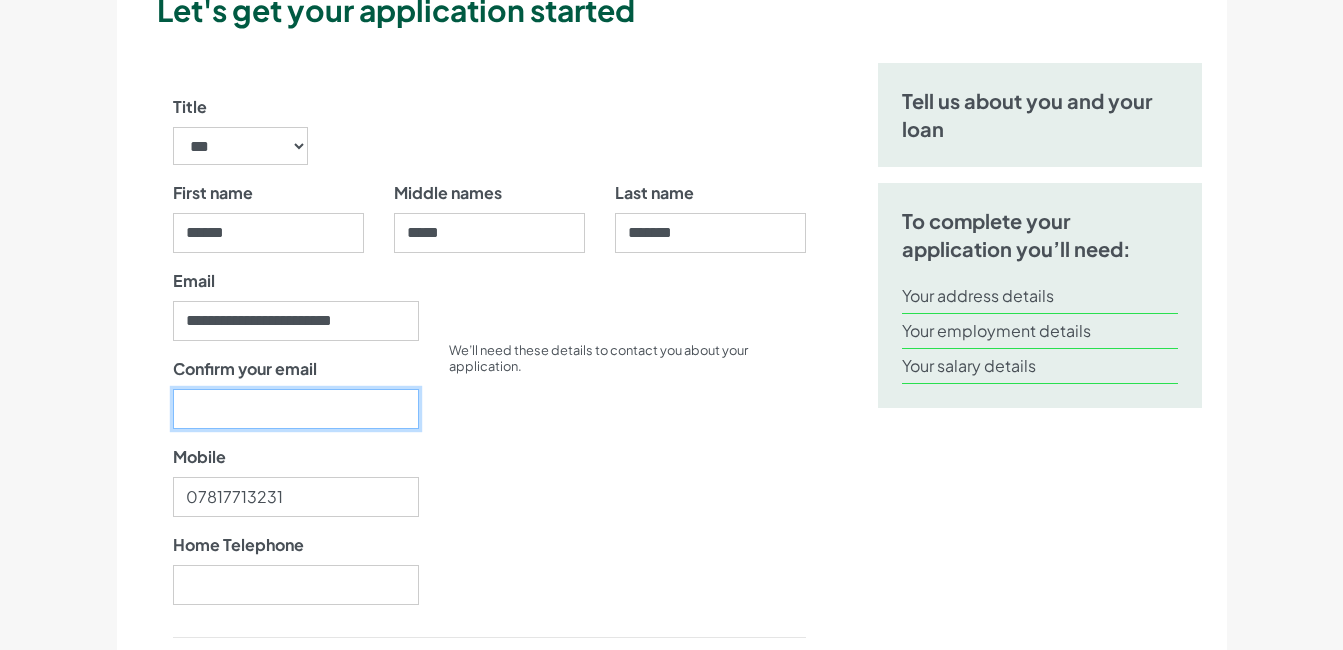 type on "**********" 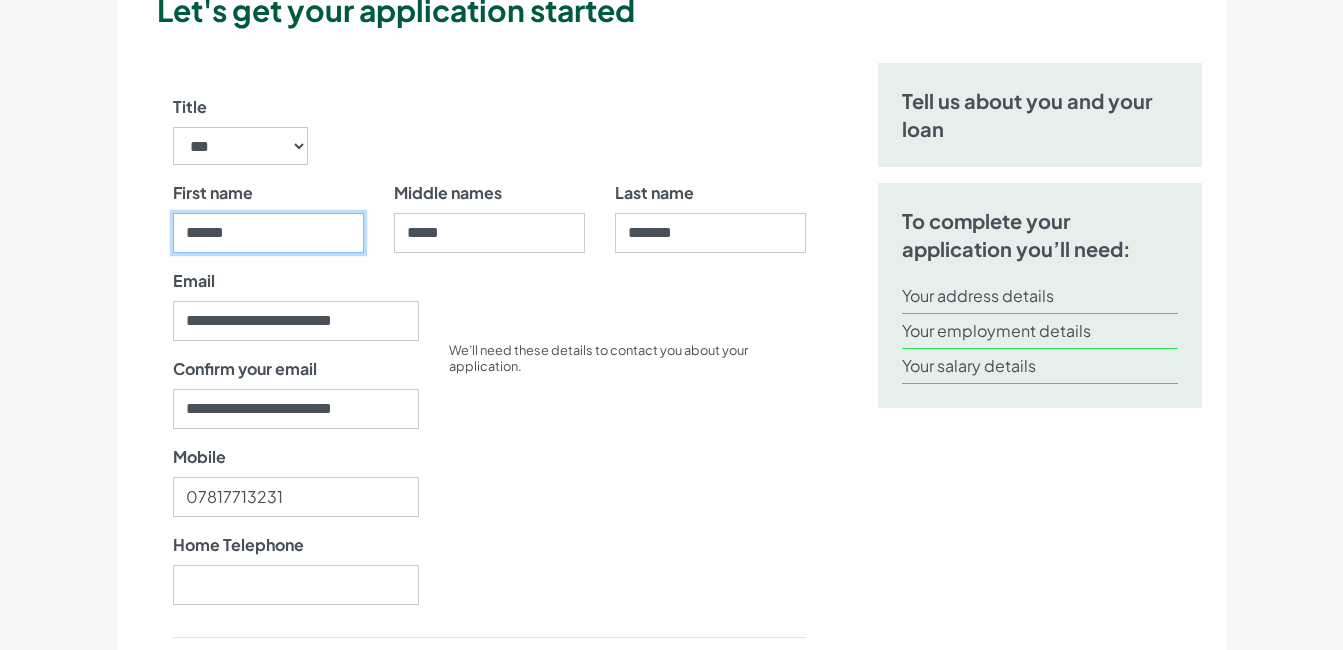 type on "*******" 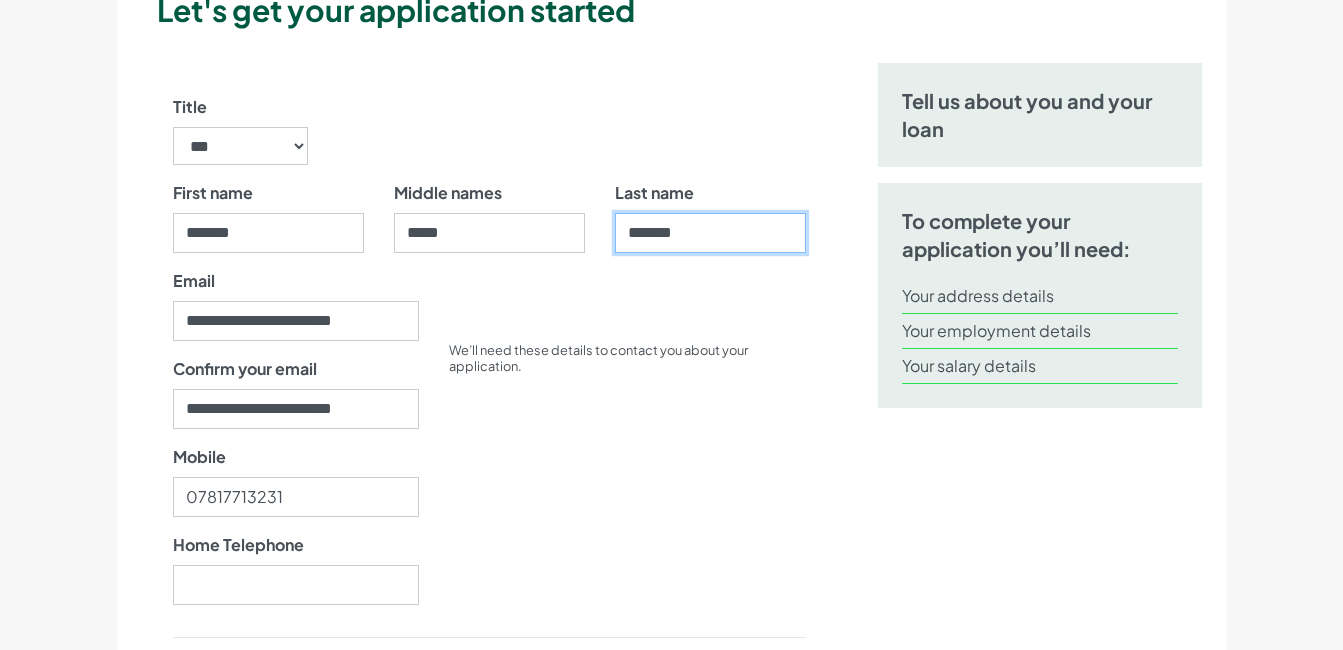 click on "*******" at bounding box center [710, 233] 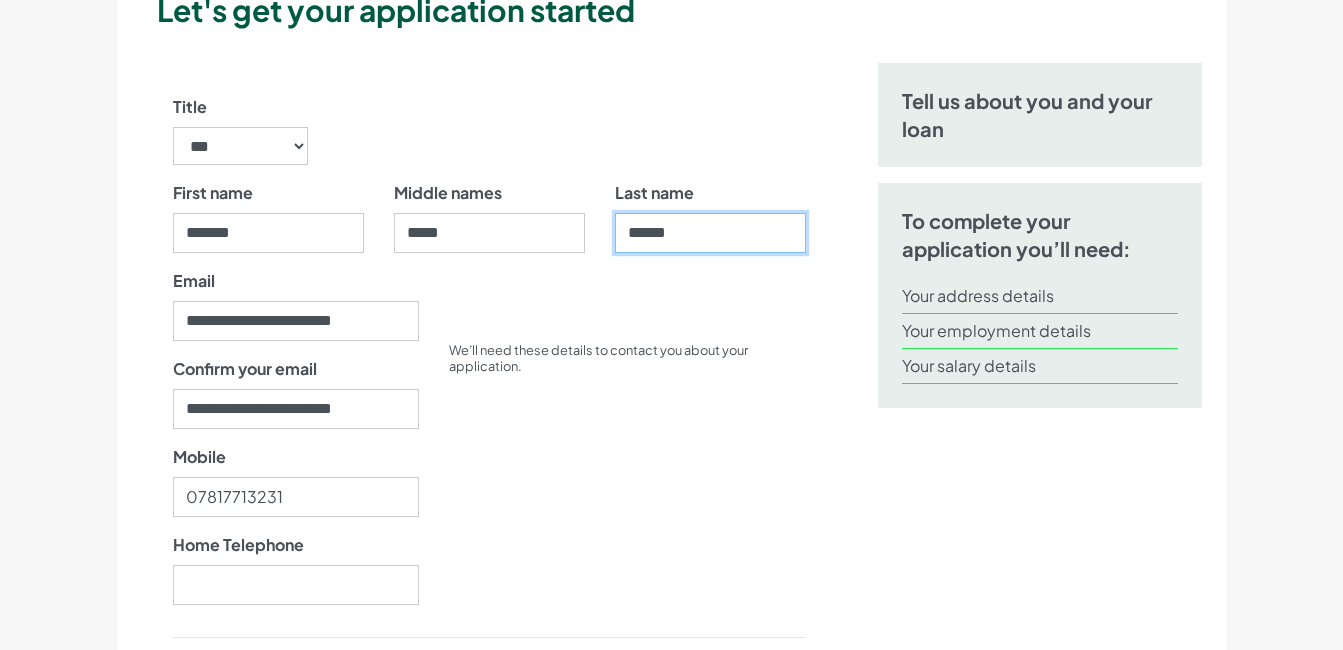 type on "******" 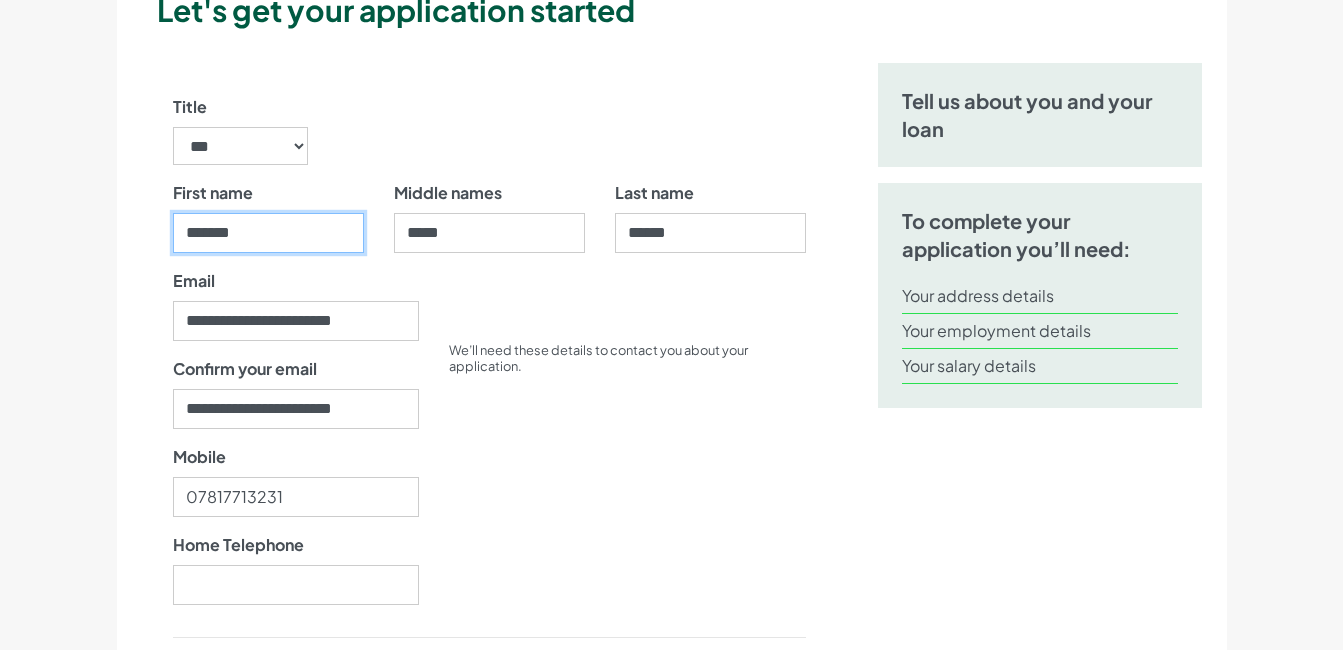 drag, startPoint x: 259, startPoint y: 250, endPoint x: 110, endPoint y: 264, distance: 149.65627 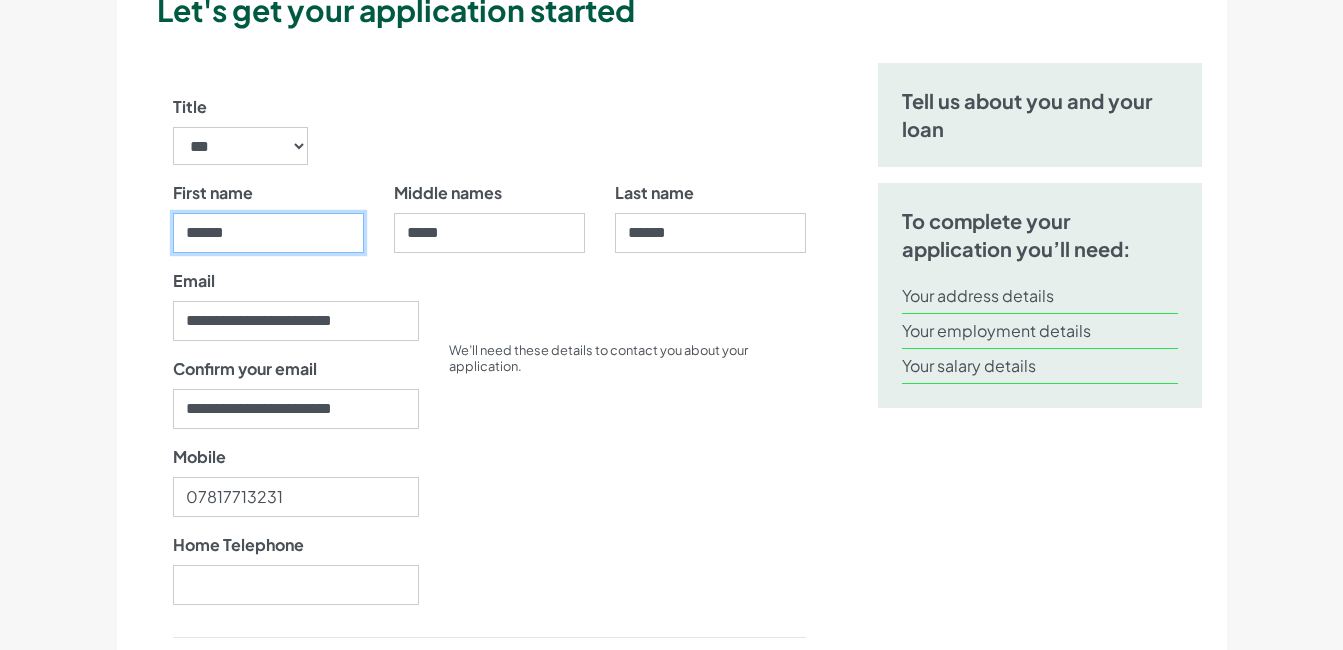 type on "******" 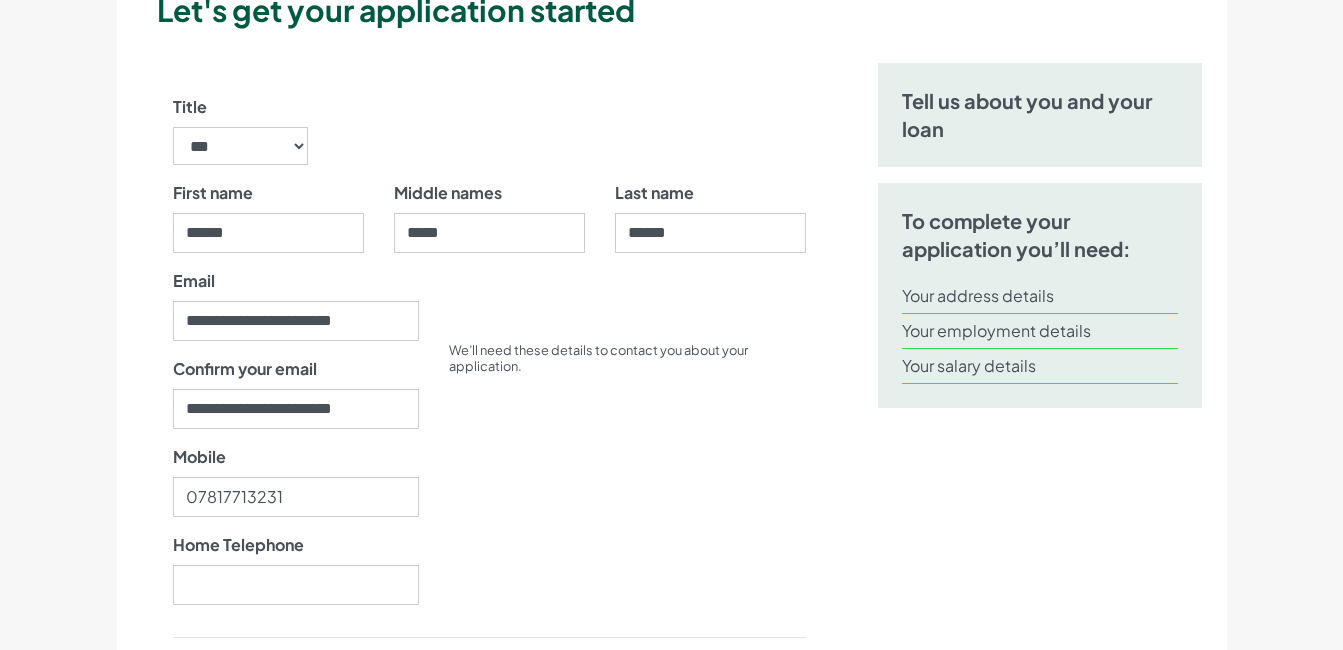click on "We’ll need these details to contact you about your application." at bounding box center [627, 333] 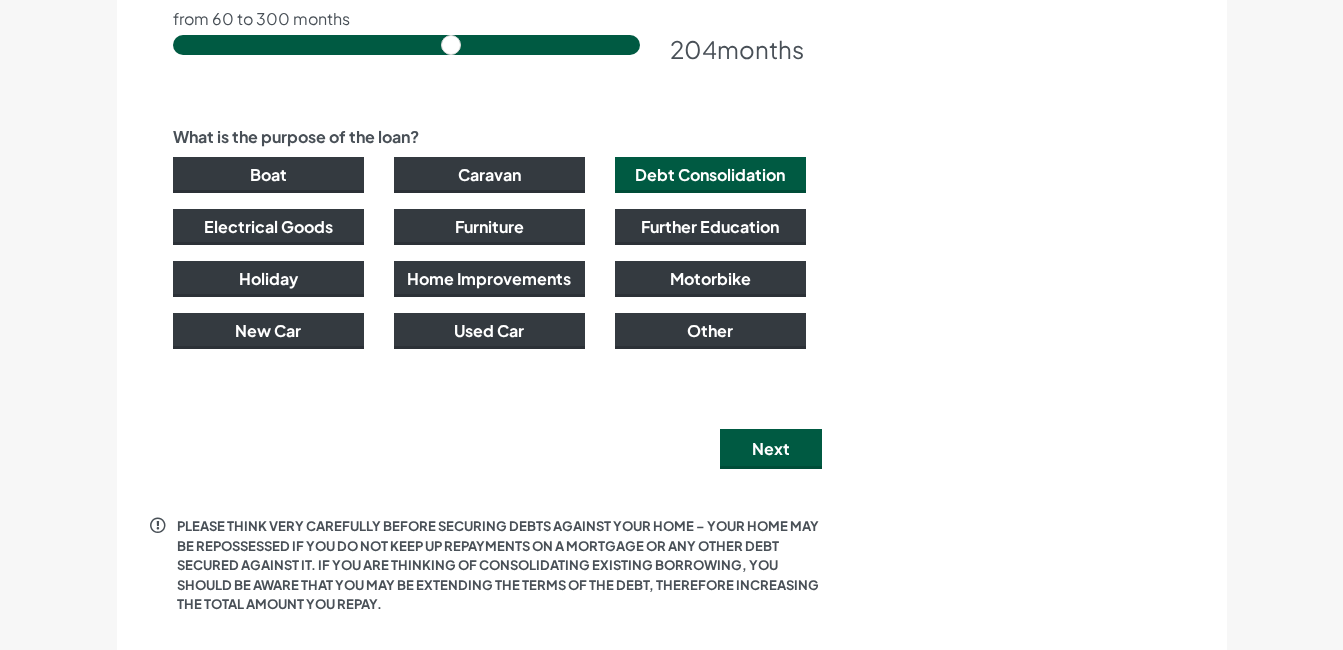 scroll, scrollTop: 1467, scrollLeft: 0, axis: vertical 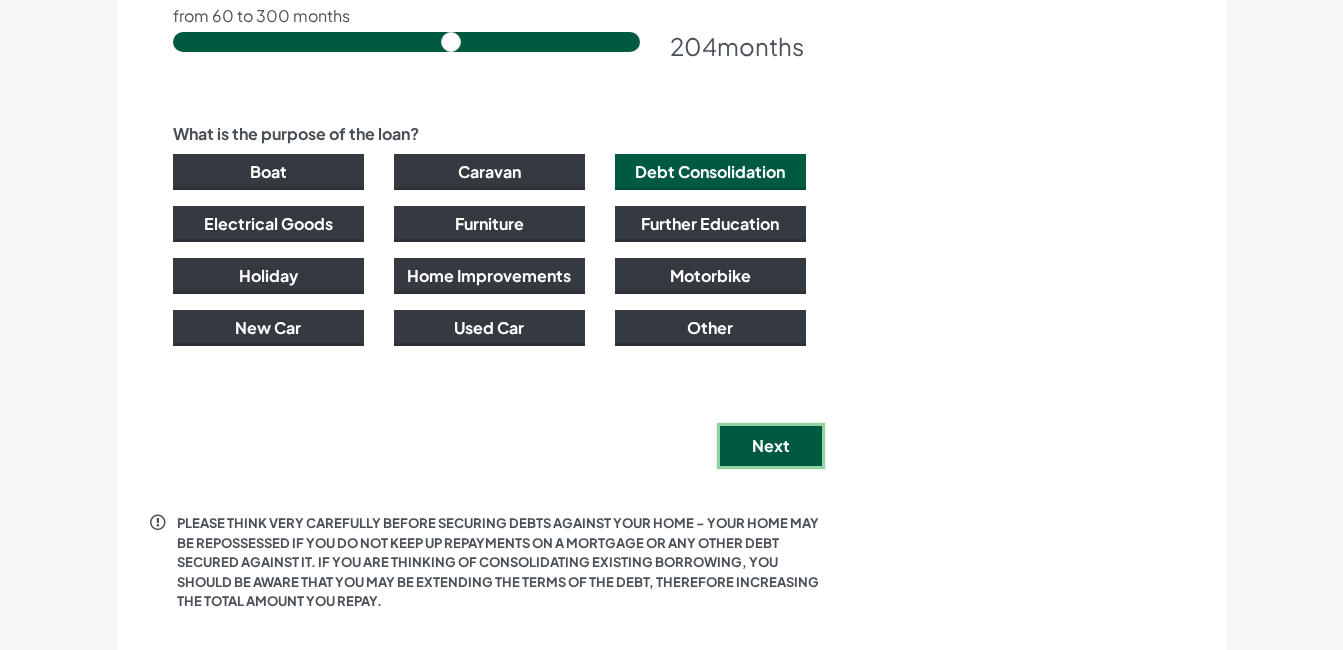 click on "Next" at bounding box center (771, 446) 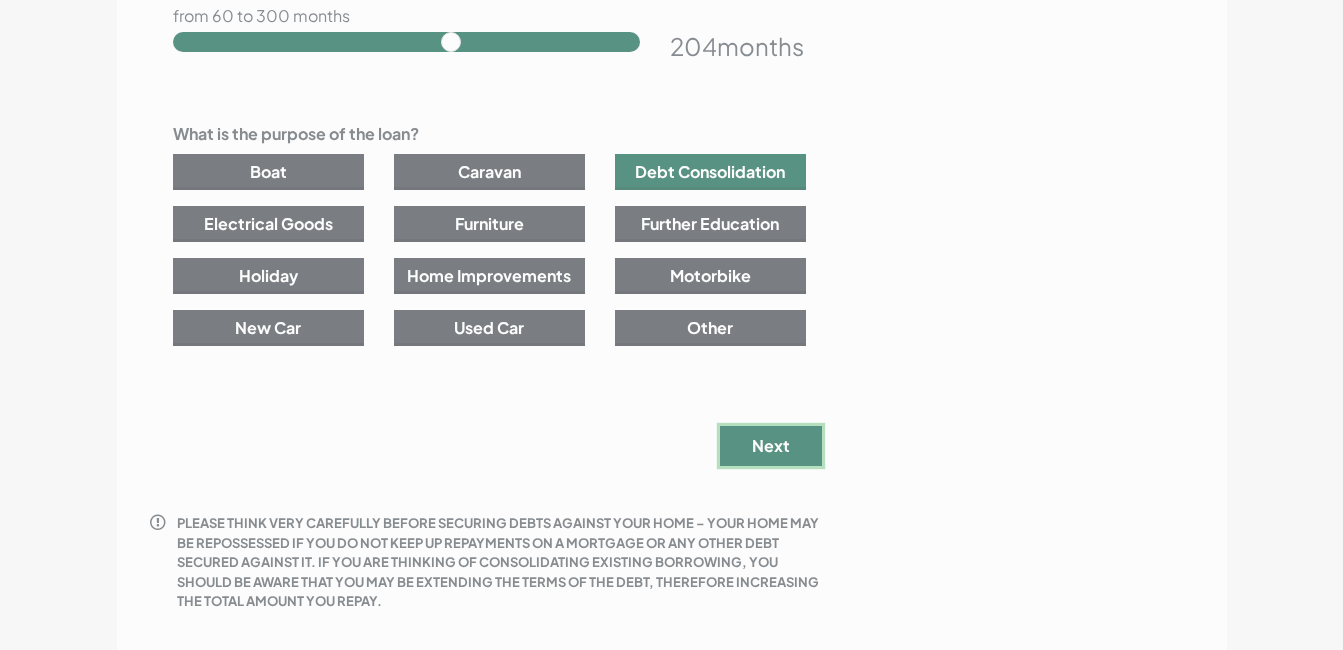 scroll, scrollTop: 0, scrollLeft: 0, axis: both 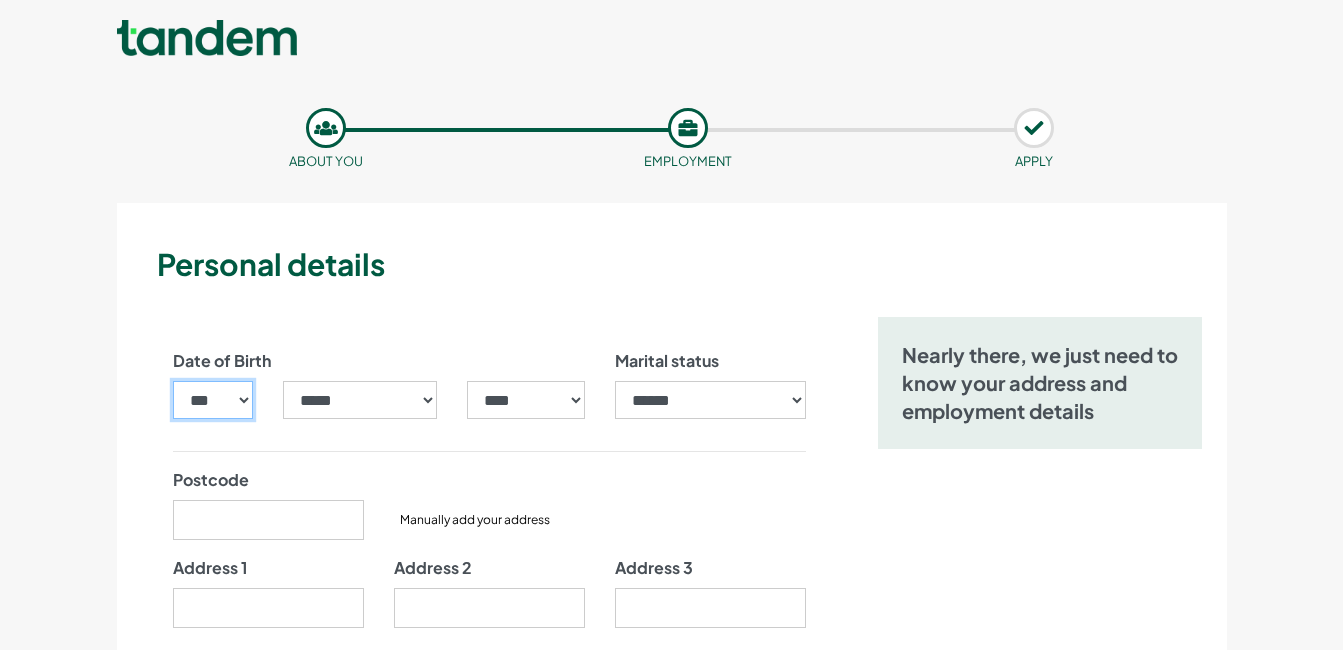 click on "***
* * * * * * * * * ** ** ** ** ** ** ** ** ** ** ** ** ** ** ** ** ** ** ** ** ** **" at bounding box center (213, 400) 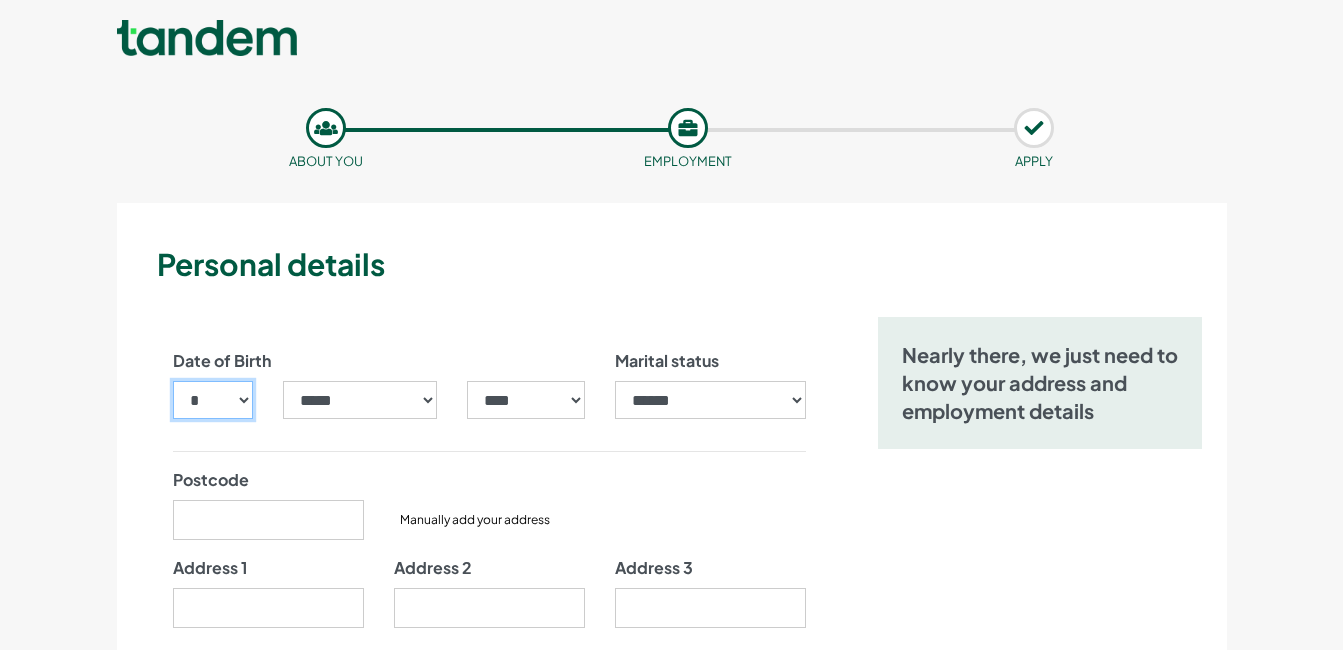 click on "***
* * * * * * * * * ** ** ** ** ** ** ** ** ** ** ** ** ** ** ** ** ** ** ** ** ** **" at bounding box center [213, 400] 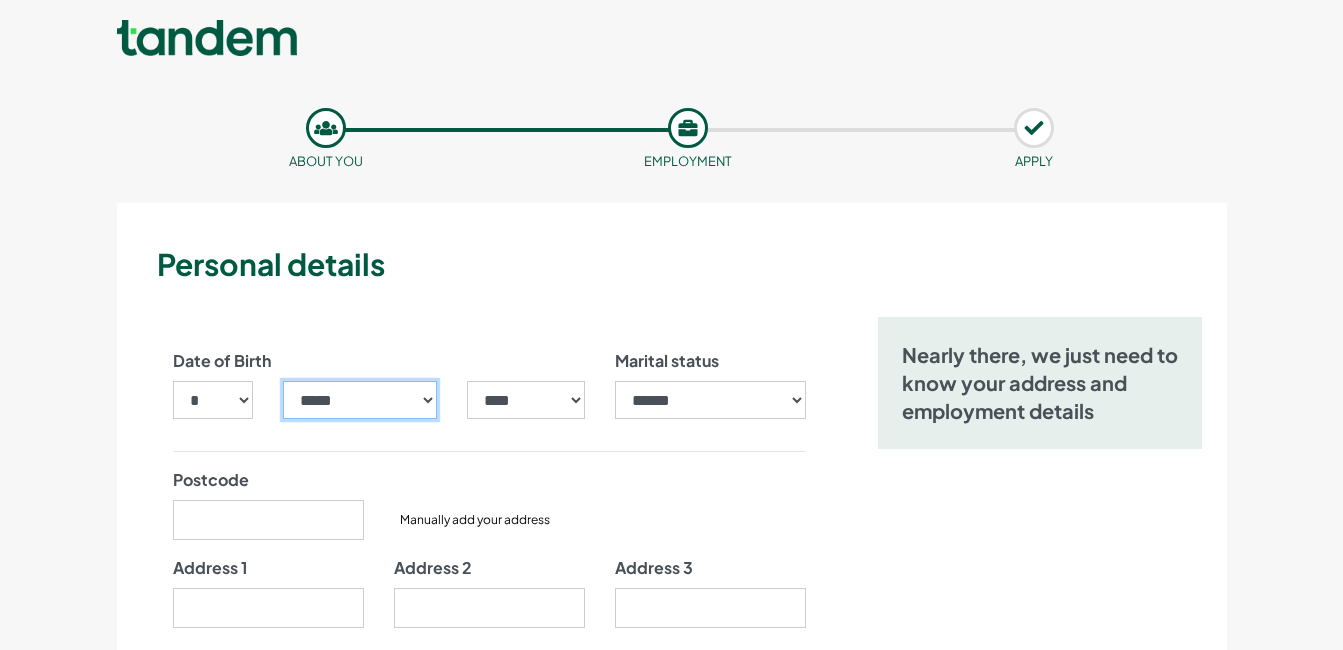 click on "*****
*******
********
*****
*****
***
****
****
******
*********
*******
********
********" at bounding box center [360, 400] 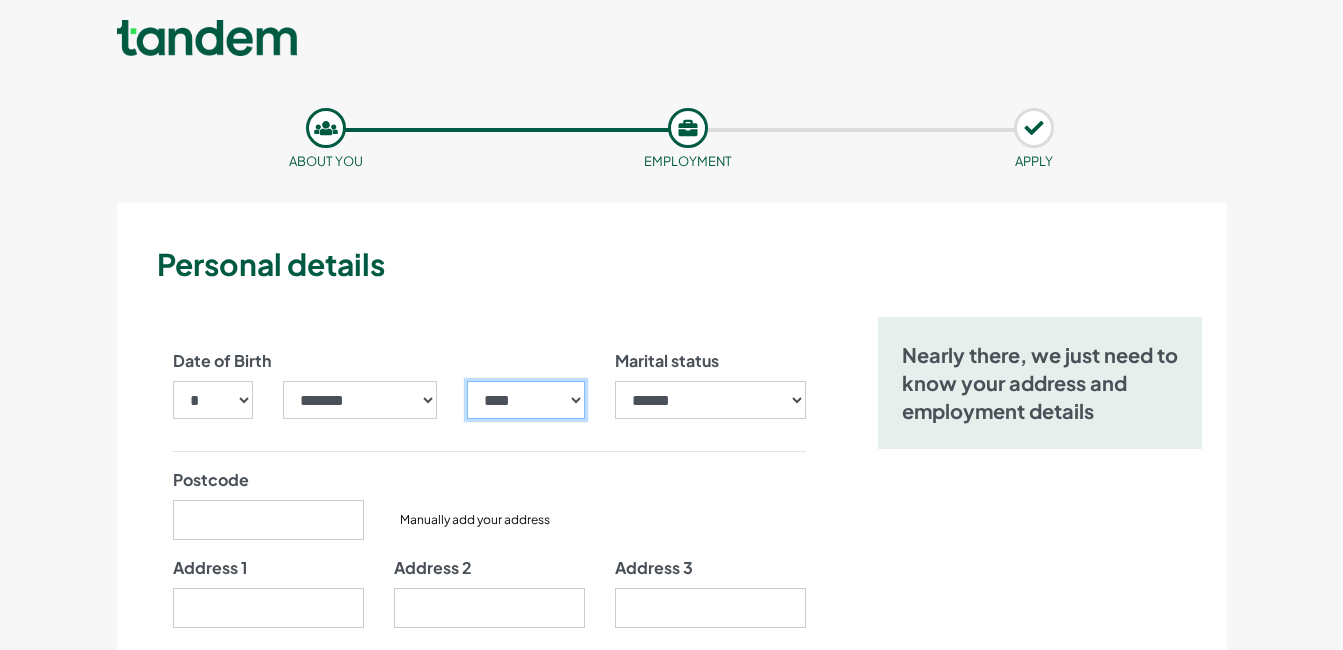 click on "****
**** **** **** **** **** **** **** **** **** **** **** **** **** **** **** **** **** **** **** **** **** **** **** **** **** **** **** **** **** **** **** **** **** **** **** **** **** **** **** **** **** **** **** **** **** **** **** **** **** **** **** **** **** **** **** **** **** **** **** **** **** **** **** **** **** **** **** **** **** **** **** **** **** **** **** **** **** **** **** **** **** **** **** **** **** **** **** **** **** **** **** **** **** **** **** **** **** **** **** **** **** **** **** **** **** **** **** **** **** **** **** **** **** **** **** **** **** **** **** **** **** **** **** **** **** ****" at bounding box center (525, 400) 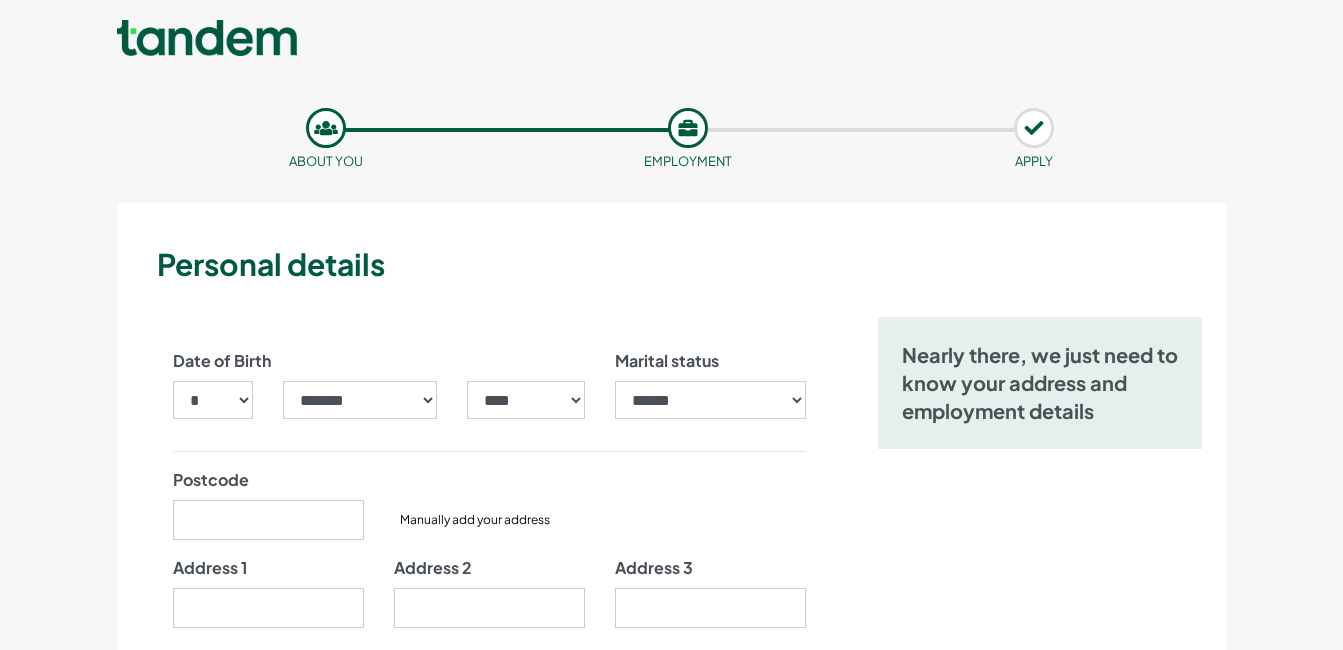 click on "**********" at bounding box center [710, 384] 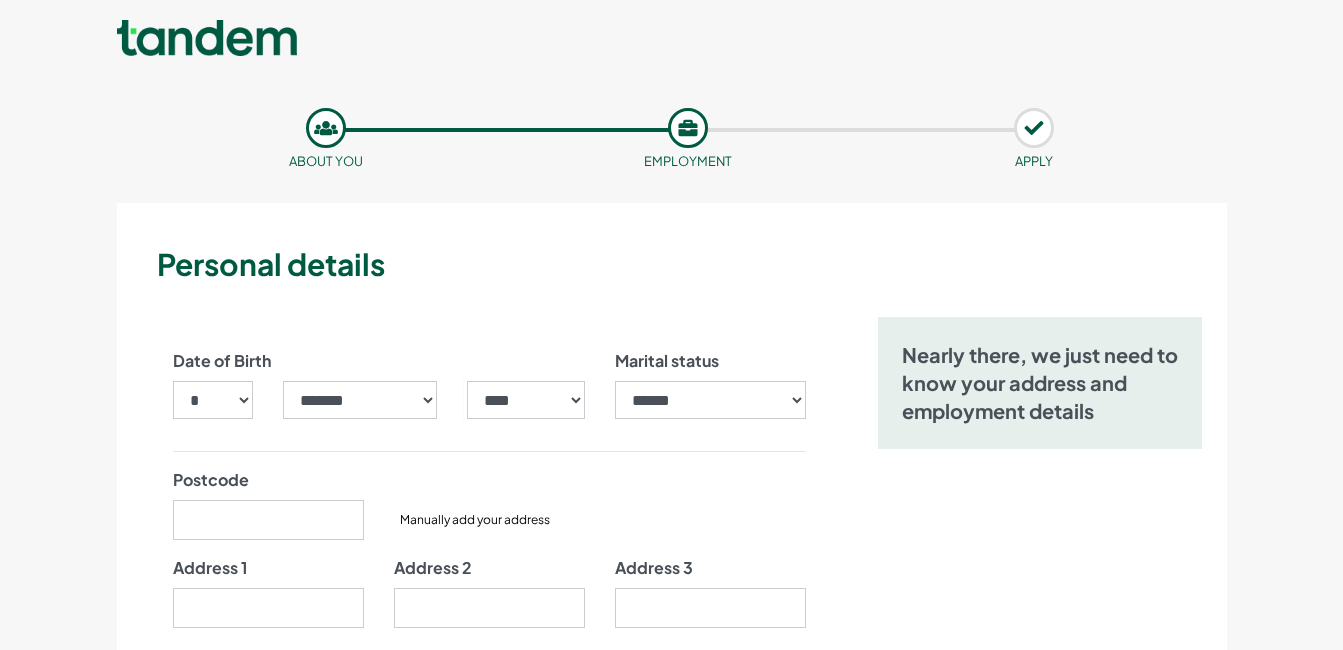 click on "**********" at bounding box center (710, 384) 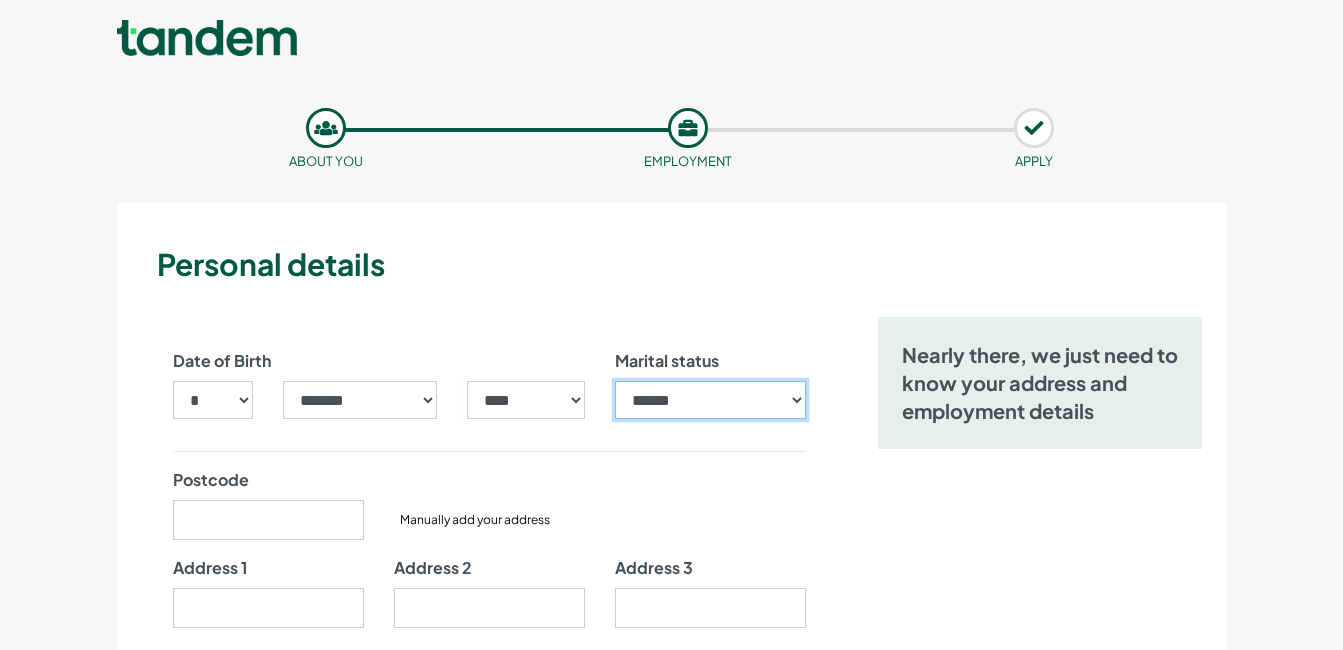 click on "**********" at bounding box center (710, 400) 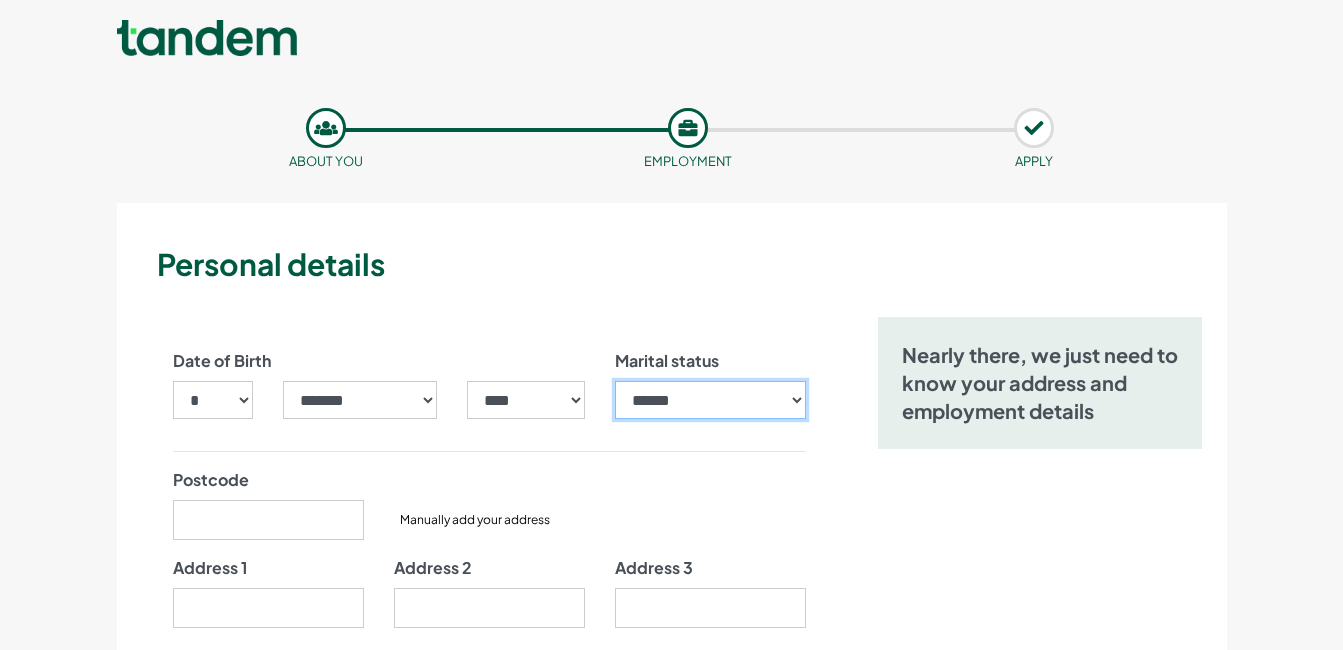 select on "*******" 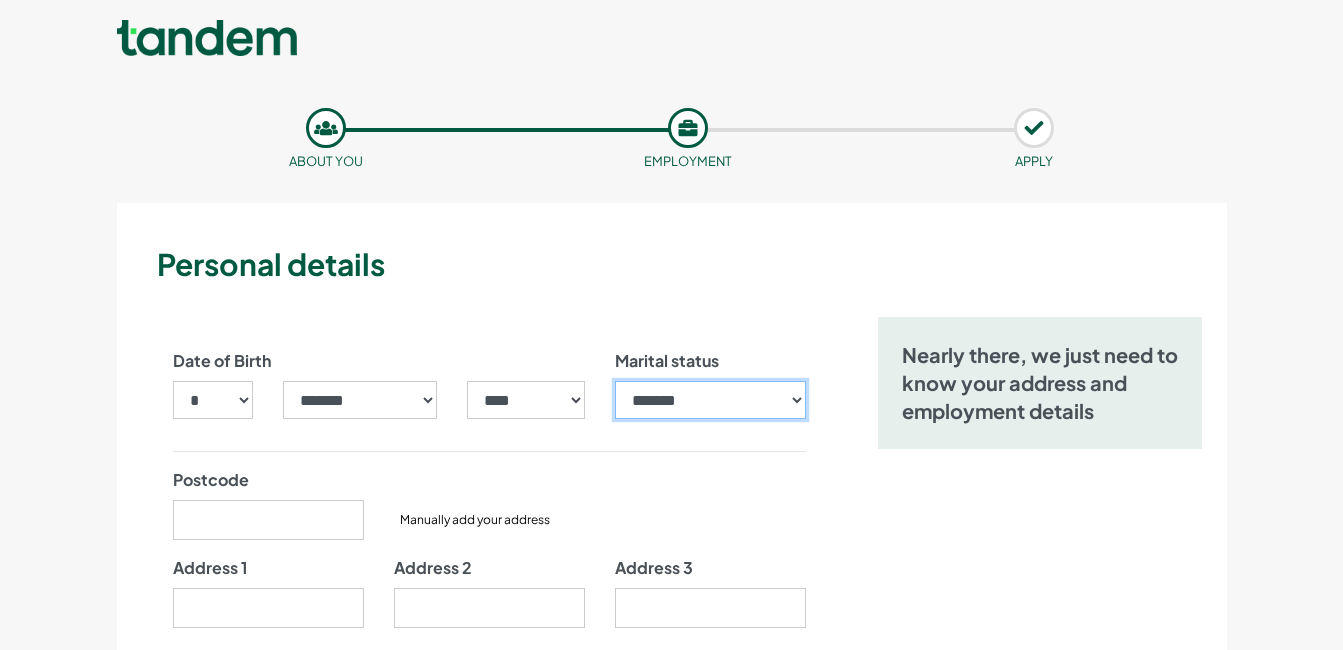click on "**********" at bounding box center (710, 400) 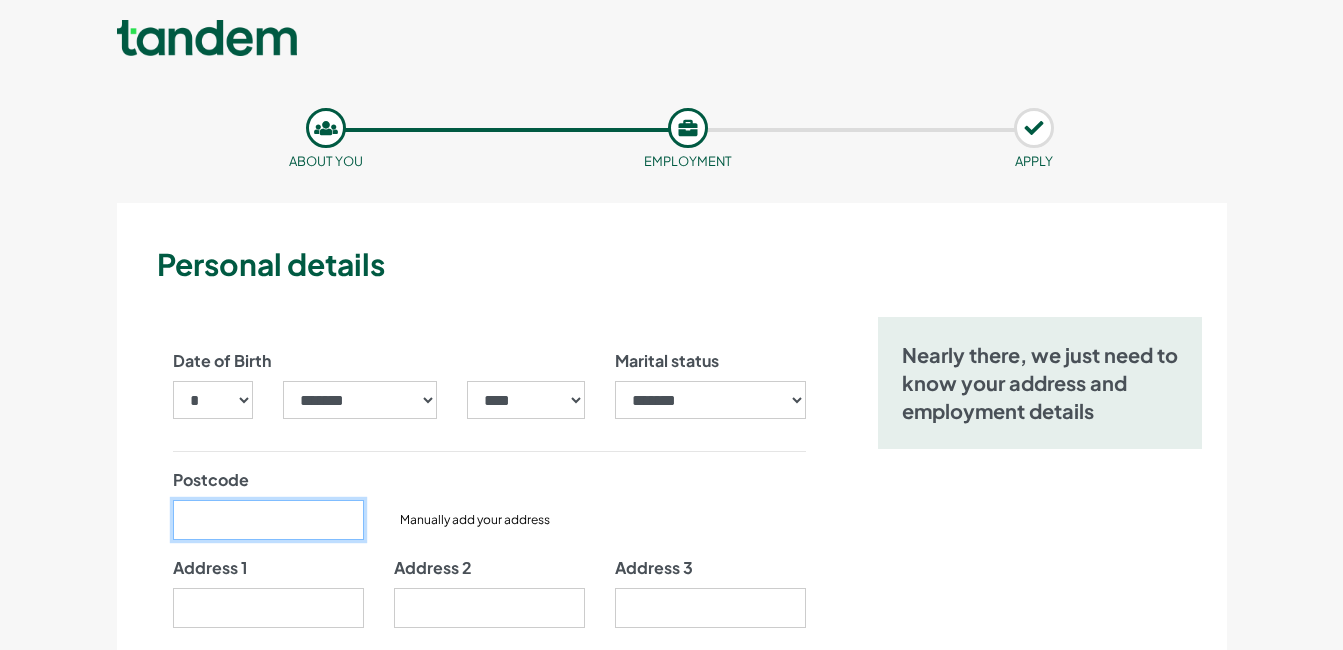 click on "Postcode" at bounding box center (268, 520) 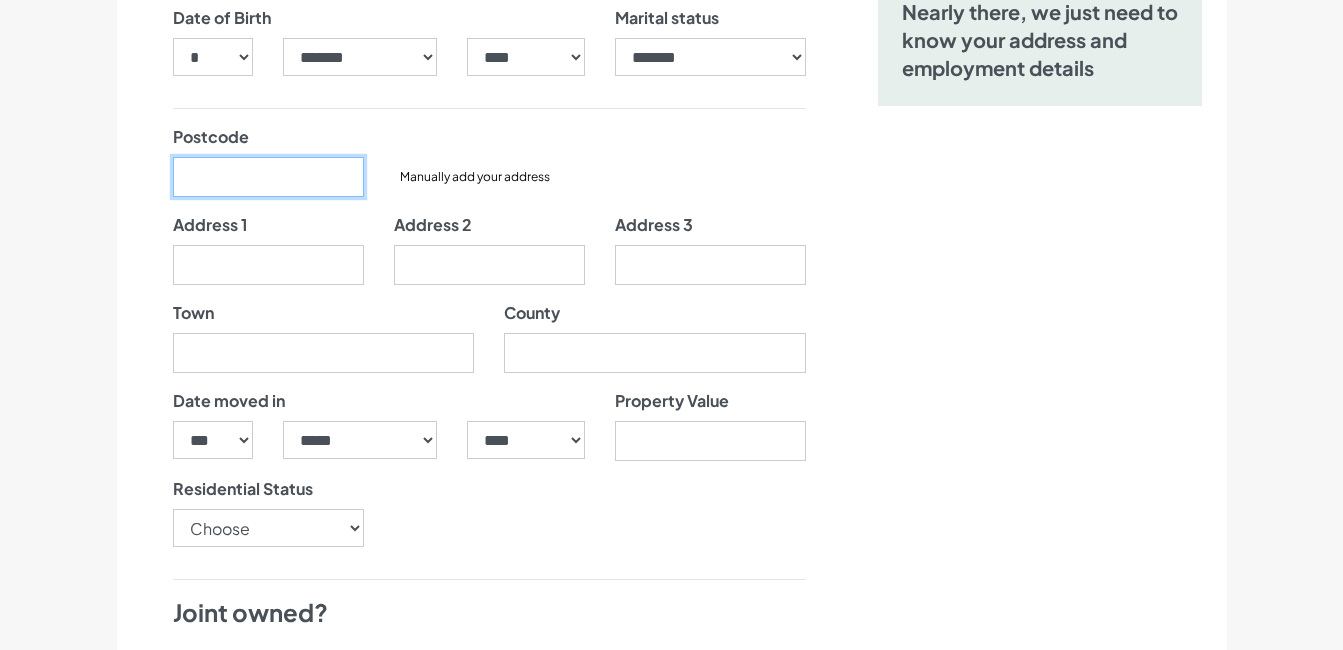 scroll, scrollTop: 338, scrollLeft: 0, axis: vertical 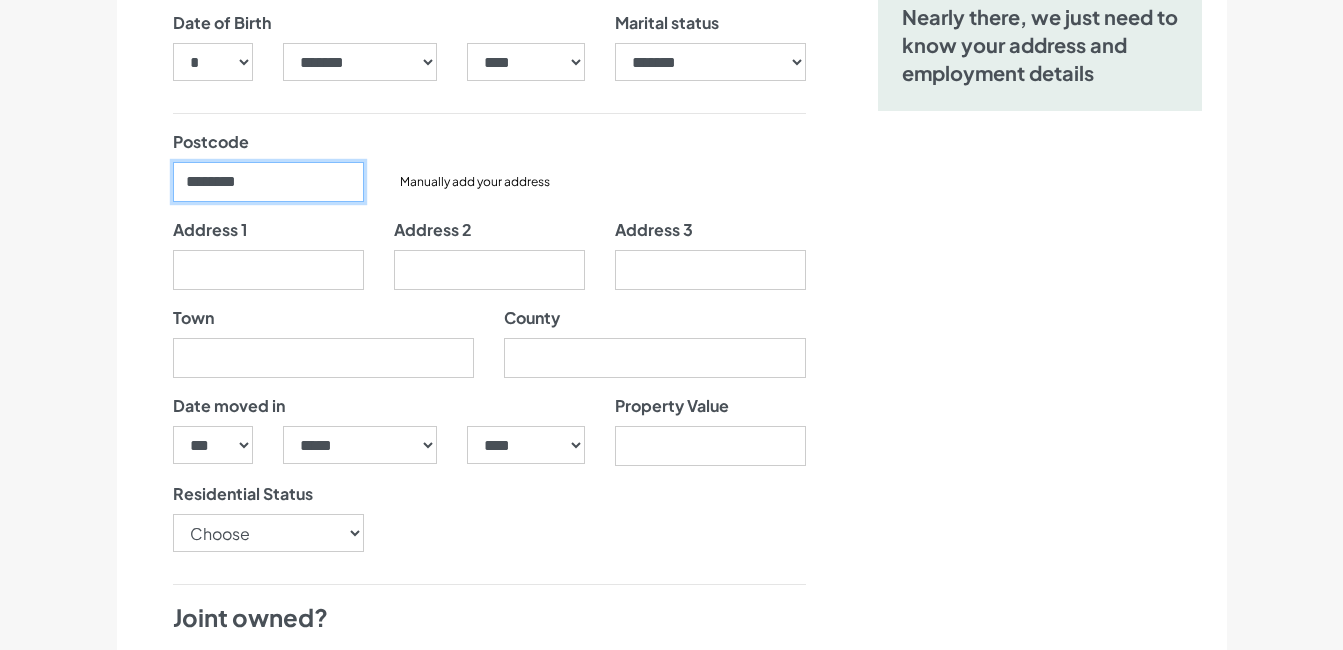 type on "********" 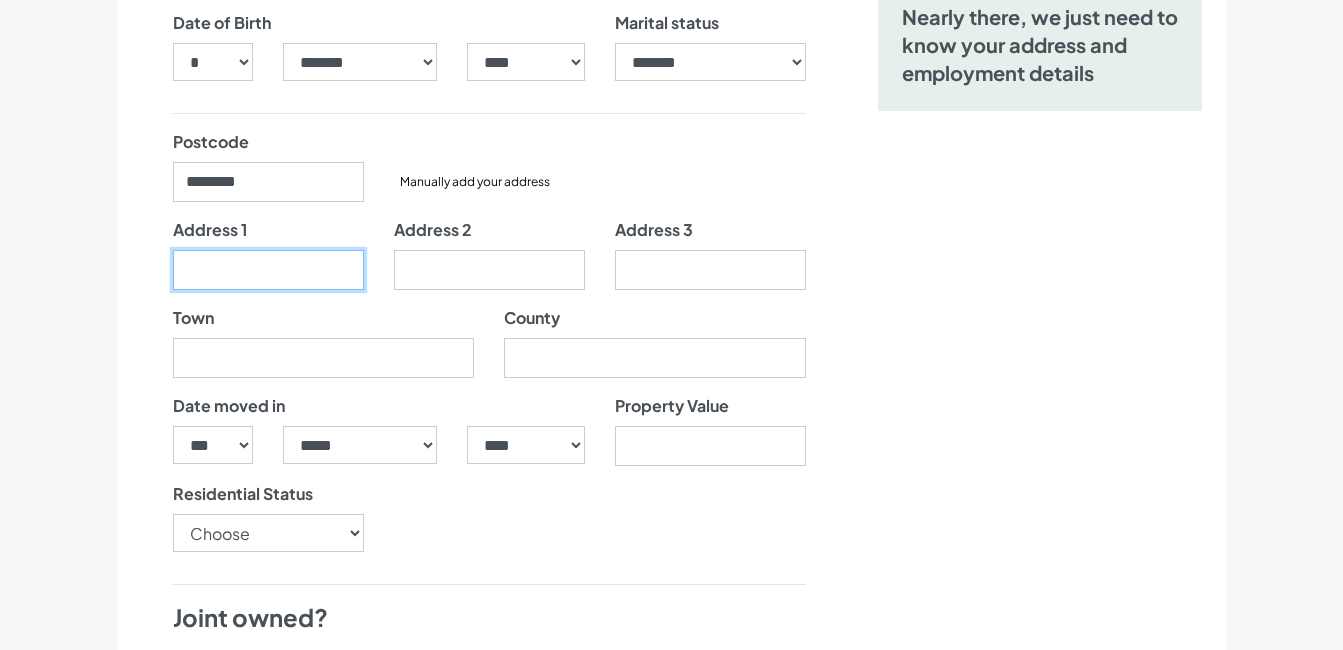 click on "Address 1" at bounding box center (268, 270) 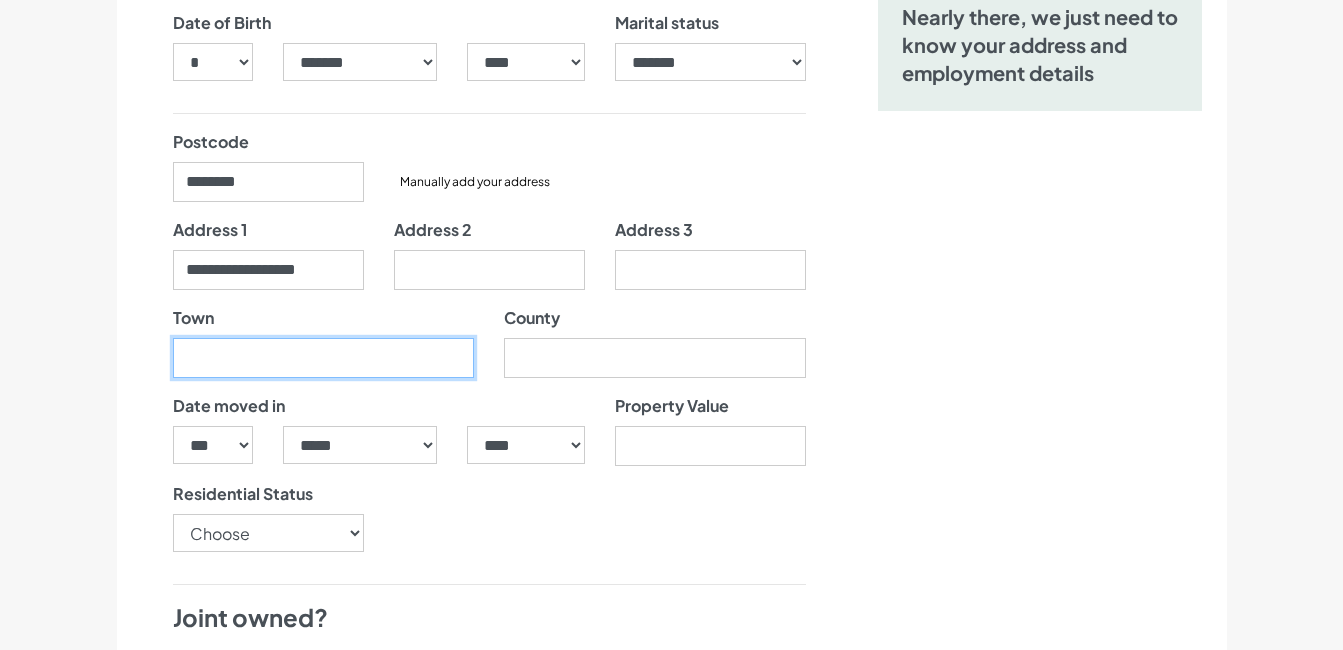 type on "**********" 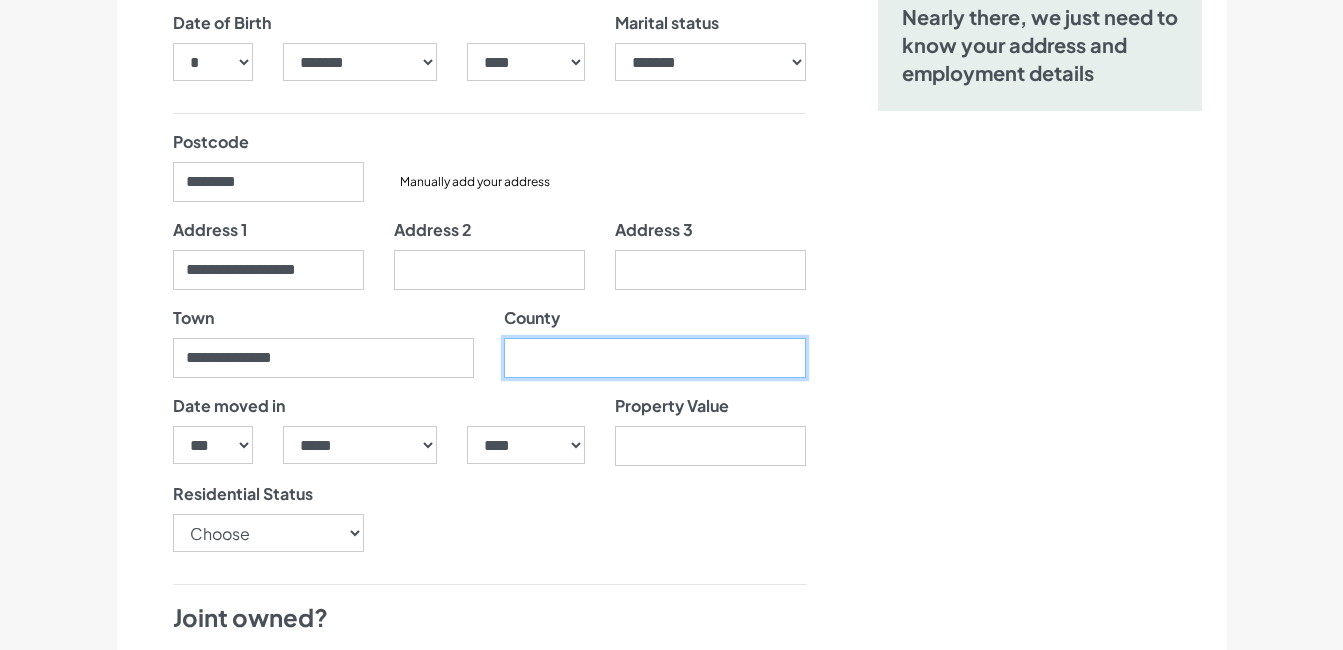 type on "*******" 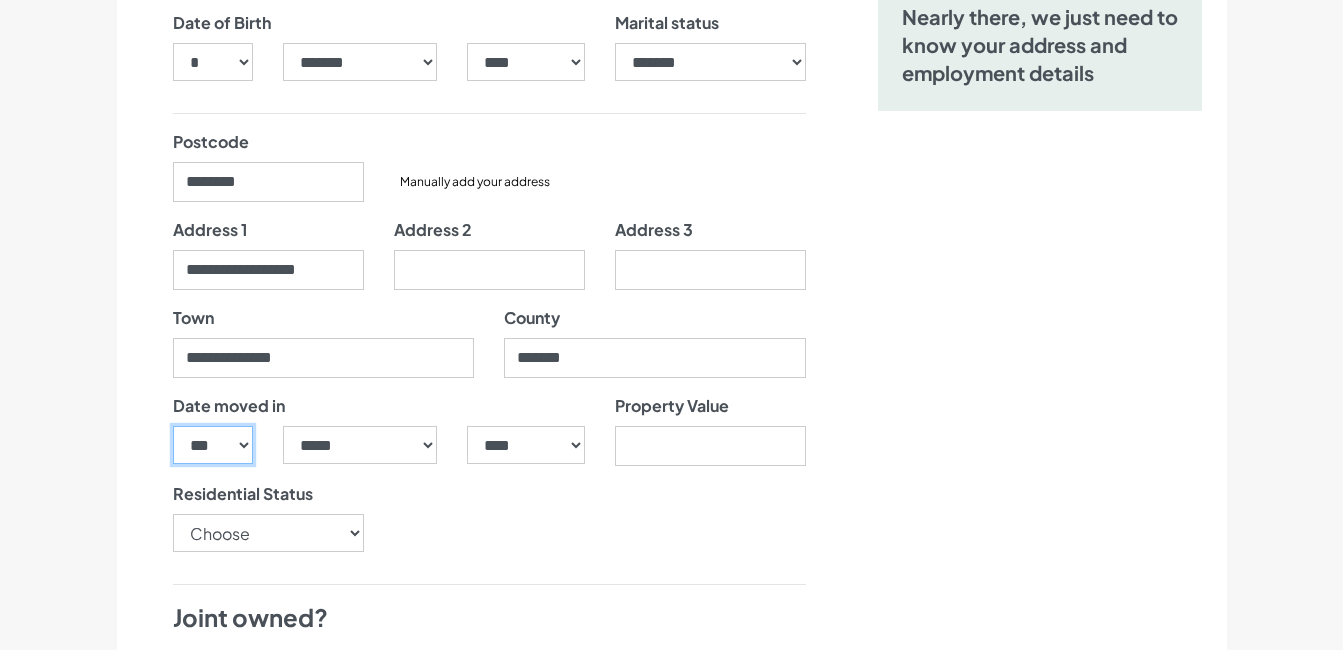 select on "**" 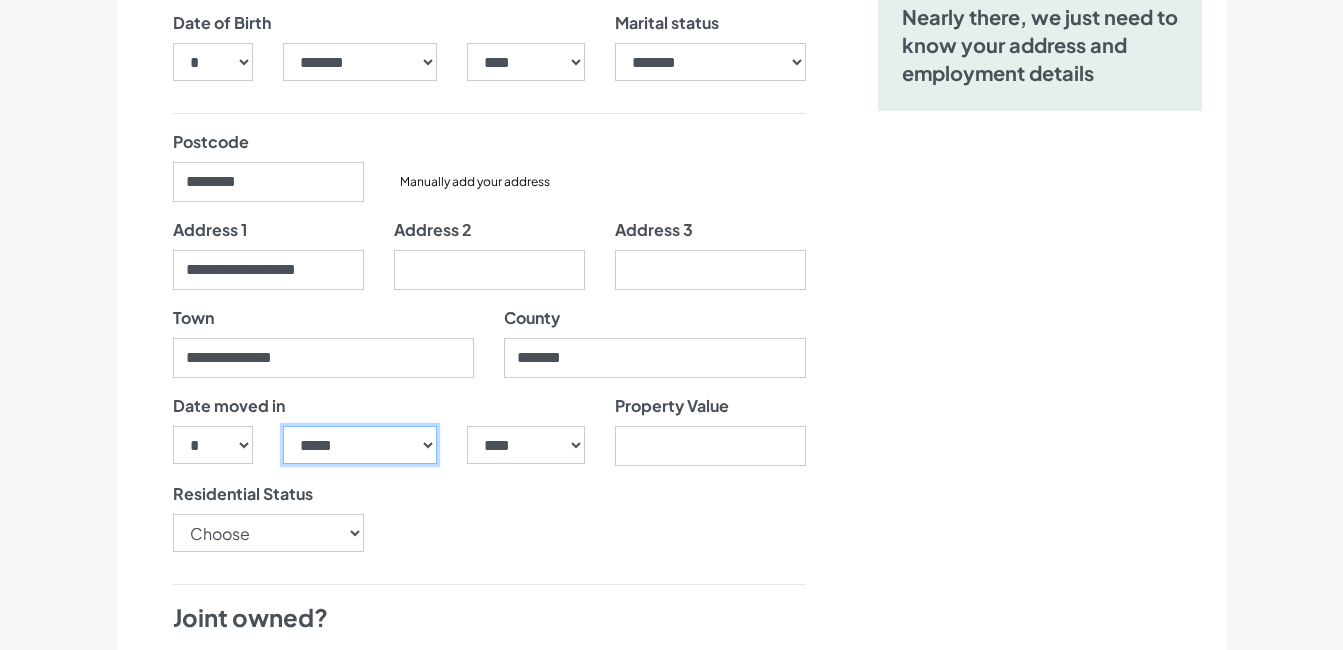 select on "**" 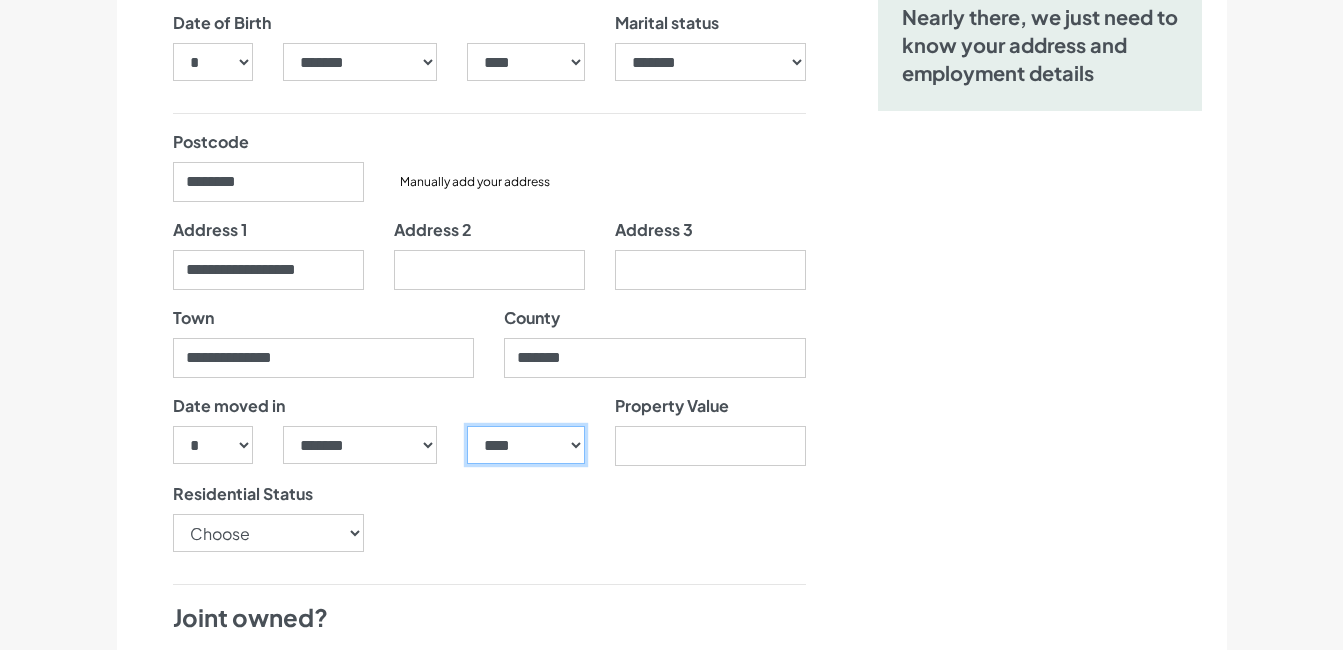 select on "****" 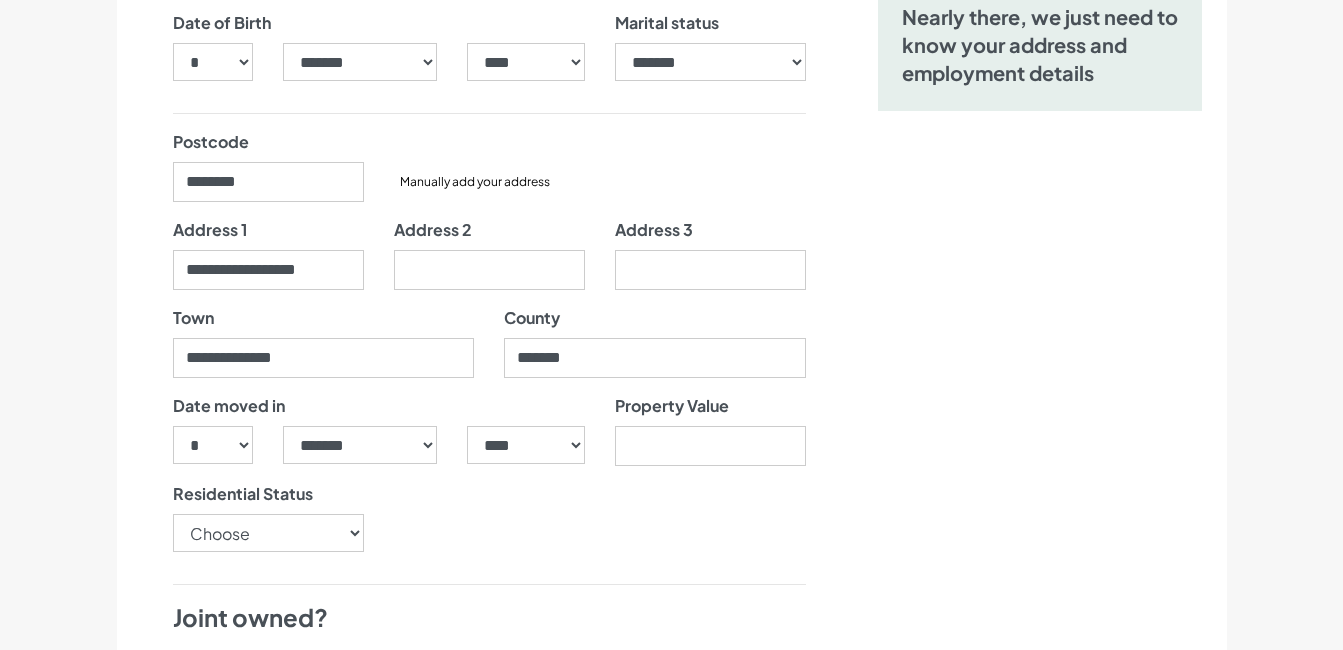 type on "********" 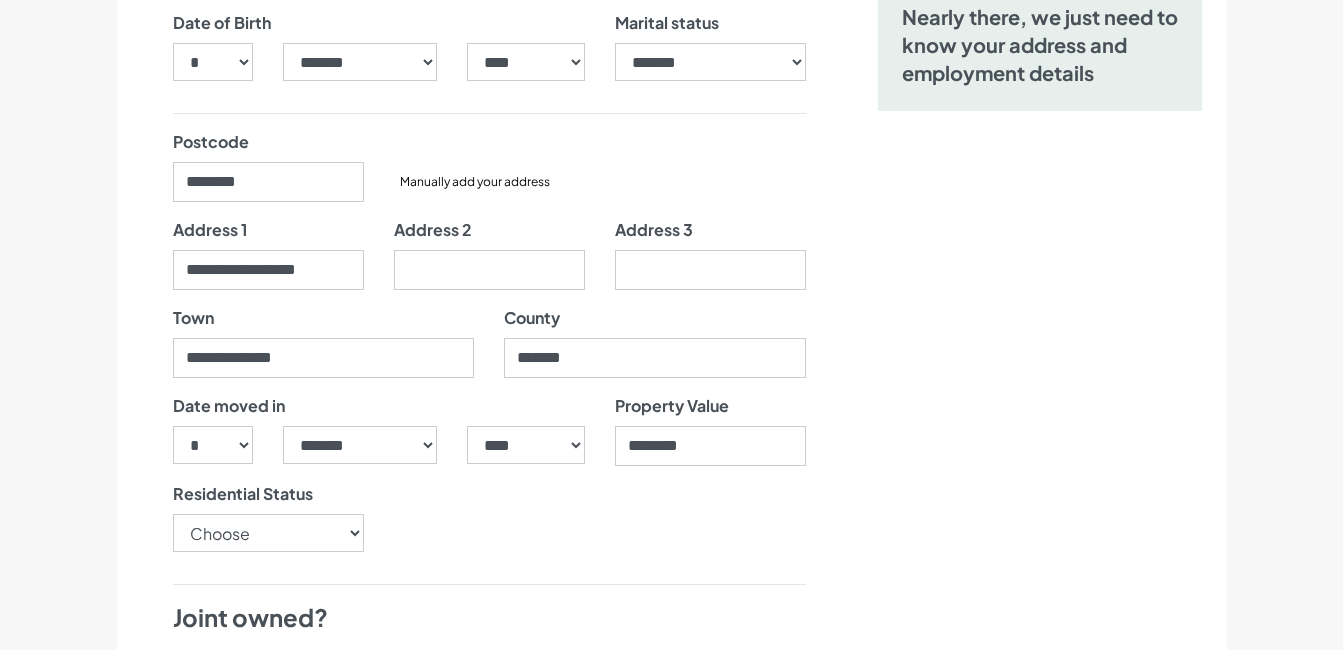 type on "********" 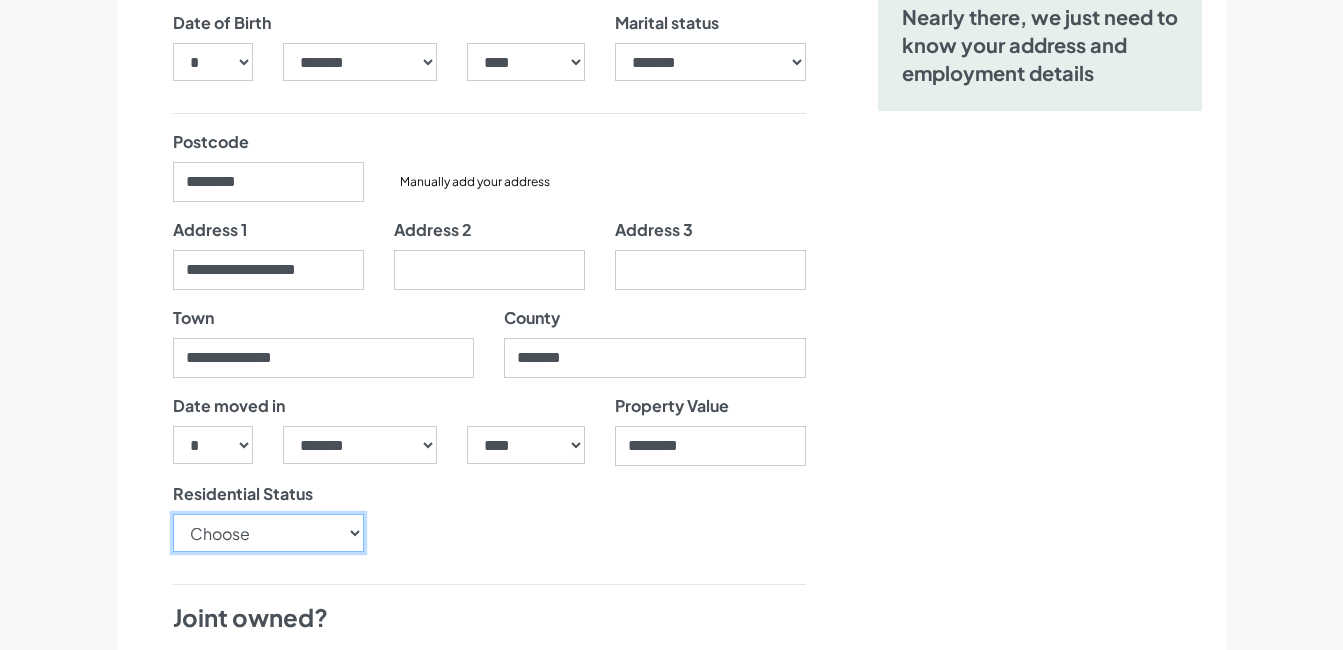 click on "Choose
Owner Occupier
Owner Non Occupier
Living With Parents
Property Owned By Partner
Tenant - Council
Tenant - Housing Association
Tenant - Lodger
Tenant - Private
Living with Friends
Military Accommodation
Works Accommodation" at bounding box center [268, 533] 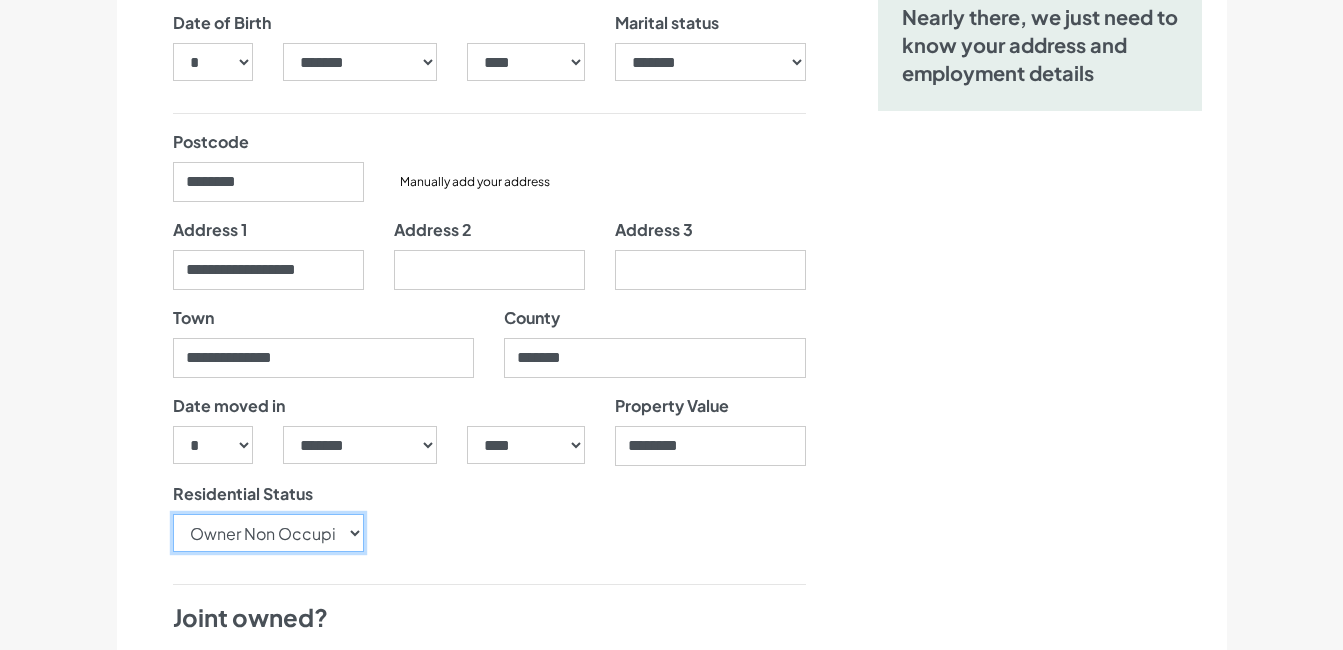 click on "Choose
Owner Occupier
Owner Non Occupier
Living With Parents
Property Owned By Partner
Tenant - Council
Tenant - Housing Association
Tenant - Lodger
Tenant - Private
Living with Friends
Military Accommodation
Works Accommodation" at bounding box center (268, 533) 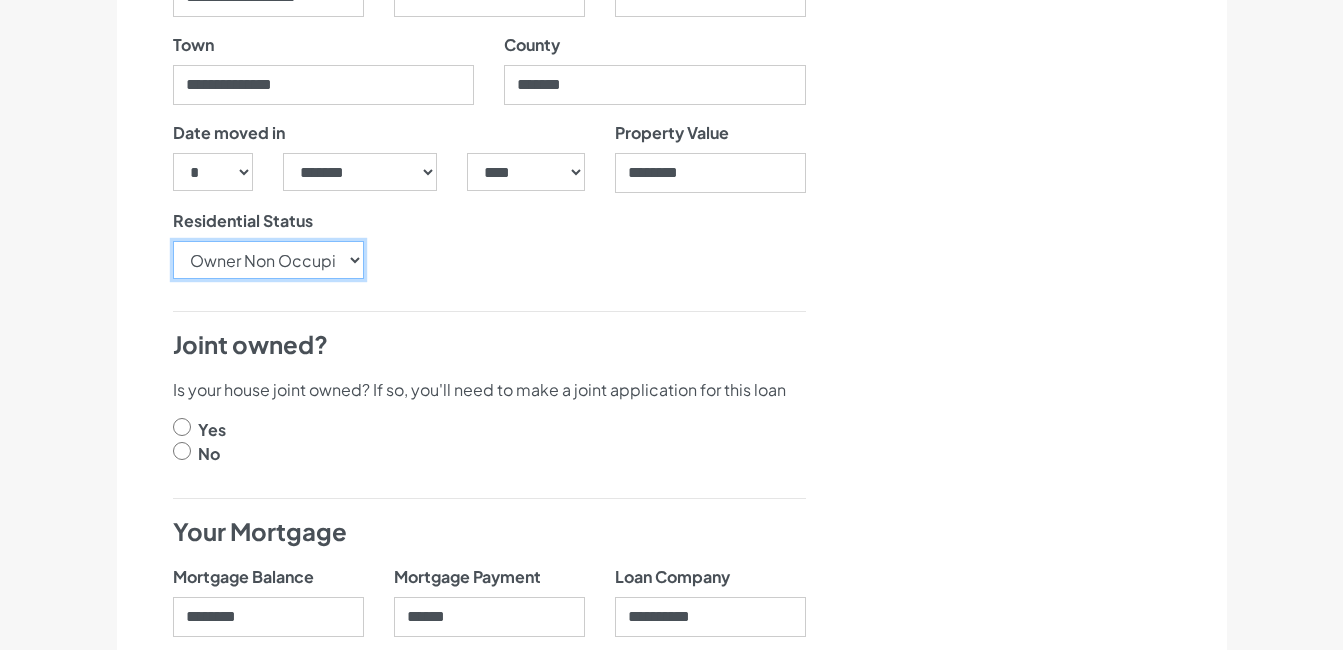 scroll, scrollTop: 676, scrollLeft: 0, axis: vertical 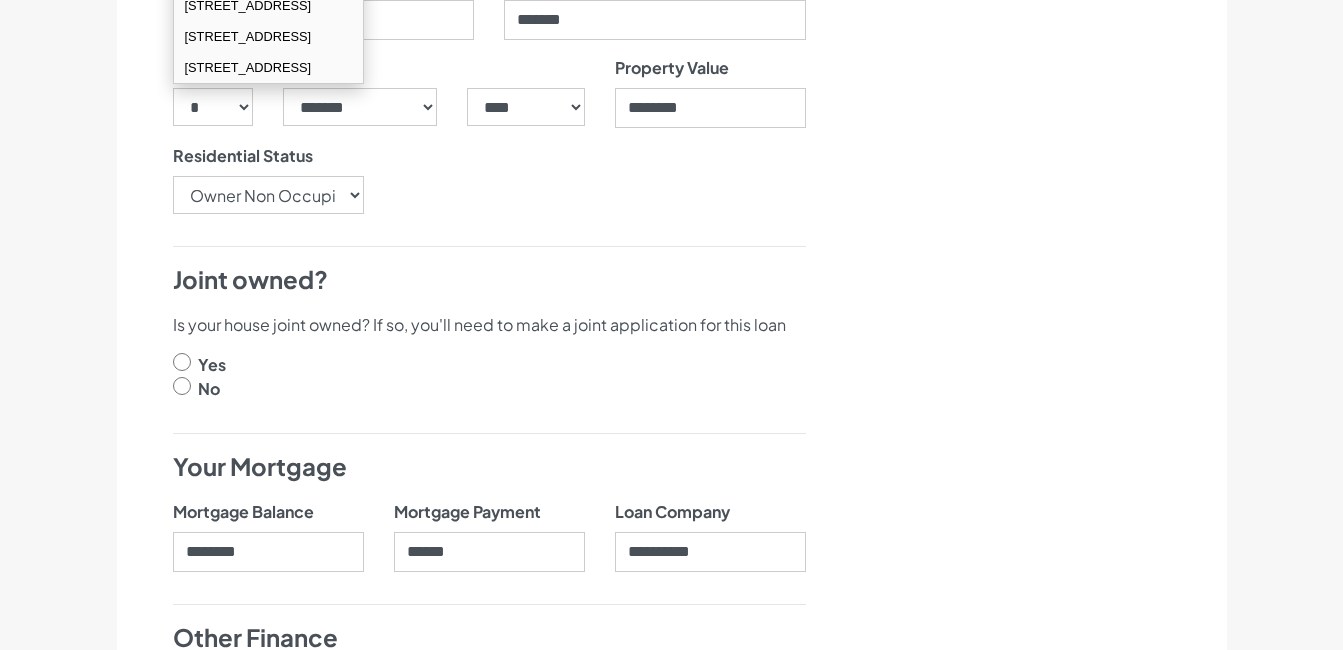 click at bounding box center (182, 362) 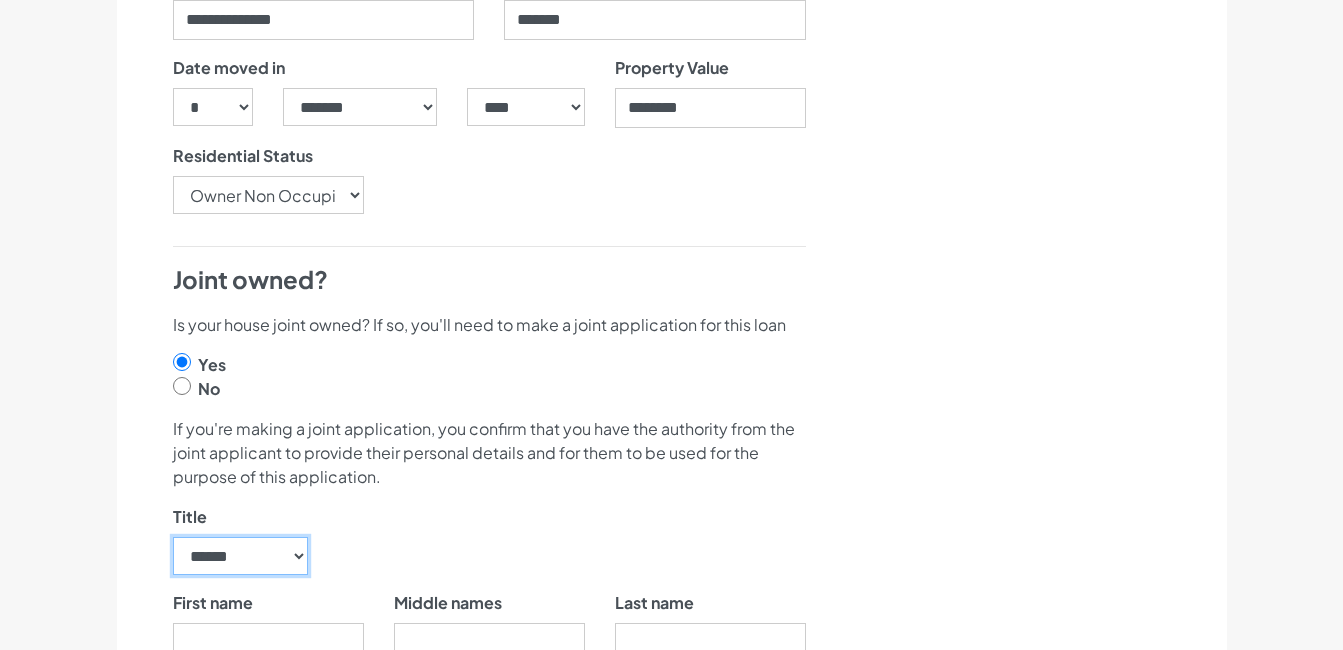 click on "******
**
***
****
**
**
****" at bounding box center [241, 556] 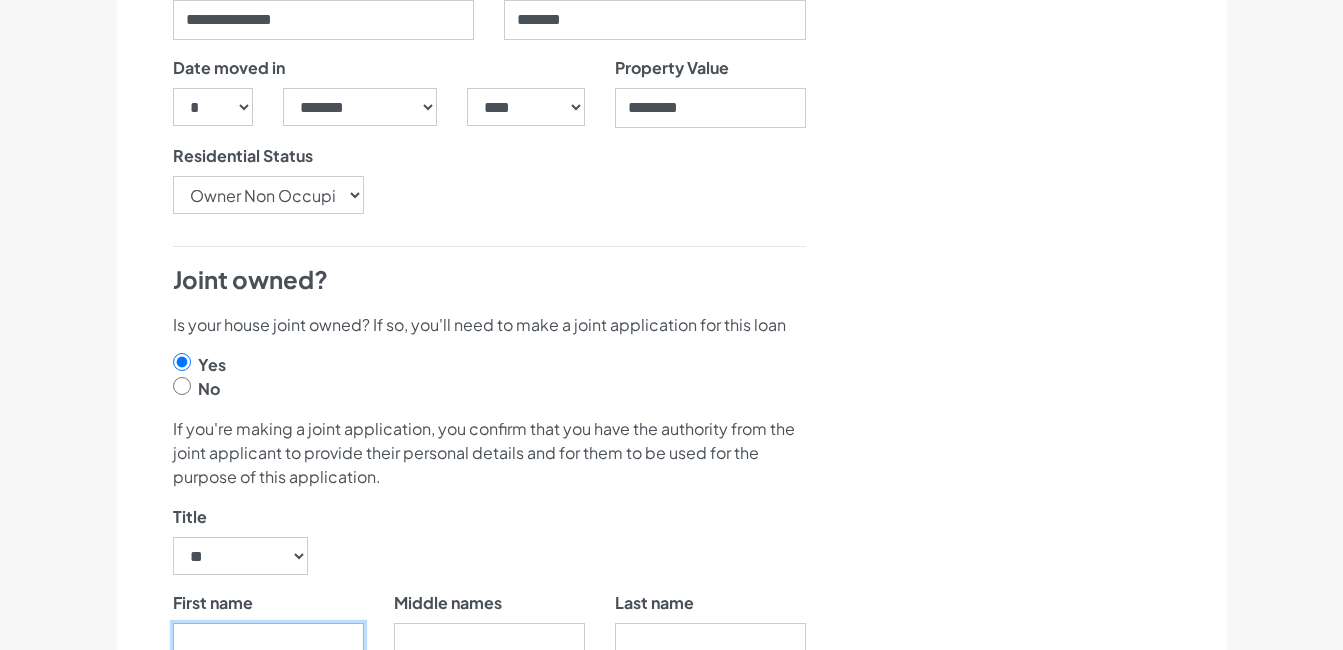 click on "Got a question?
01253 603950
Apply Online
About you
Employment
APPLY
Let's get your application started
Title **" at bounding box center (671, 1048) 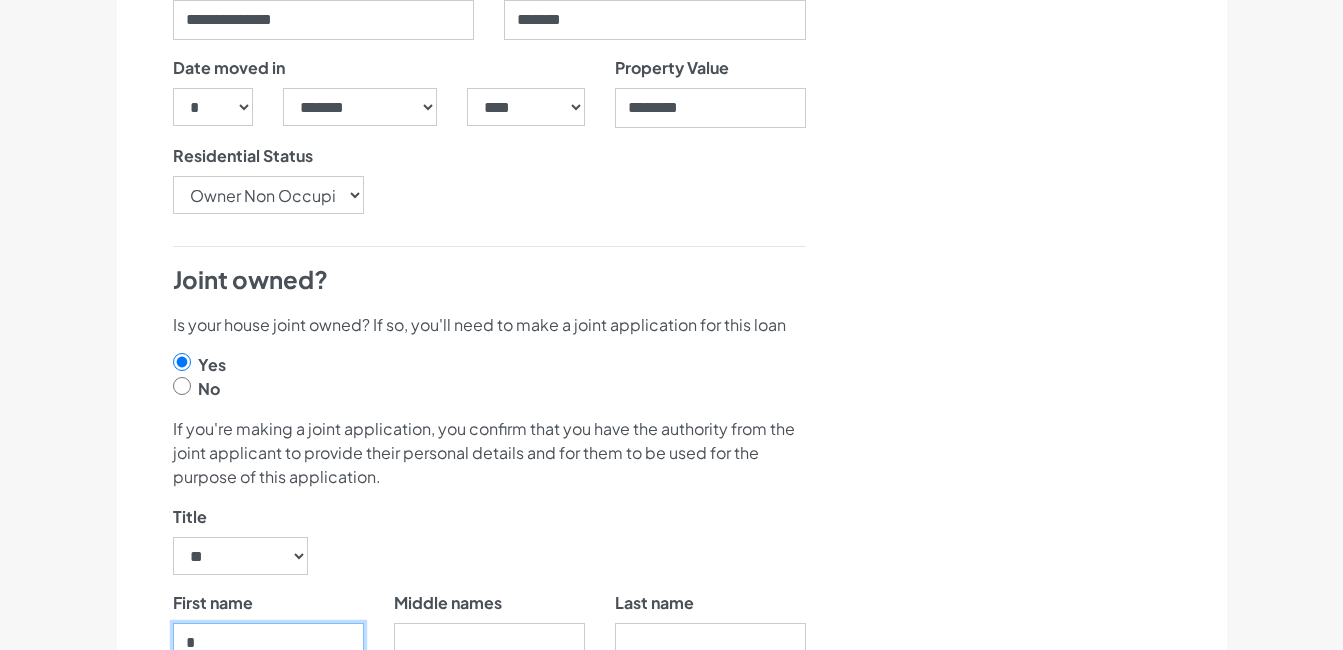 scroll, scrollTop: 680, scrollLeft: 0, axis: vertical 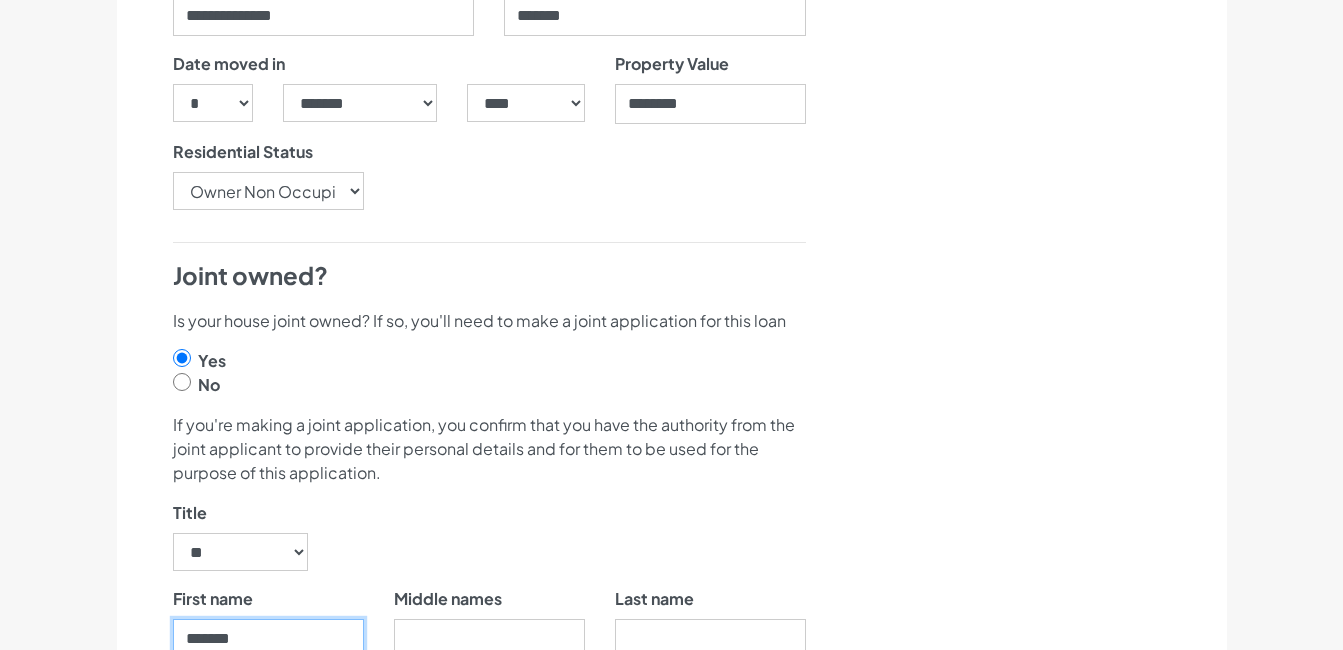 type on "*******" 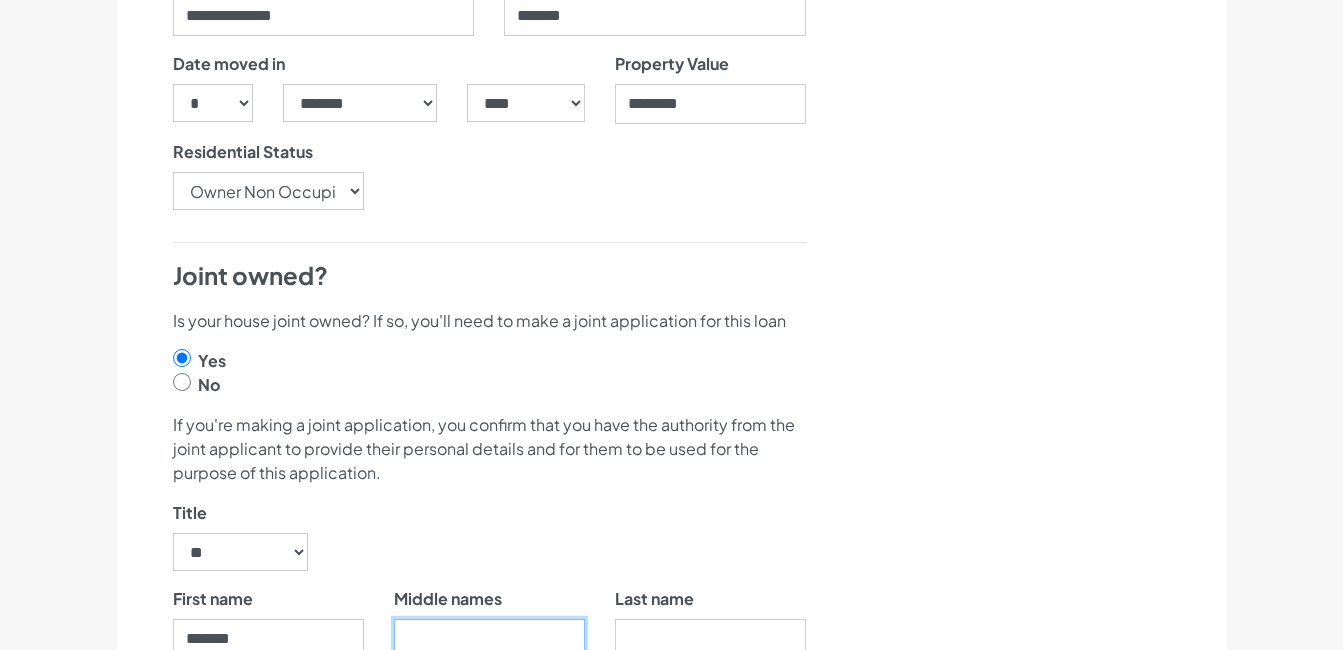scroll, scrollTop: 689, scrollLeft: 0, axis: vertical 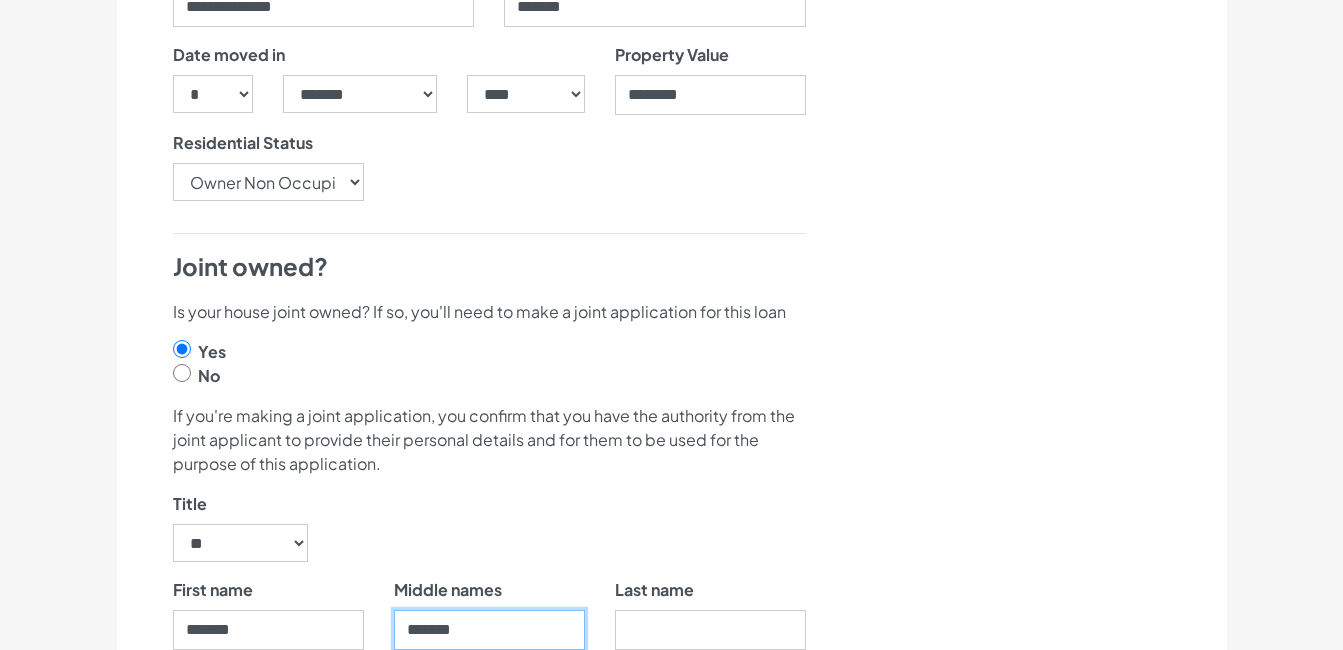 type on "*******" 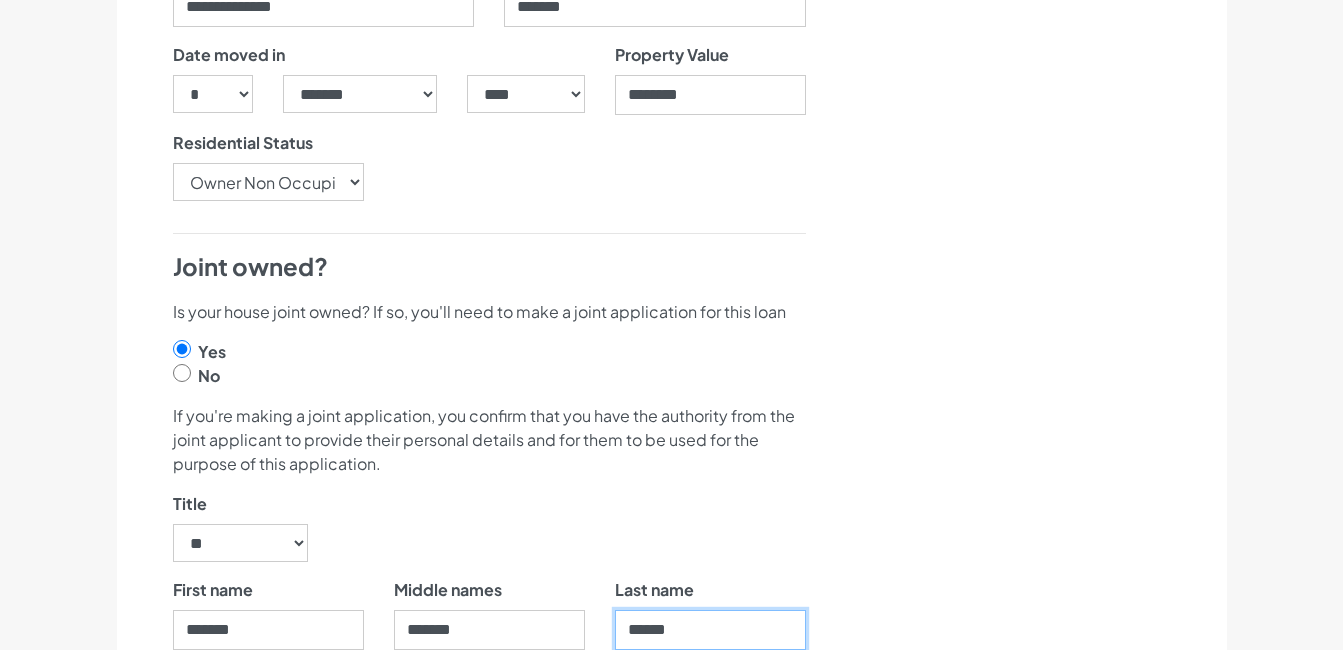type on "******" 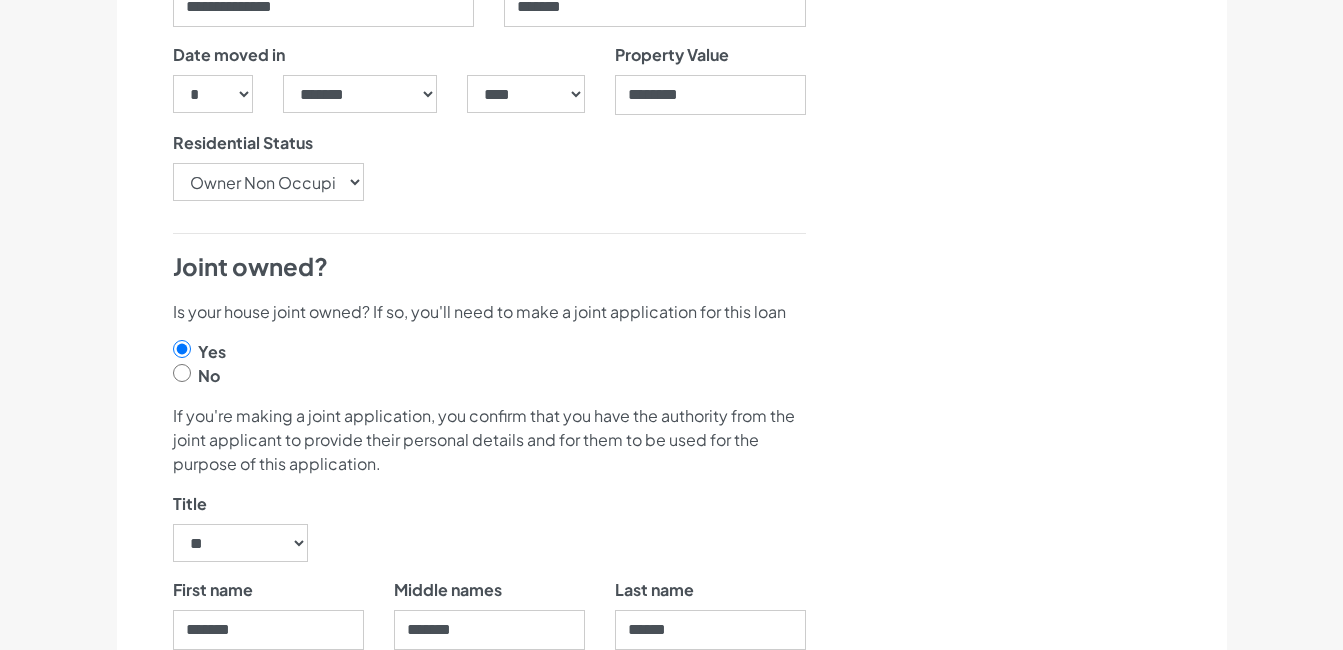 click on "Nearly there, we just need to know your address and employment details" at bounding box center [1040, 934] 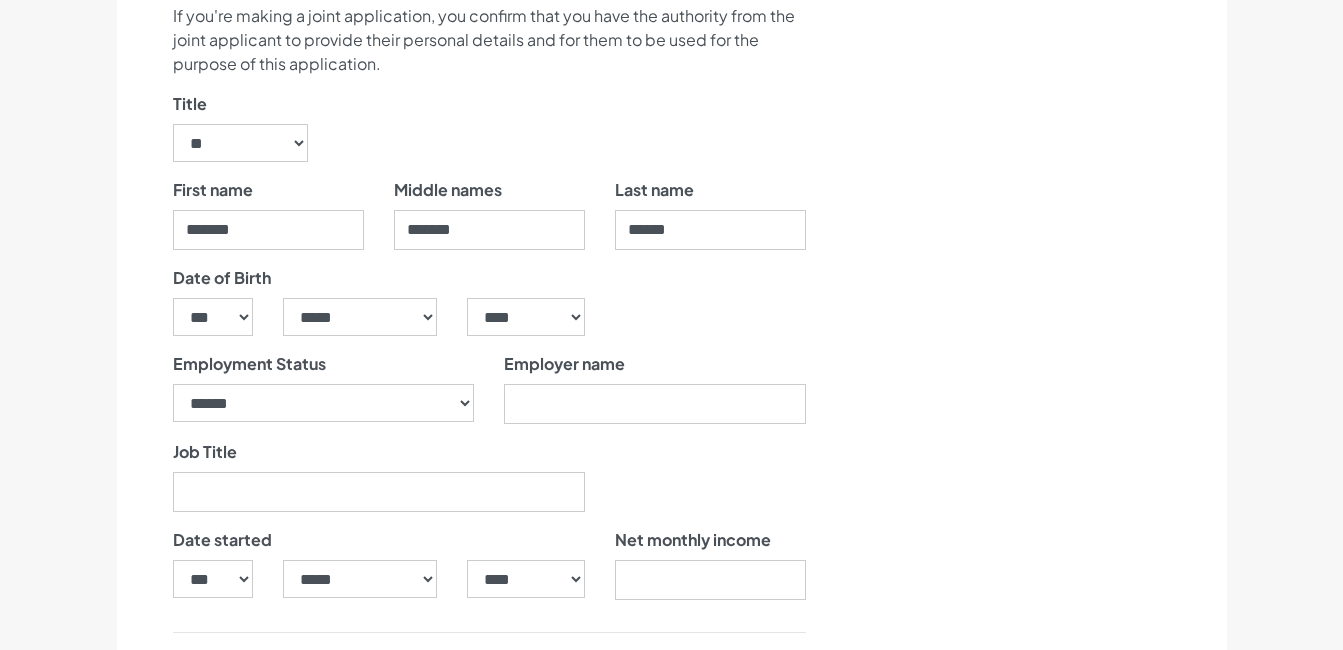 scroll, scrollTop: 1118, scrollLeft: 0, axis: vertical 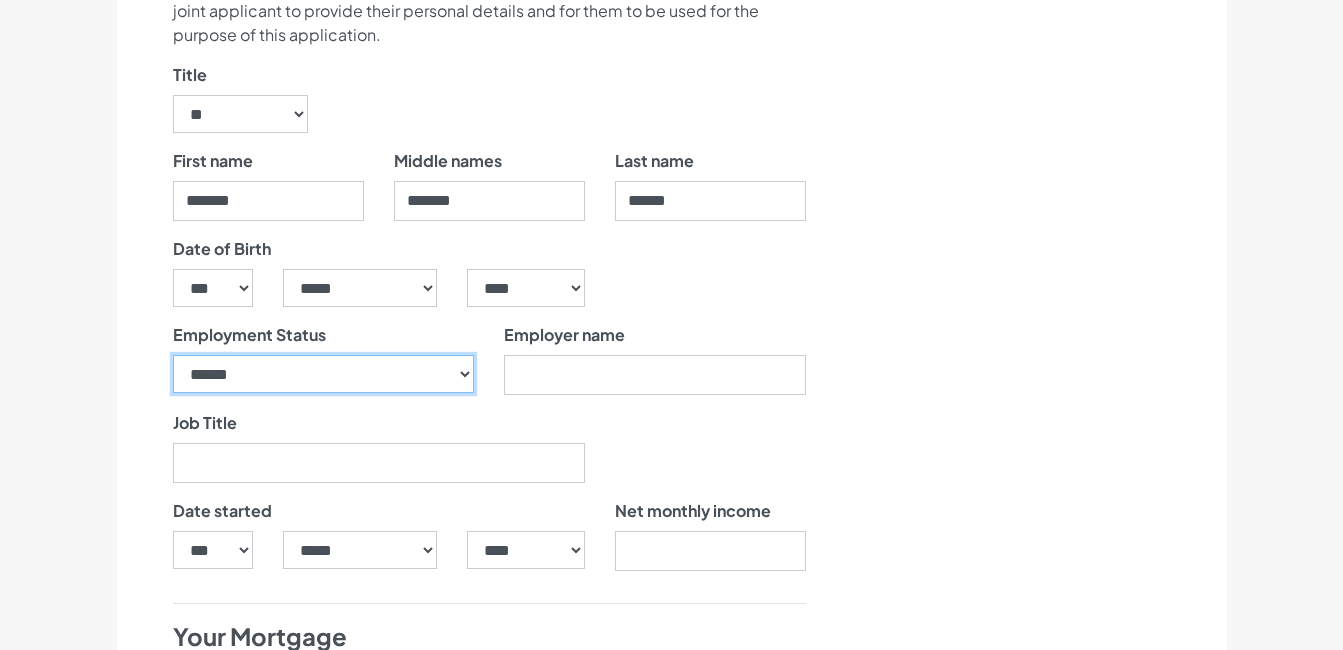 click on "**********" at bounding box center [324, 374] 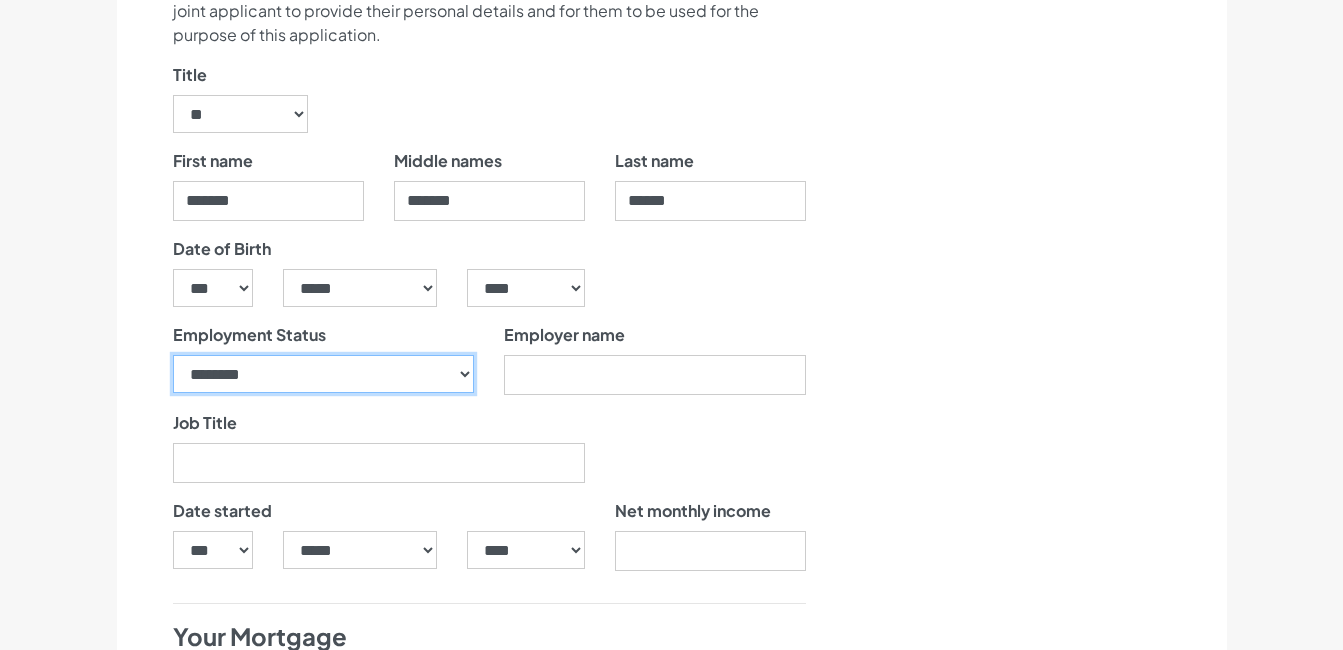 click on "**********" at bounding box center [324, 374] 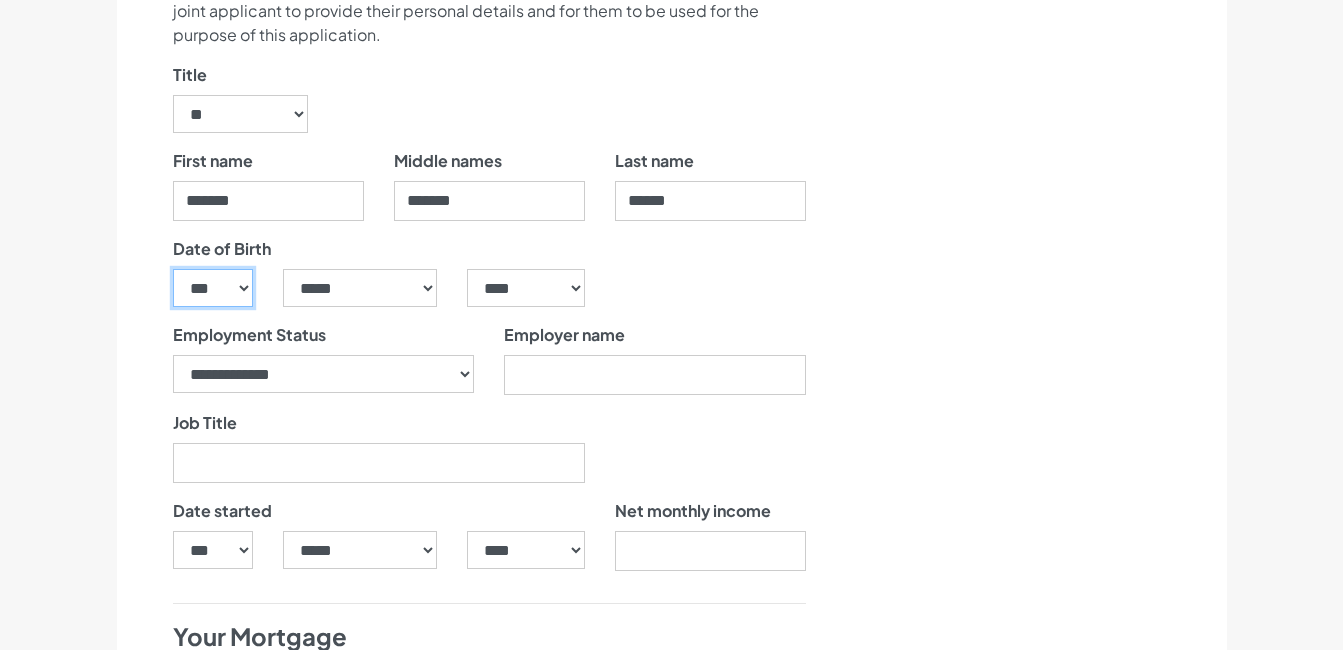 click on "***
* * * * * * * * * ** ** ** ** ** ** ** ** ** ** ** ** ** ** ** ** ** ** ** ** ** **" at bounding box center [213, 288] 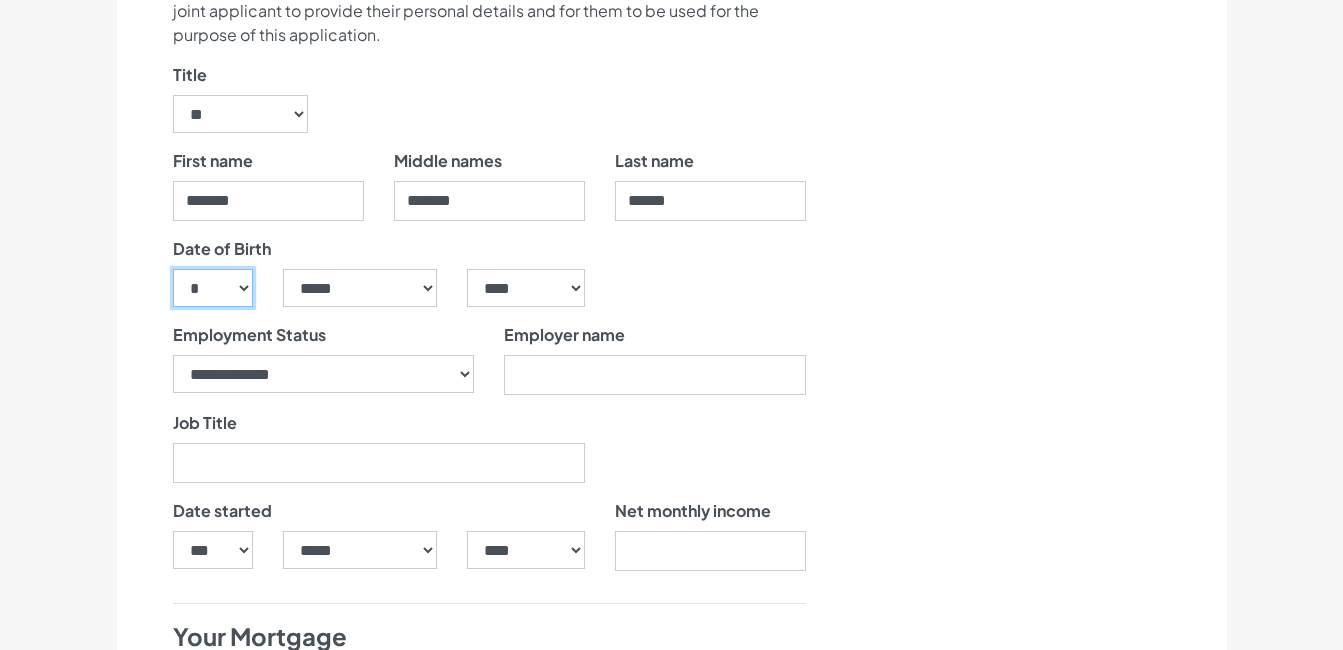 click on "***
* * * * * * * * * ** ** ** ** ** ** ** ** ** ** ** ** ** ** ** ** ** ** ** ** ** **" at bounding box center [213, 288] 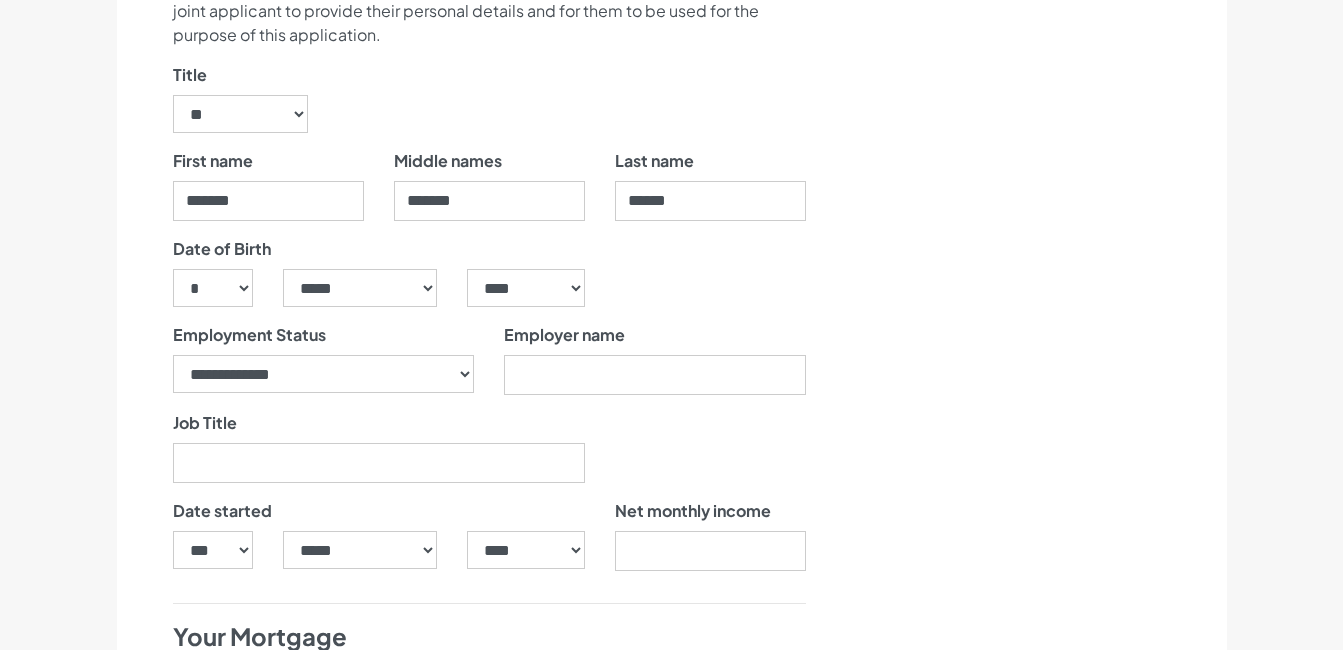 click on "*****
*******
********
*****
*****
***
****
****
******
*********
*******
********
********" at bounding box center [360, 296] 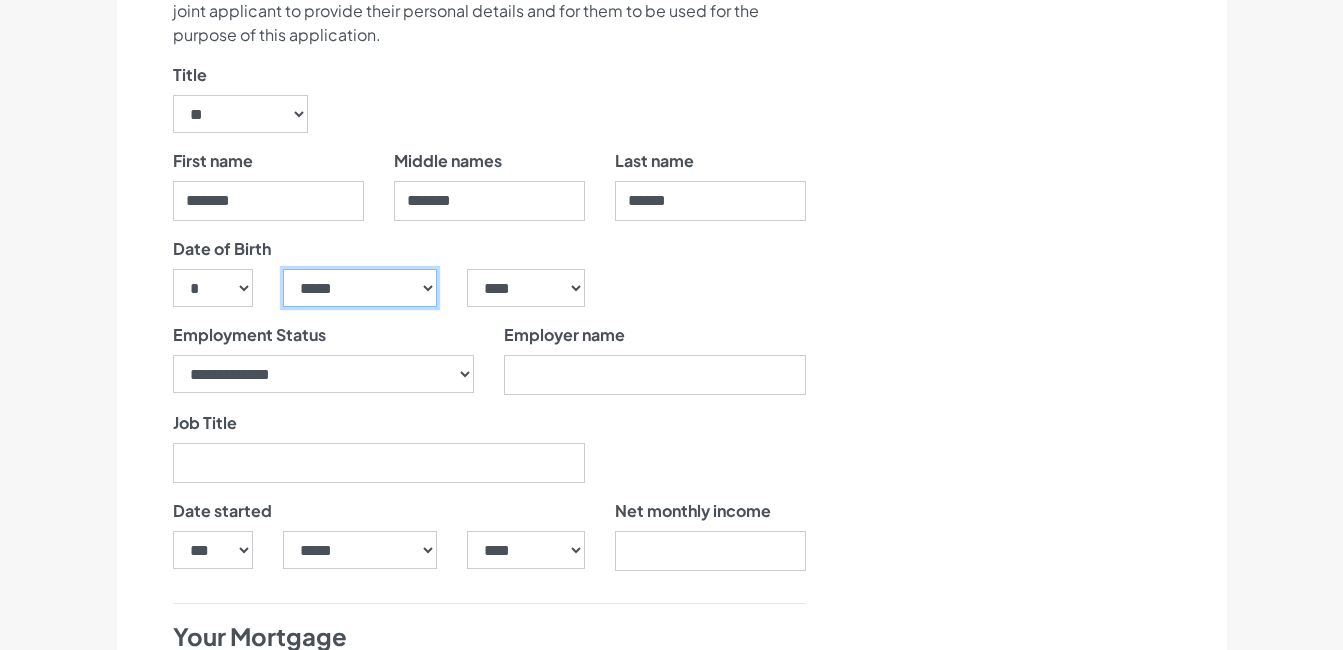 click on "*****
*******
********
*****
*****
***
****
****
******
*********
*******
********
********" at bounding box center [360, 288] 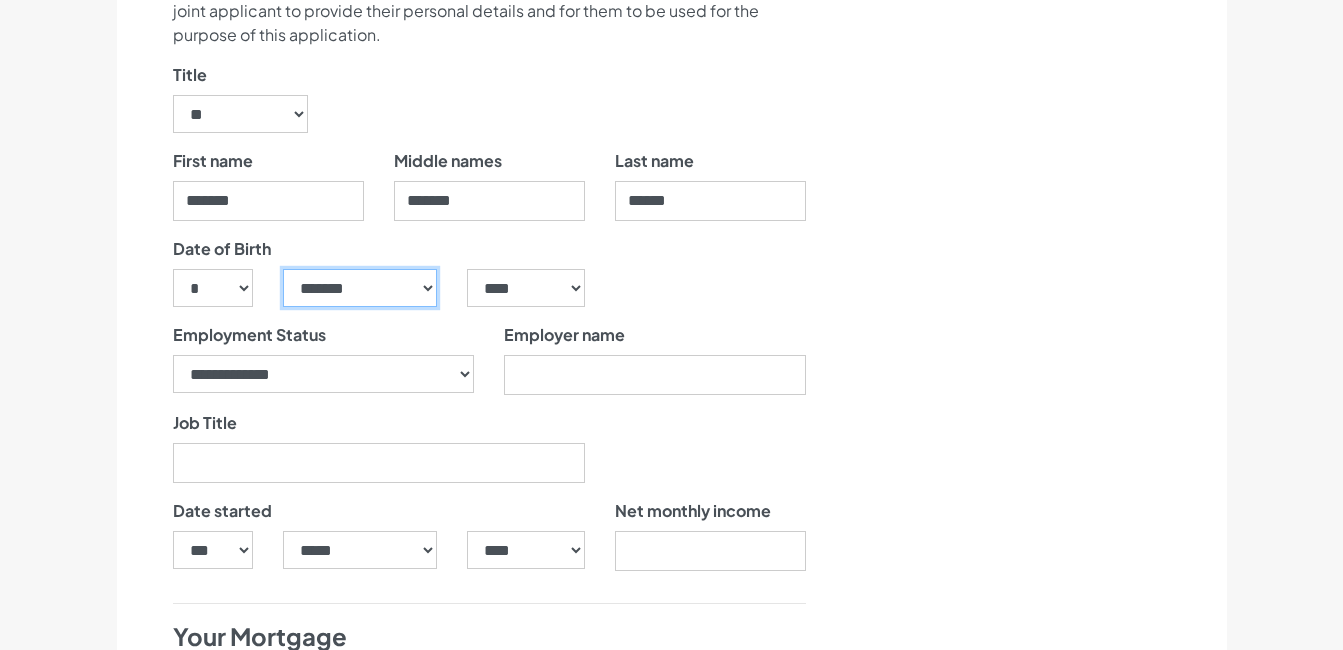click on "*****
*******
********
*****
*****
***
****
****
******
*********
*******
********
********" at bounding box center (360, 288) 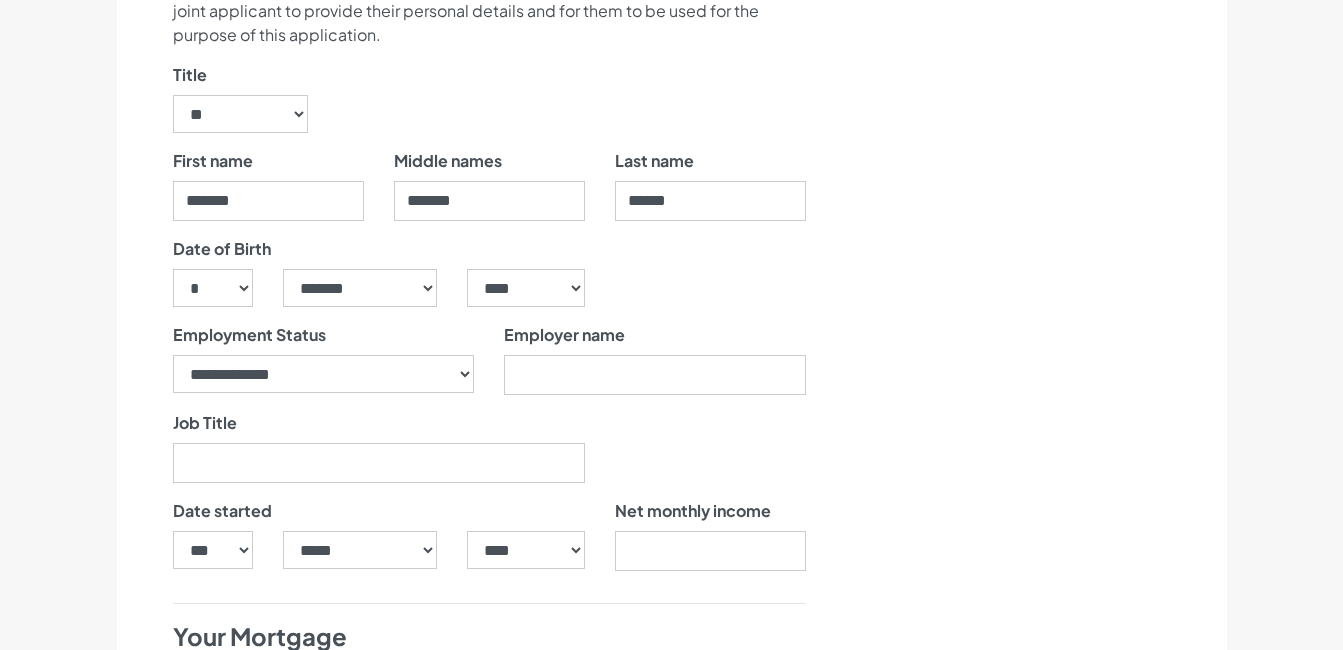 click on "****
**** **** **** **** **** **** **** **** **** **** **** **** **** **** **** **** **** **** **** **** **** **** **** **** **** **** **** **** **** **** **** **** **** **** **** **** **** **** **** **** **** **** **** **** **** **** **** **** **** **** **** **** **** **** **** **** **** **** **** **** **** **** **** **** **** **** **** **** **** **** **** **** **** **** **** **** **** **** **** **** **** **** **** **** **** **** **** **** **** **** **** **** **** **** **** **** **** **** **** **** **** **** **** **** **** **** **** **** **** **** **** **** **** **** **** **** **** **** **** **** **** **** **** **** **** ****" at bounding box center (525, 296) 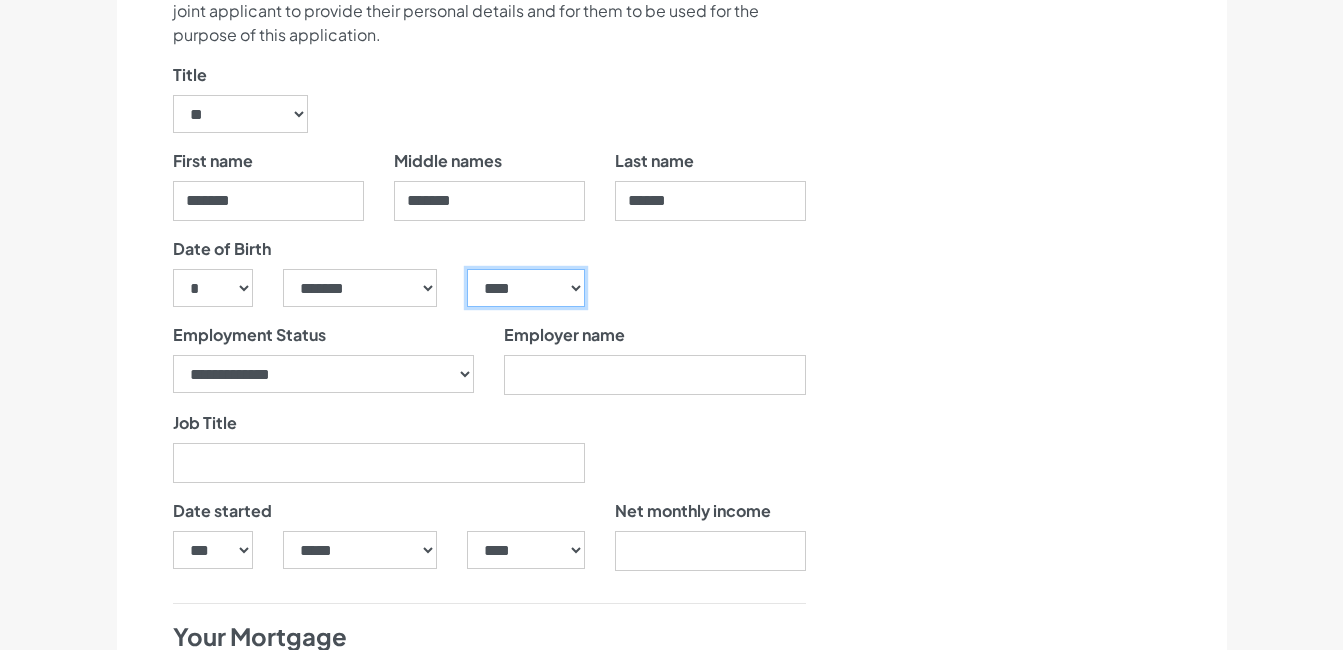 click on "****
**** **** **** **** **** **** **** **** **** **** **** **** **** **** **** **** **** **** **** **** **** **** **** **** **** **** **** **** **** **** **** **** **** **** **** **** **** **** **** **** **** **** **** **** **** **** **** **** **** **** **** **** **** **** **** **** **** **** **** **** **** **** **** **** **** **** **** **** **** **** **** **** **** **** **** **** **** **** **** **** **** **** **** **** **** **** **** **** **** **** **** **** **** **** **** **** **** **** **** **** **** **** **** **** **** **** **** **** **** **** **** **** **** **** **** **** **** **** **** **** **** **** **** **** **** ****" at bounding box center [525, 288] 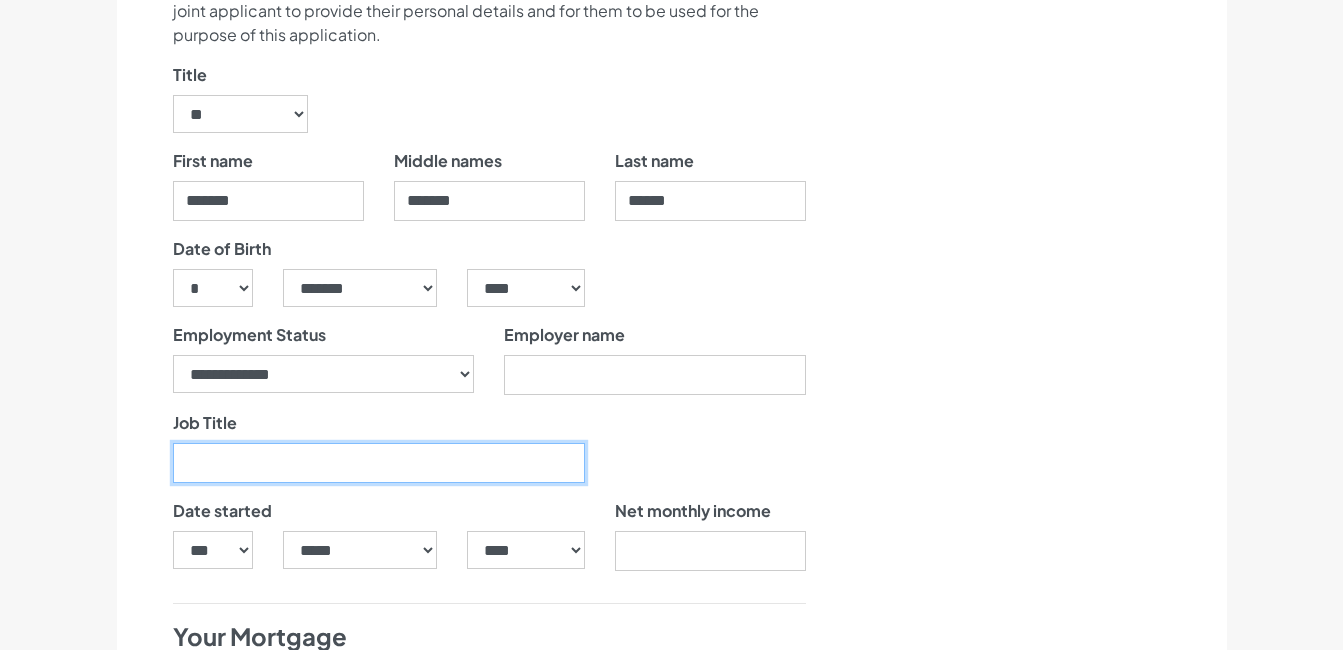 click on "Job Title" at bounding box center (379, 463) 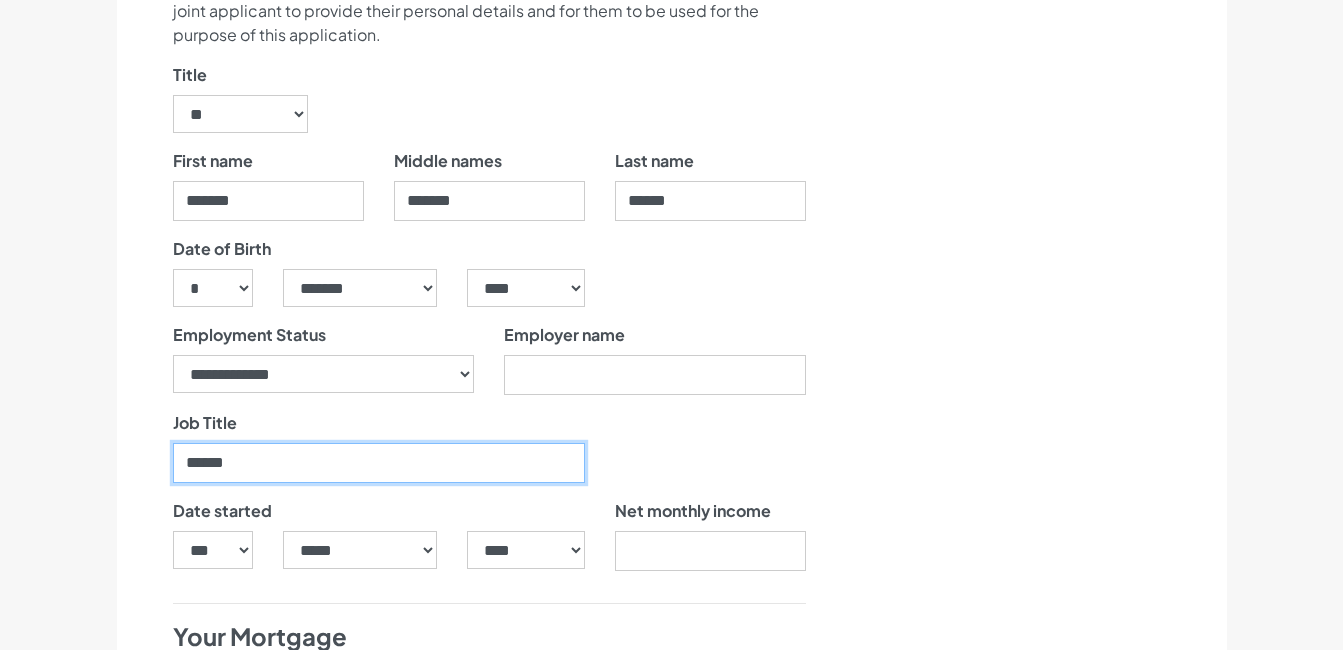 type on "******" 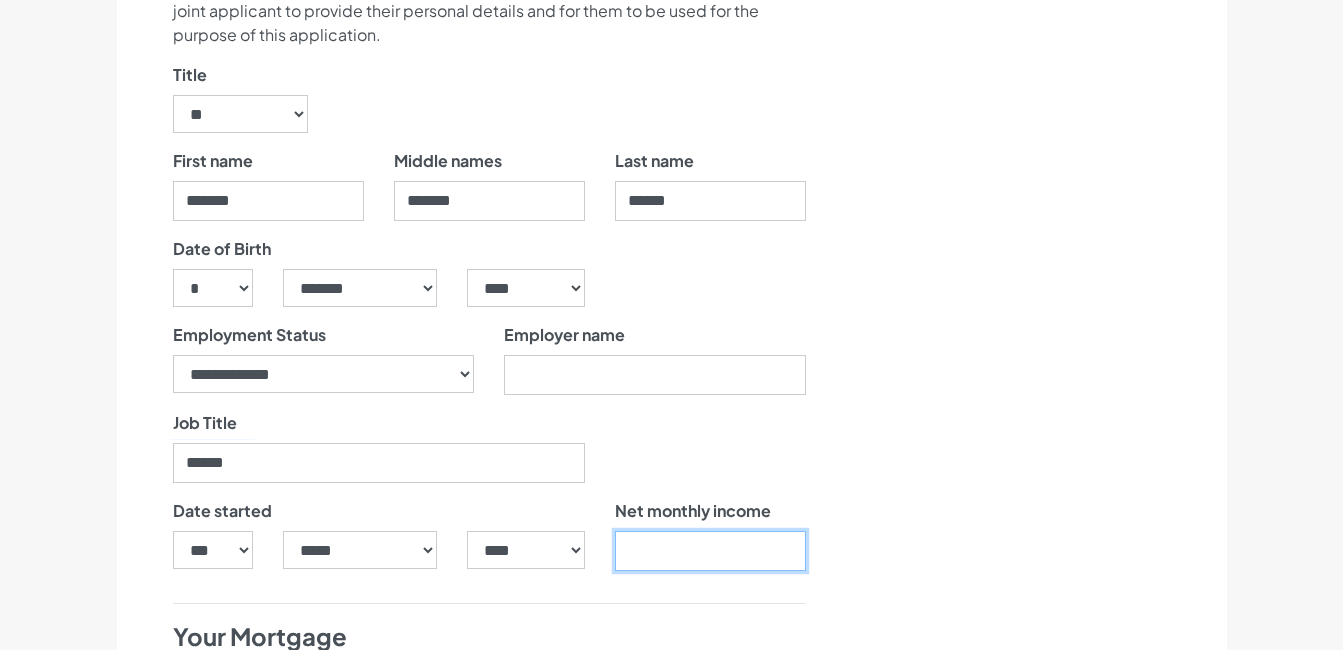 click at bounding box center (710, 551) 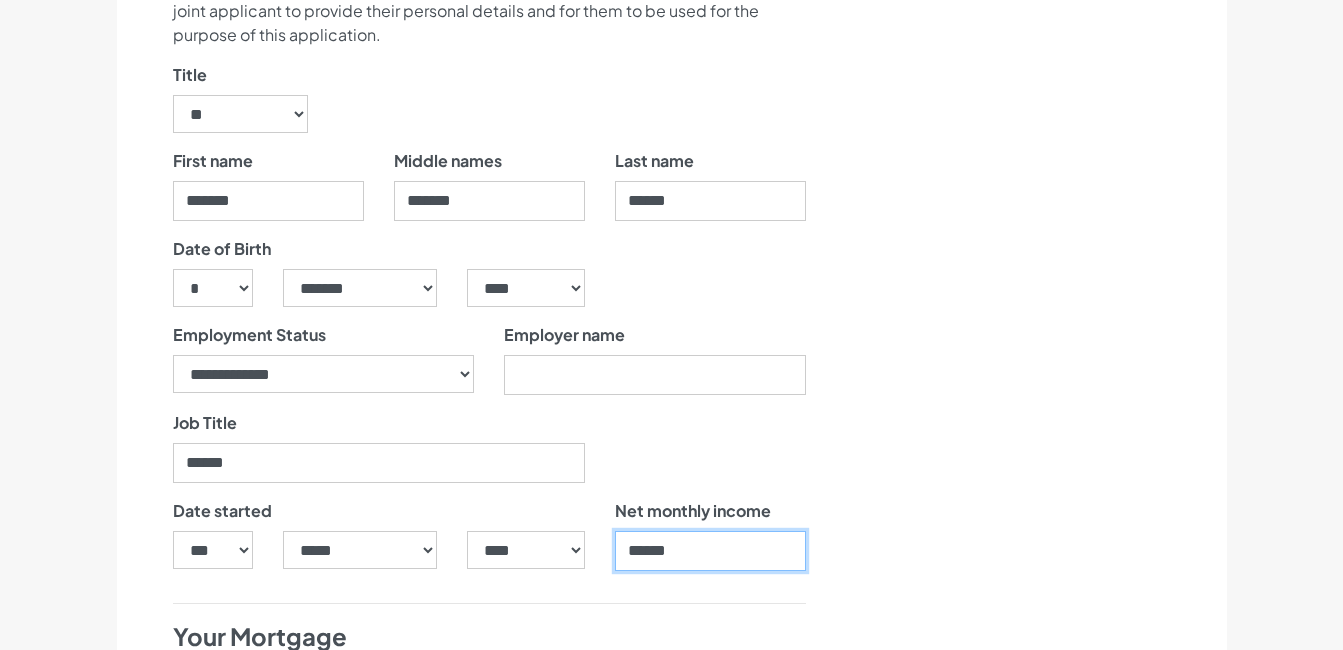 type on "******" 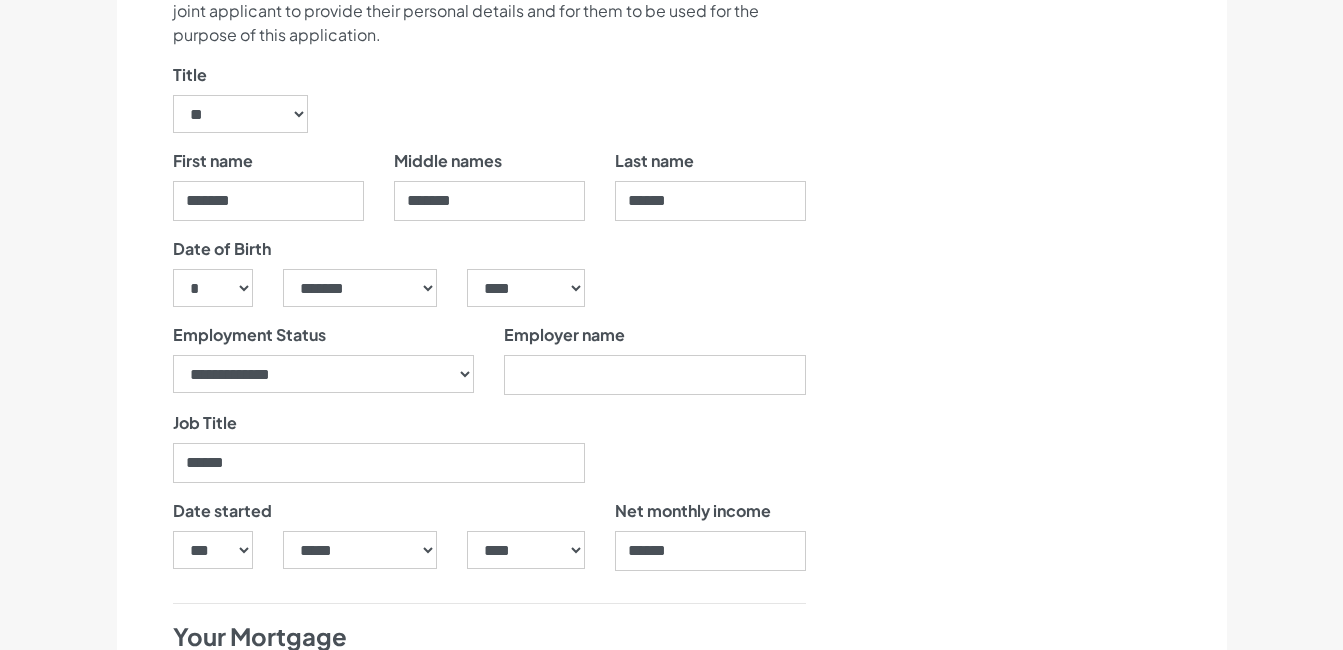 click on "Nearly there, we just need to know your address and employment details" at bounding box center (1036, 505) 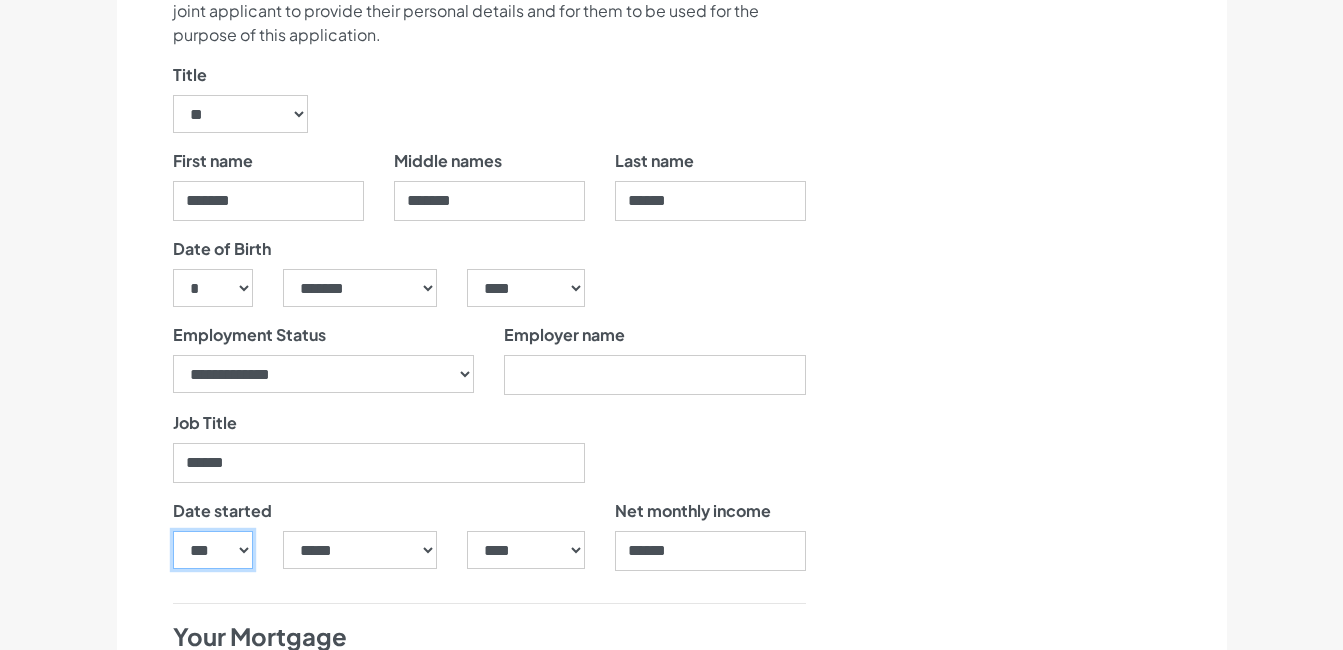 click on "***
* * * * * * * * * ** ** ** ** ** ** ** ** ** ** ** ** ** ** ** ** ** ** ** ** ** **" at bounding box center (213, 550) 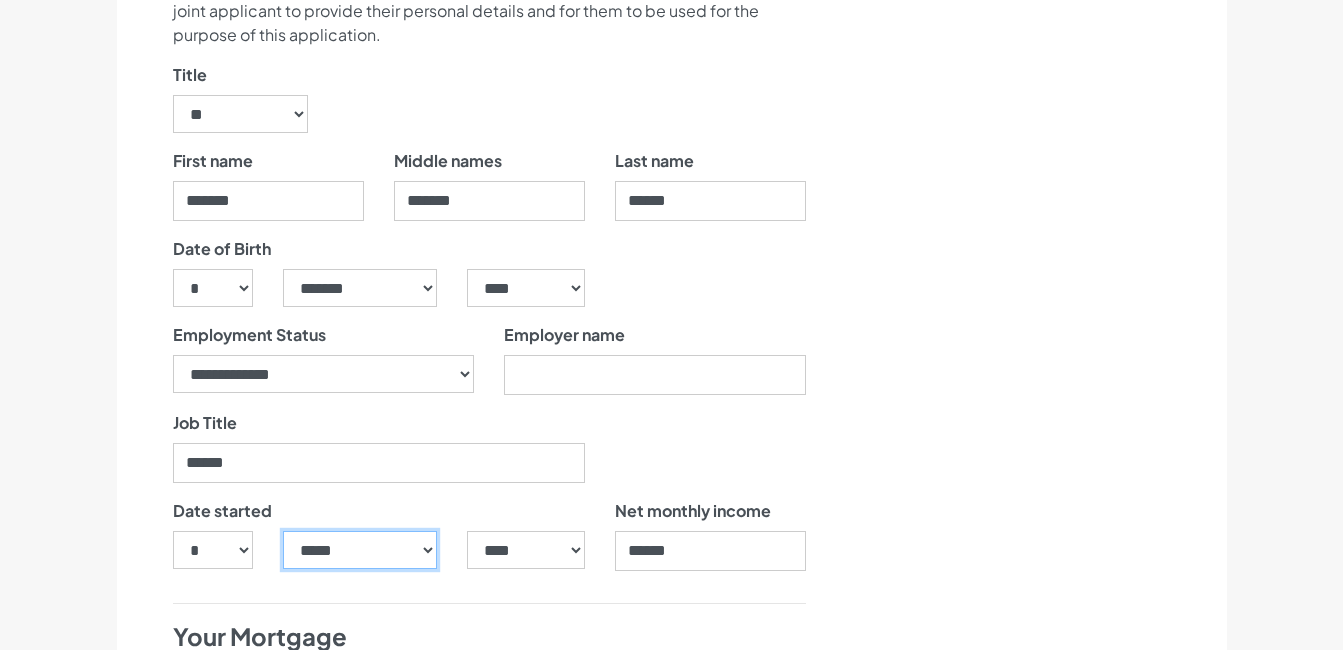click on "*****
*******
********
*****
*****
***
****
****
******
*********
*******
********
********" at bounding box center [360, 550] 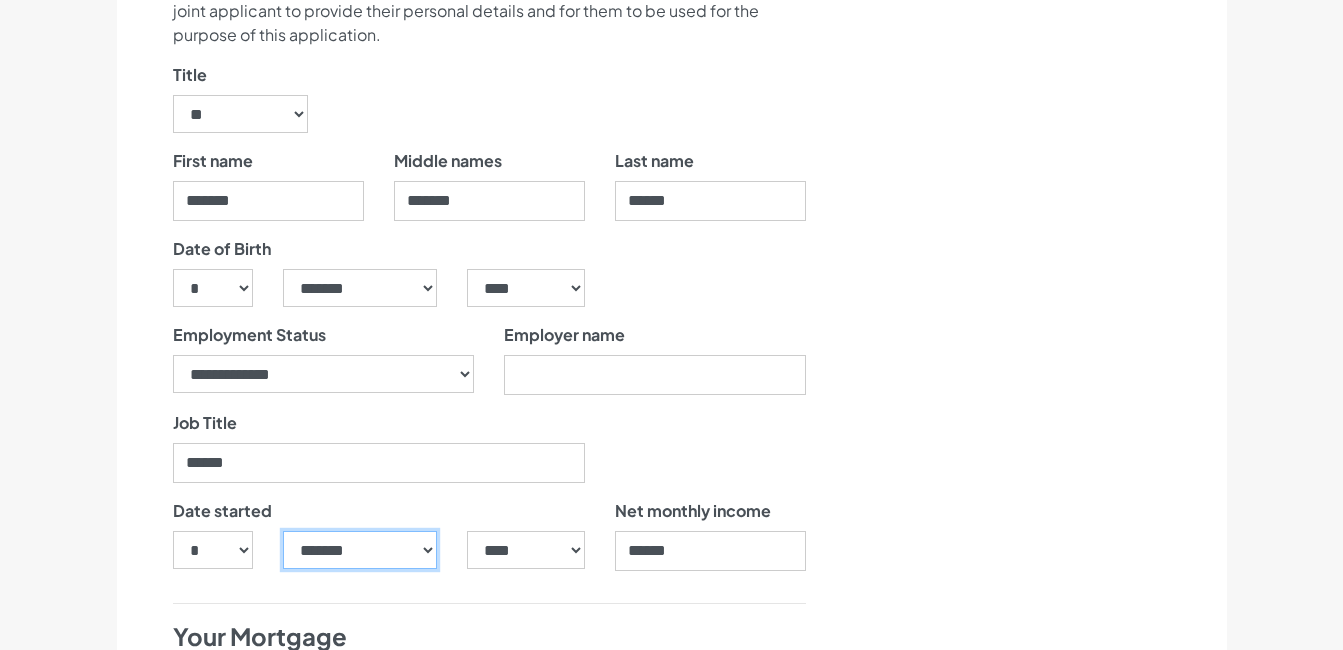 click on "*****
*******
********
*****
*****
***
****
****
******
*********
*******
********
********" at bounding box center [360, 550] 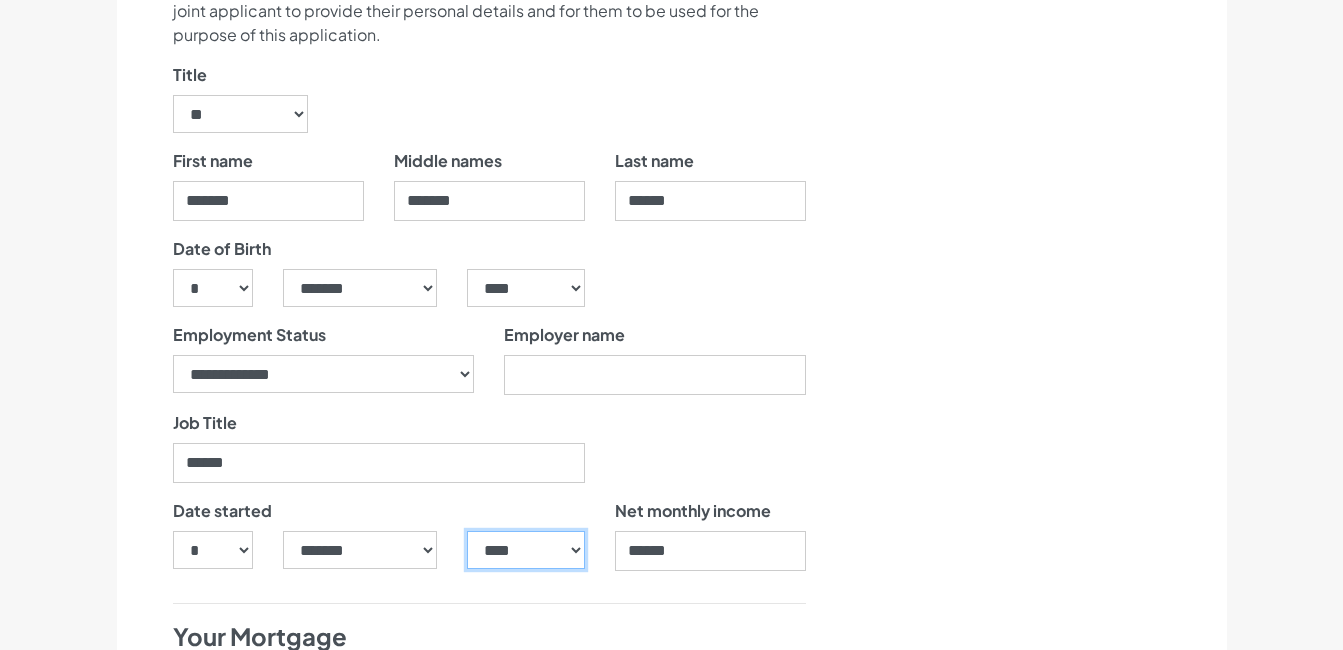 click on "****
**** **** **** **** **** **** **** **** **** **** **** **** **** **** **** **** **** **** **** **** **** **** **** **** **** **** **** **** **** **** **** **** **** **** **** **** **** **** **** **** **** **** **** **** **** **** **** **** **** **** **** **** **** **** **** **** **** **** **** **** **** **** **** **** **** **** **** **** **** **** **** **** **** **** **** **** **** **** **** **** **** **** **** **** **** **** **** **** **** **** **** **** **** **** **** **** **** **** **** **** **** **** **** **** **** **** **** **** **** **** **** **** **** **** **** **** **** **** **** **** **** **** **** **** **** ****" at bounding box center [525, 550] 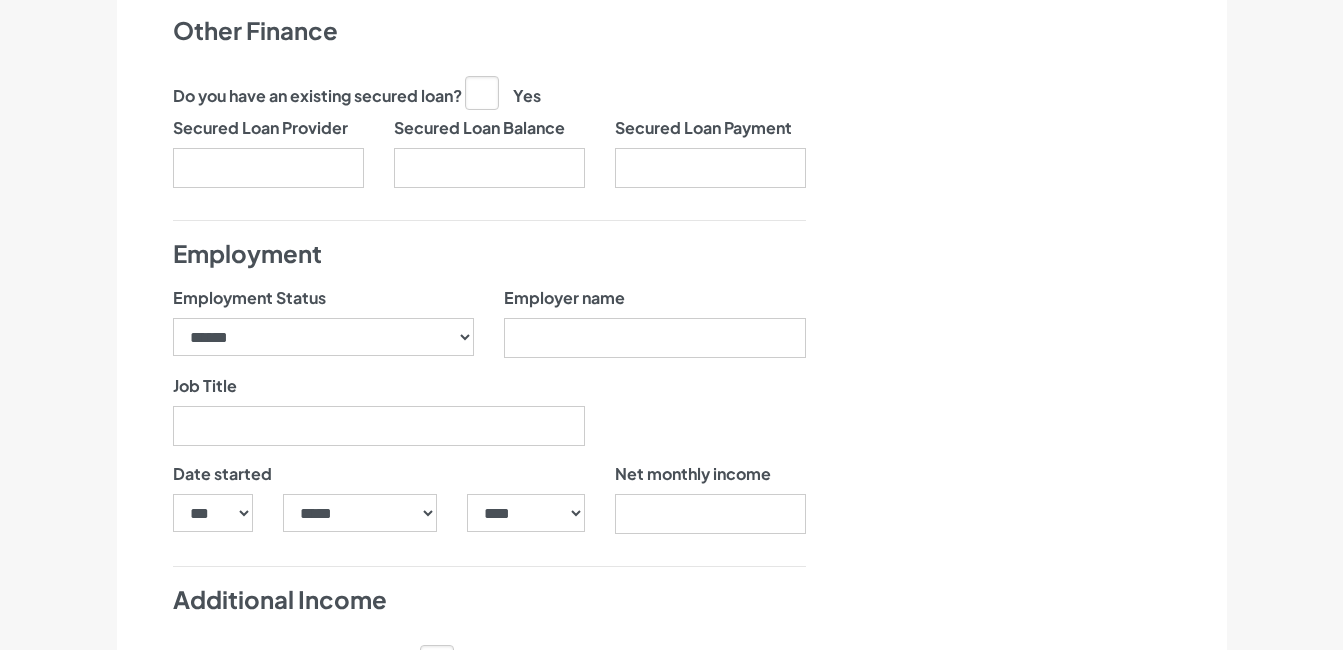scroll, scrollTop: 1712, scrollLeft: 0, axis: vertical 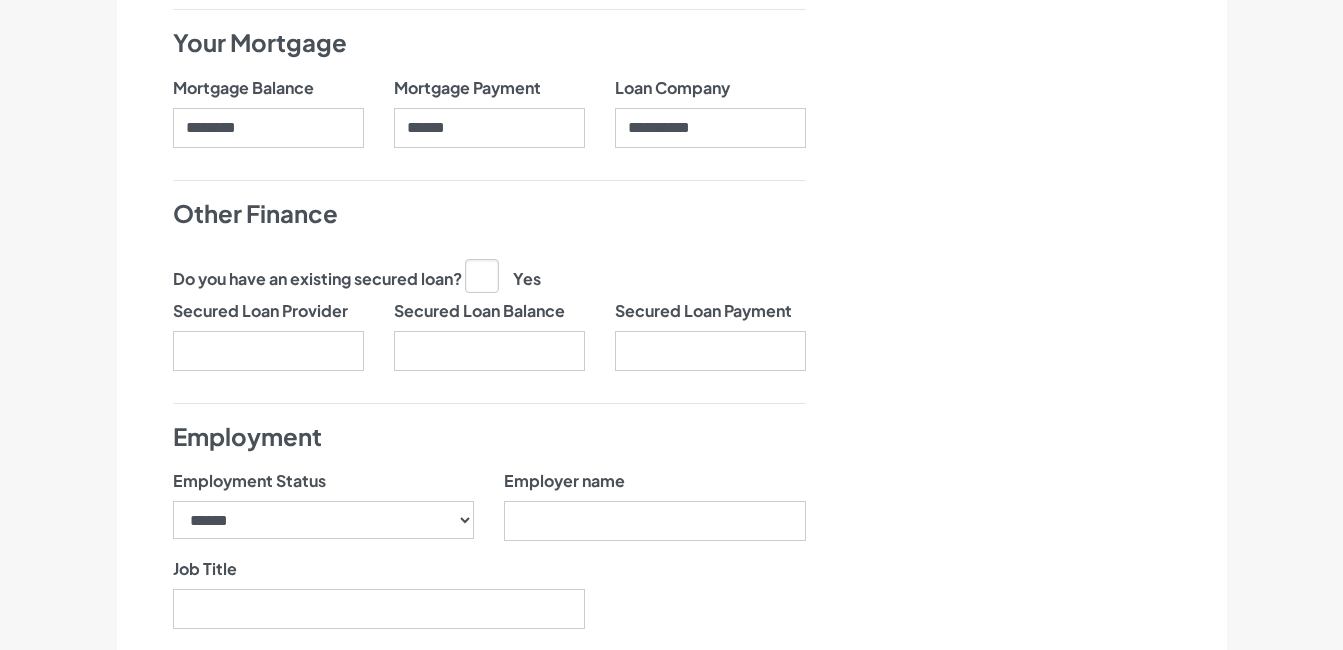 click on "Yes" at bounding box center (503, 275) 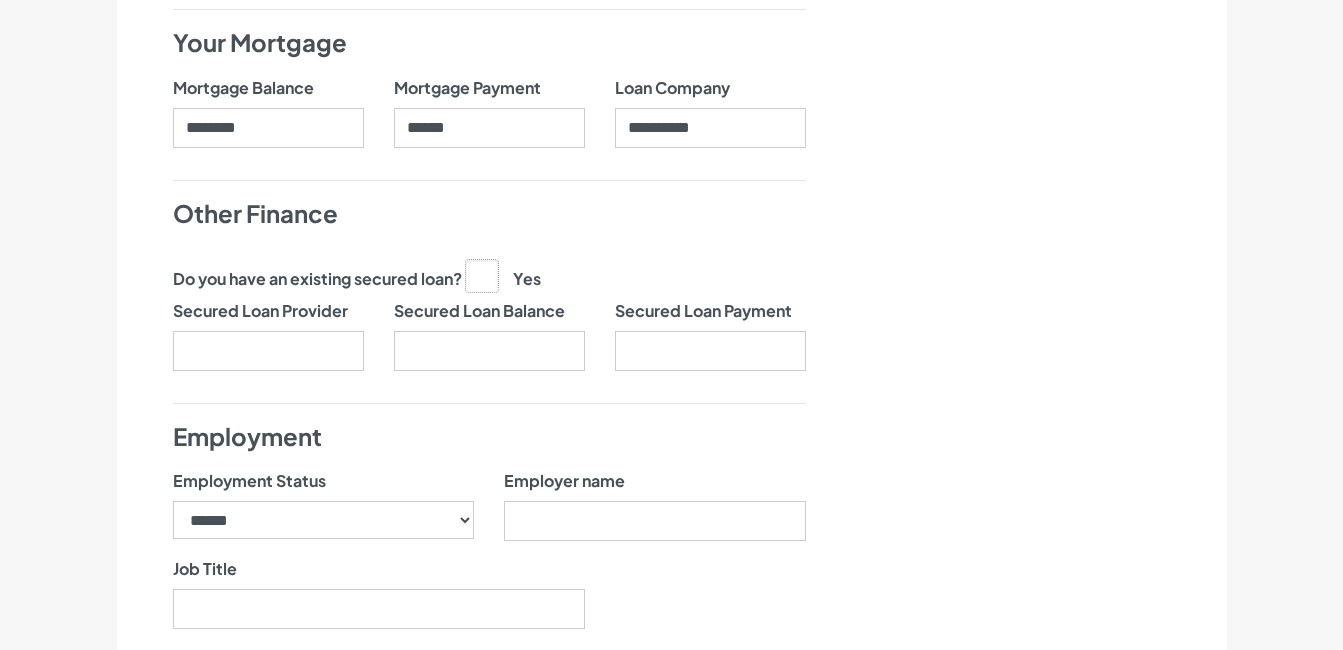 click on "Yes" at bounding box center [-9528, 274] 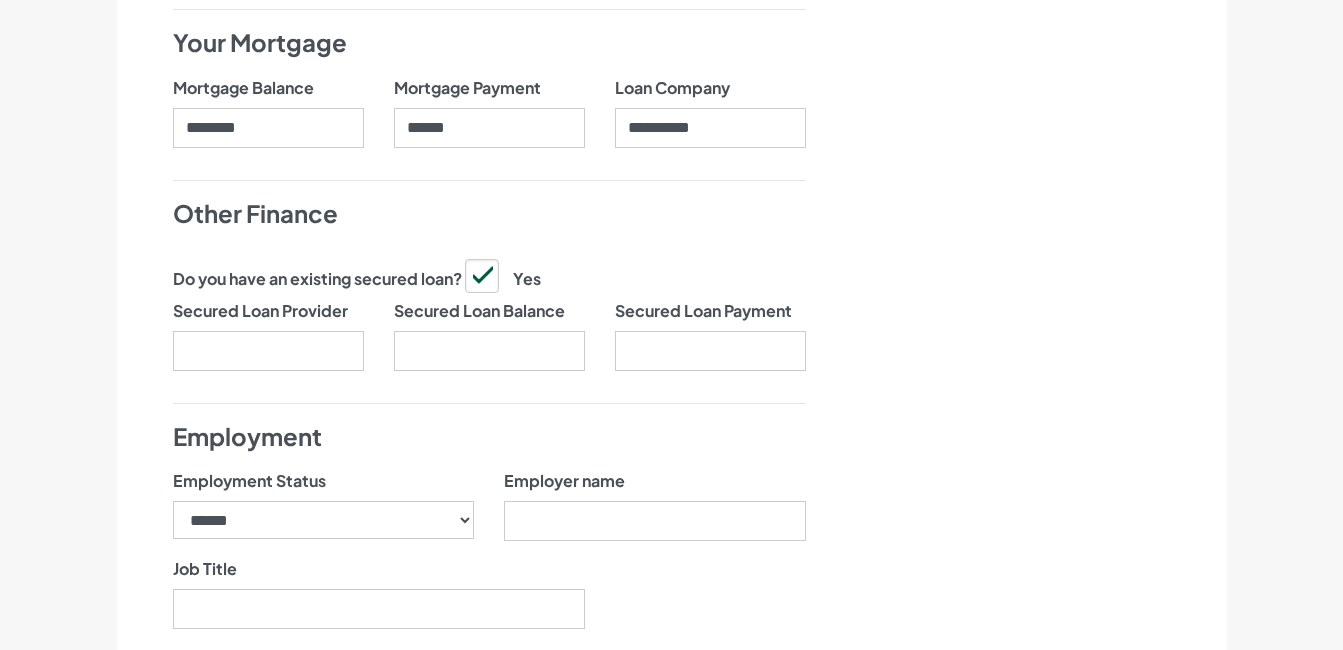click on "Secured Loan Provider" at bounding box center (268, 343) 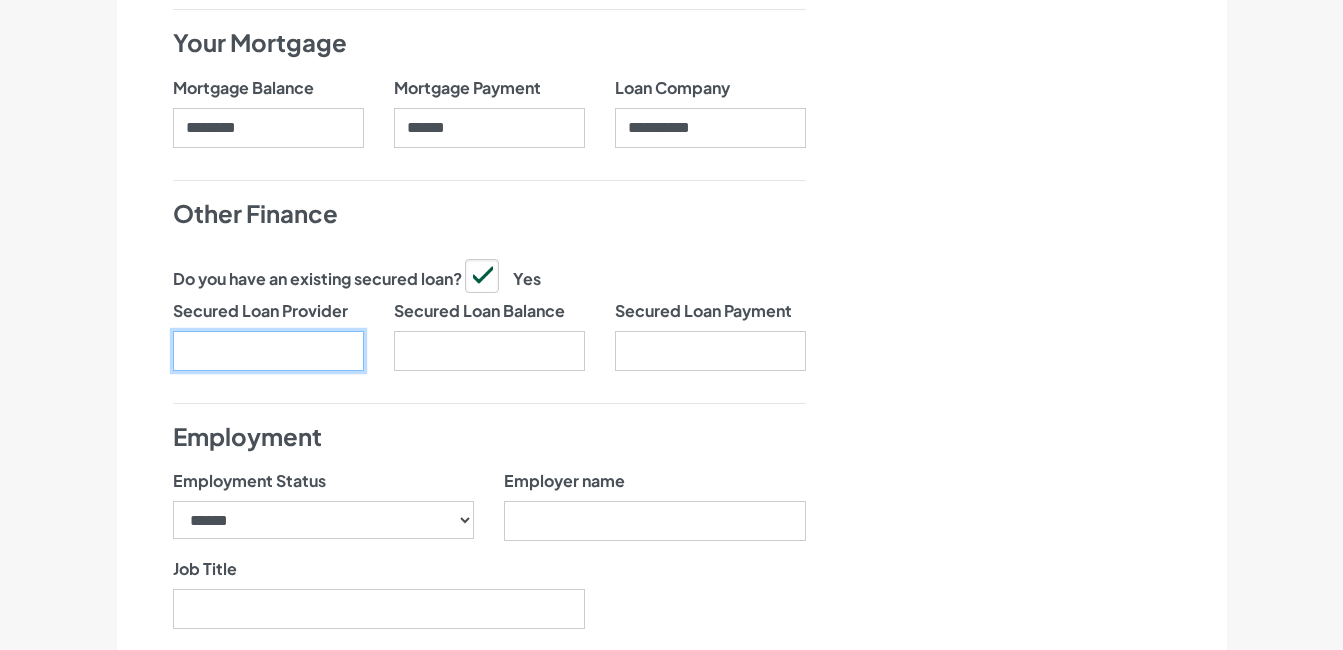 click on "Secured Loan Provider" at bounding box center [268, 351] 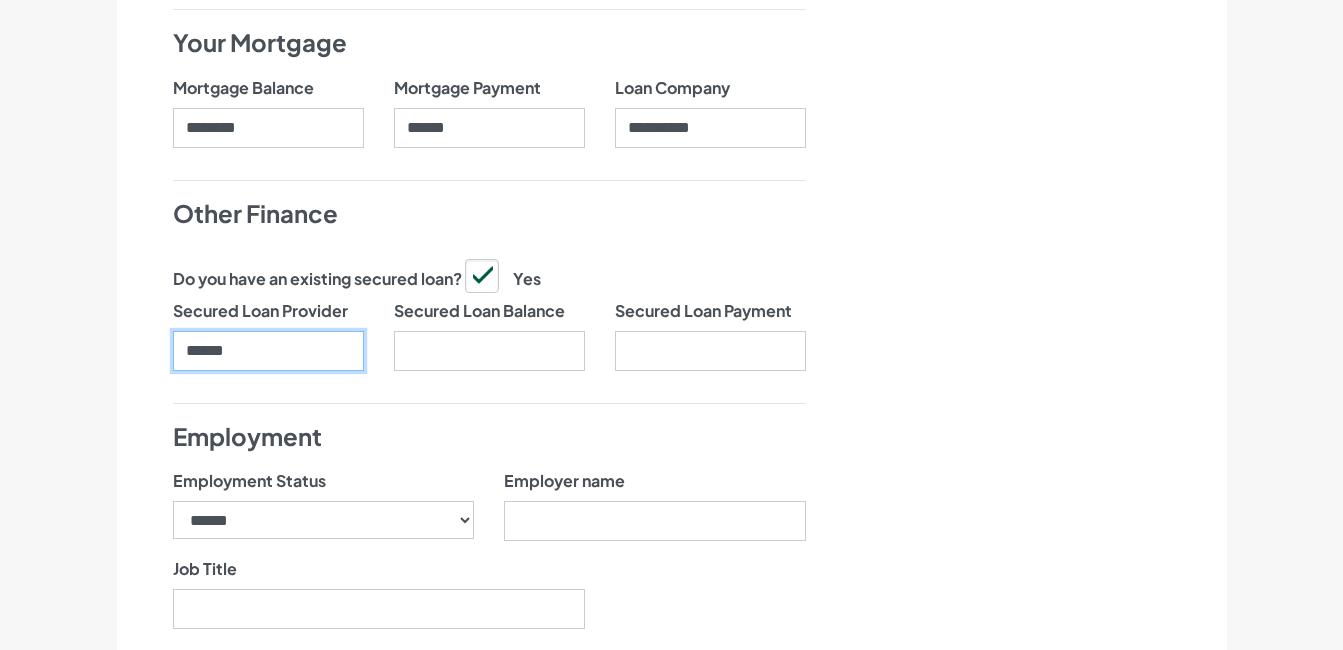 type on "******" 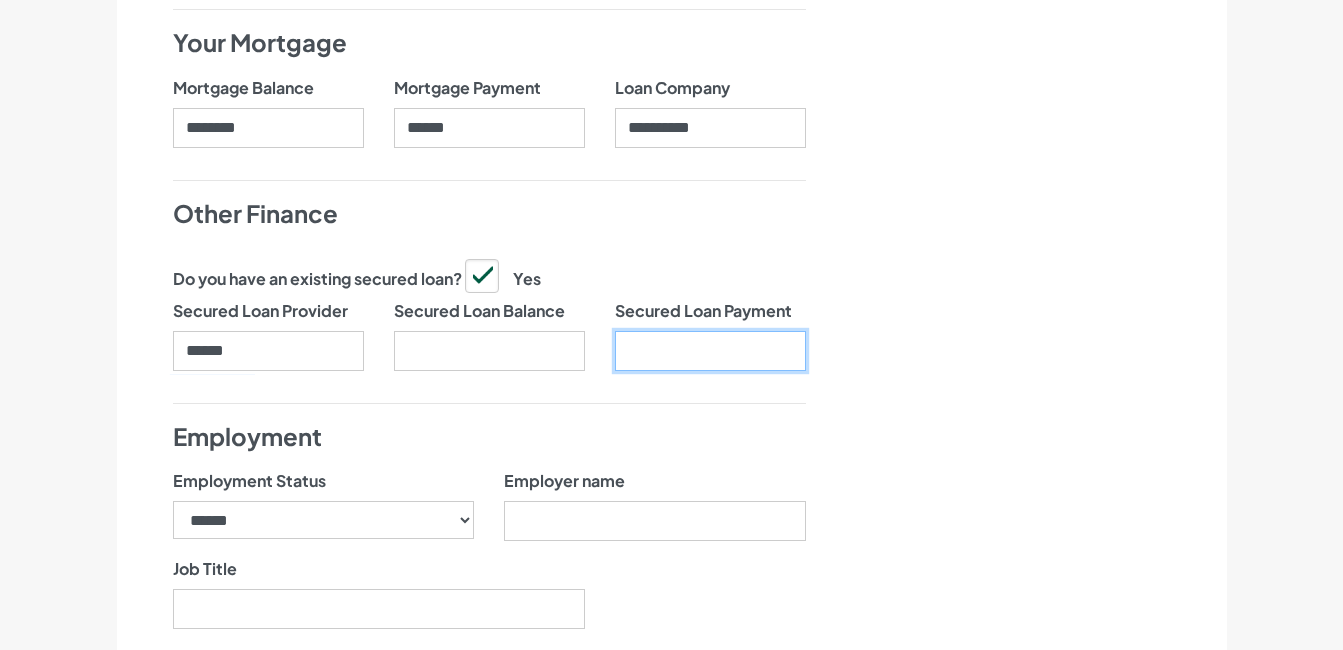click on "Secured Loan Payment" at bounding box center (710, 351) 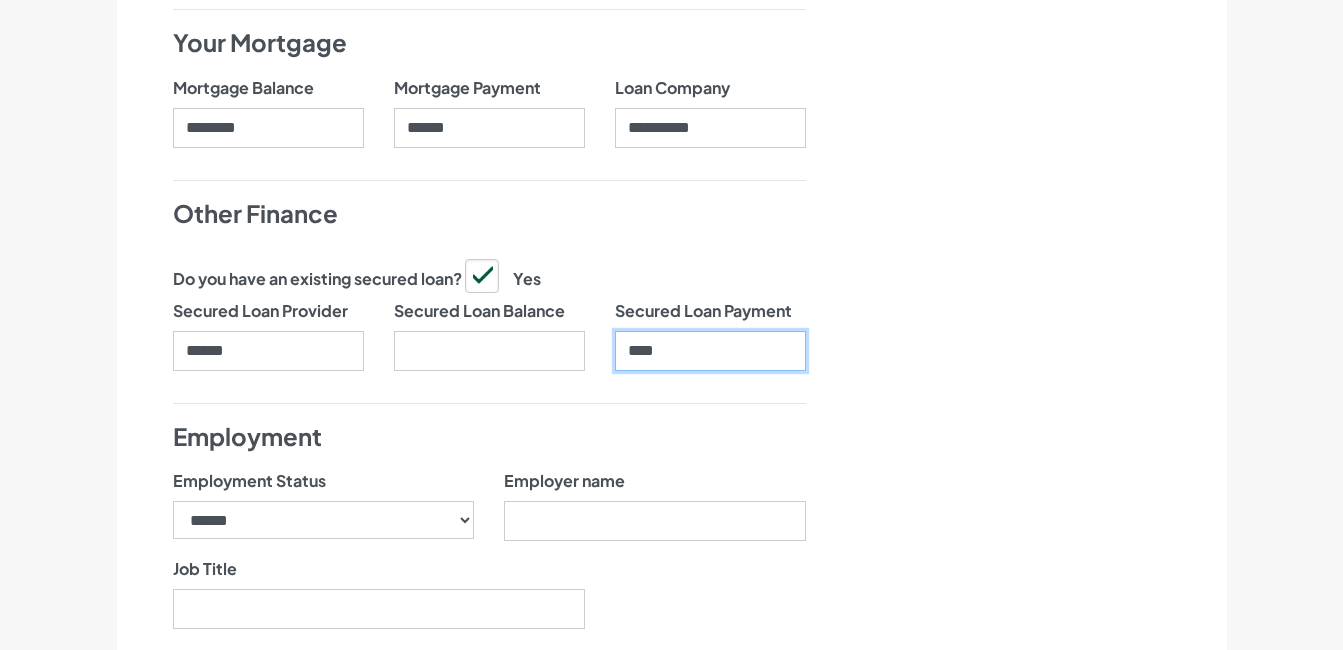 type on "****" 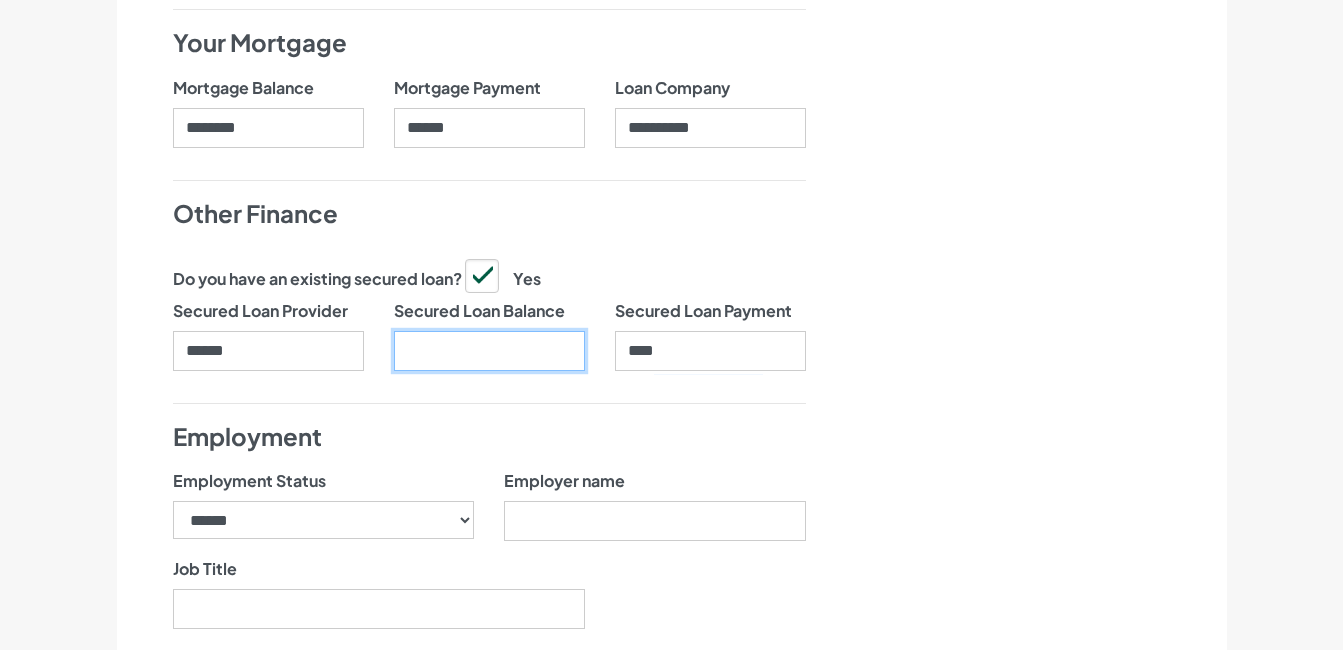 click on "Secured Loan Balance" at bounding box center [489, 351] 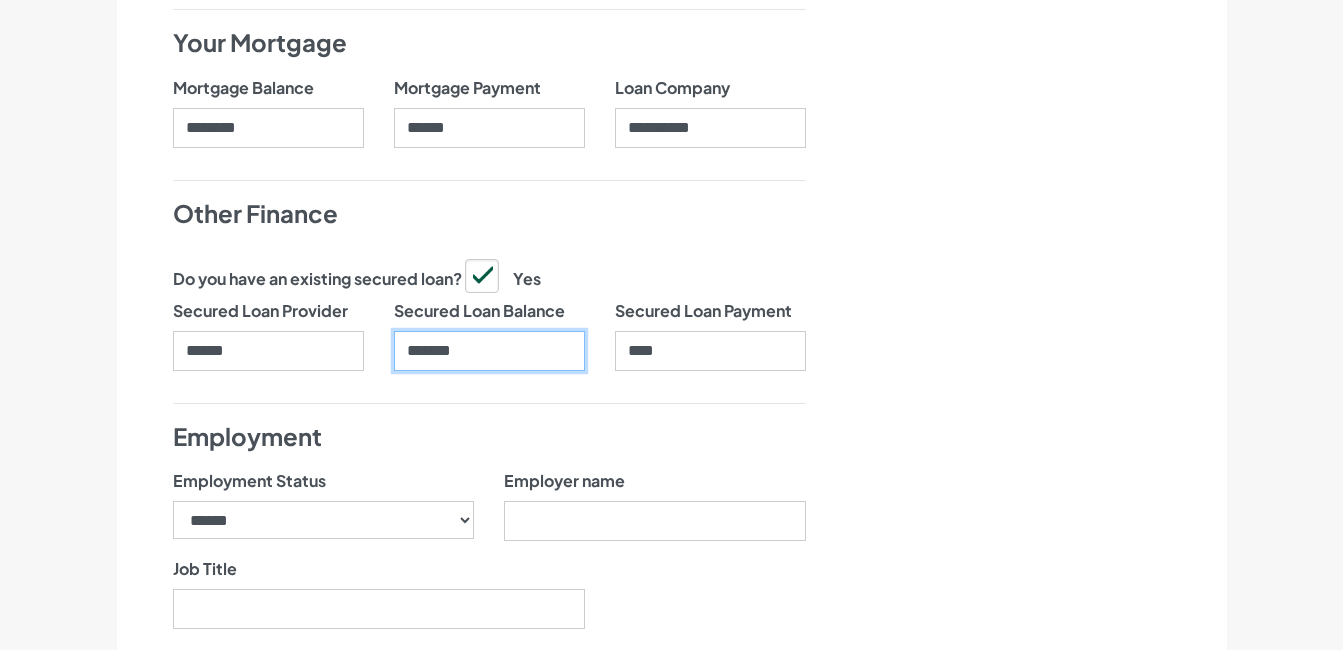 drag, startPoint x: 566, startPoint y: 360, endPoint x: 990, endPoint y: 496, distance: 445.27744 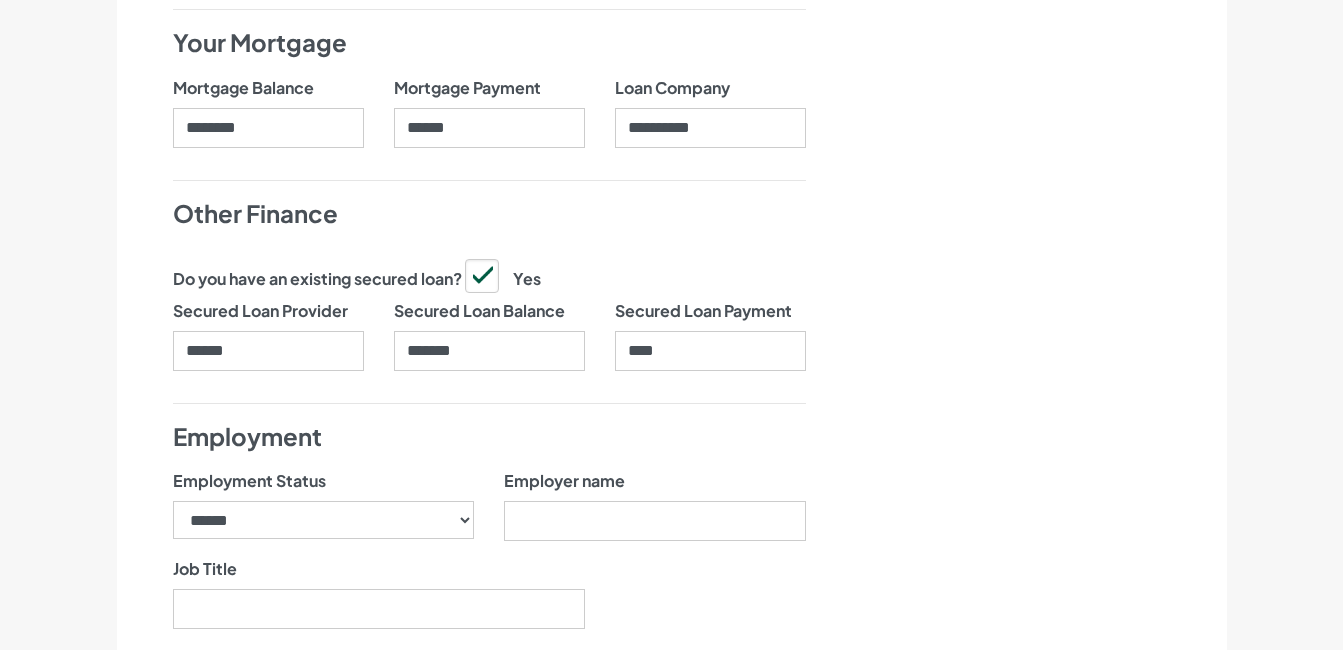 click on "Nearly there, we just need to know your address and employment details" at bounding box center [1040, -89] 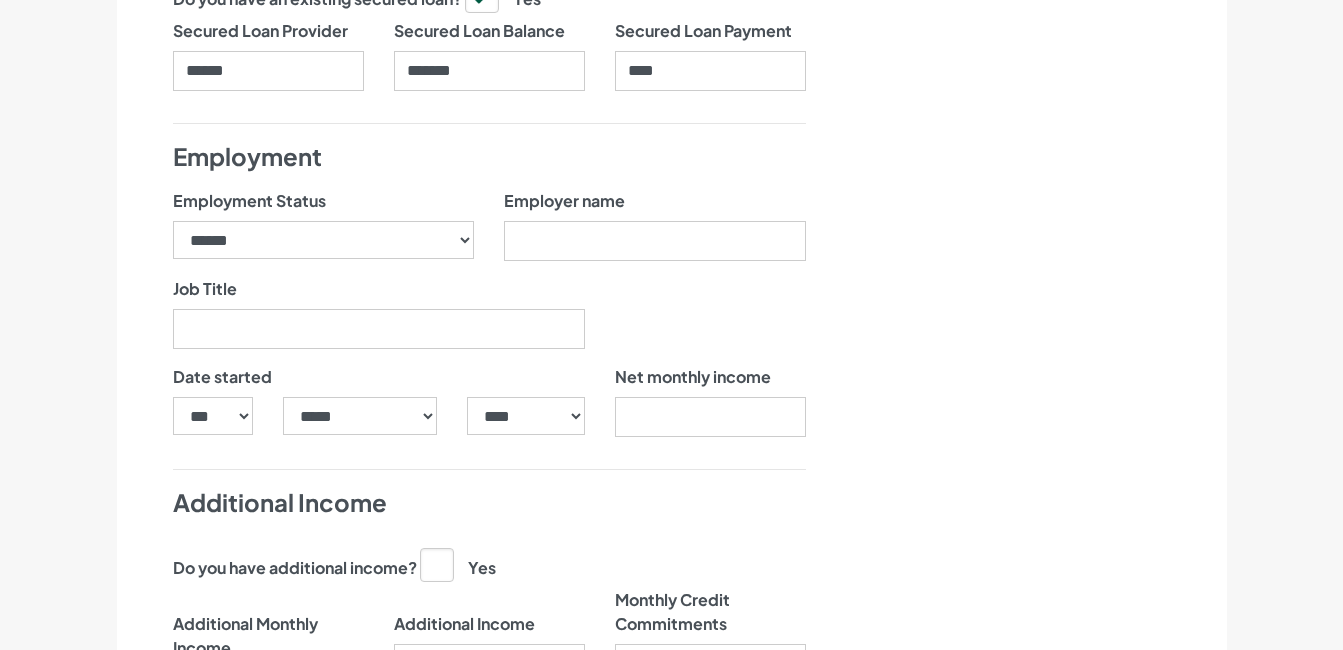 scroll, scrollTop: 2032, scrollLeft: 0, axis: vertical 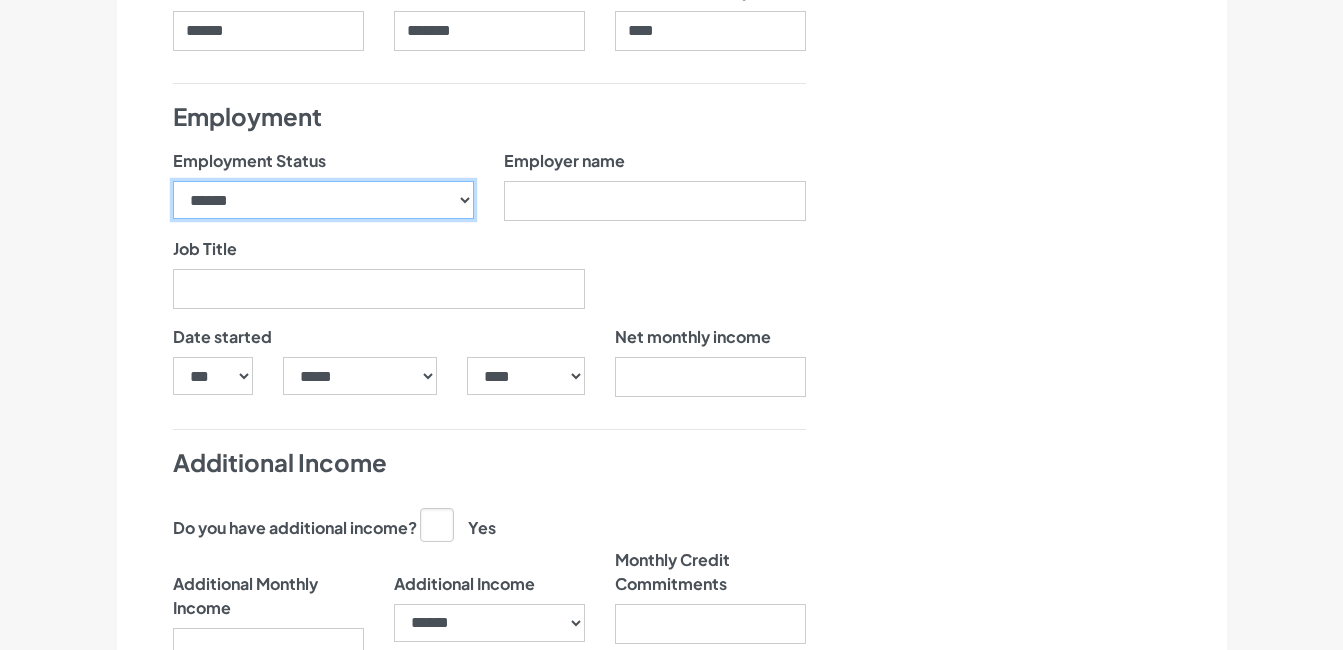 click on "**********" at bounding box center [324, 200] 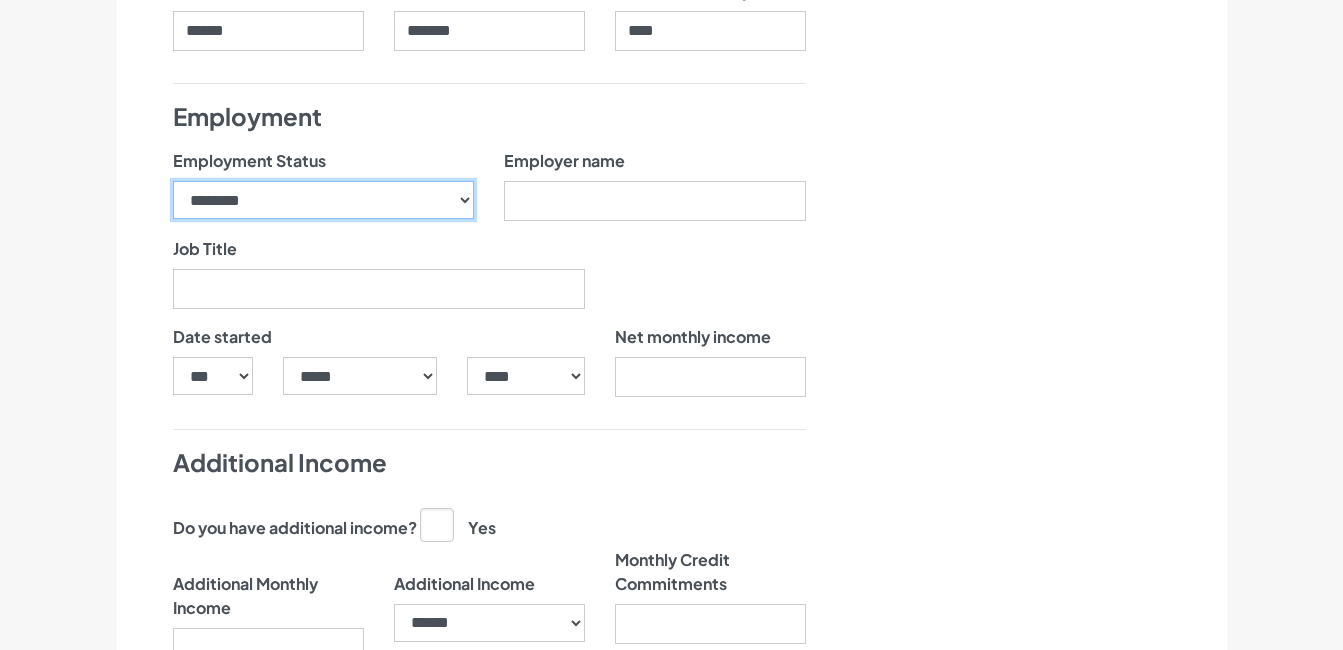 click on "**********" at bounding box center [324, 200] 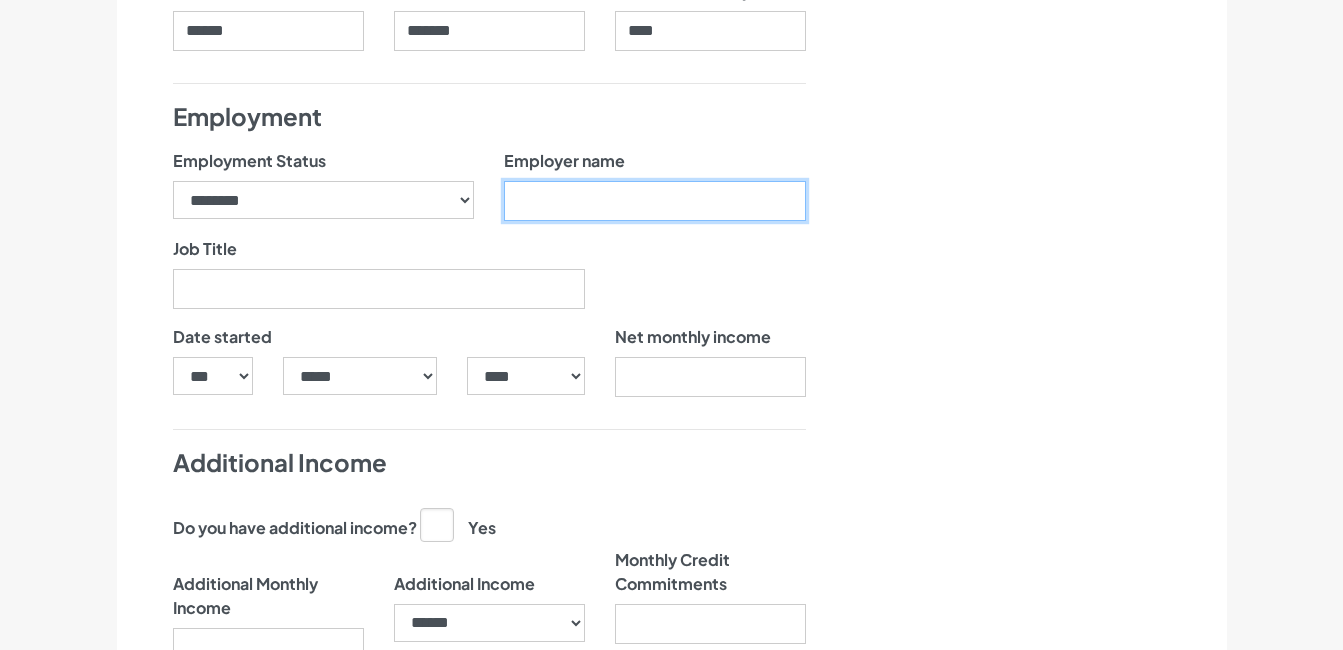 click on "Employer name" at bounding box center (655, 201) 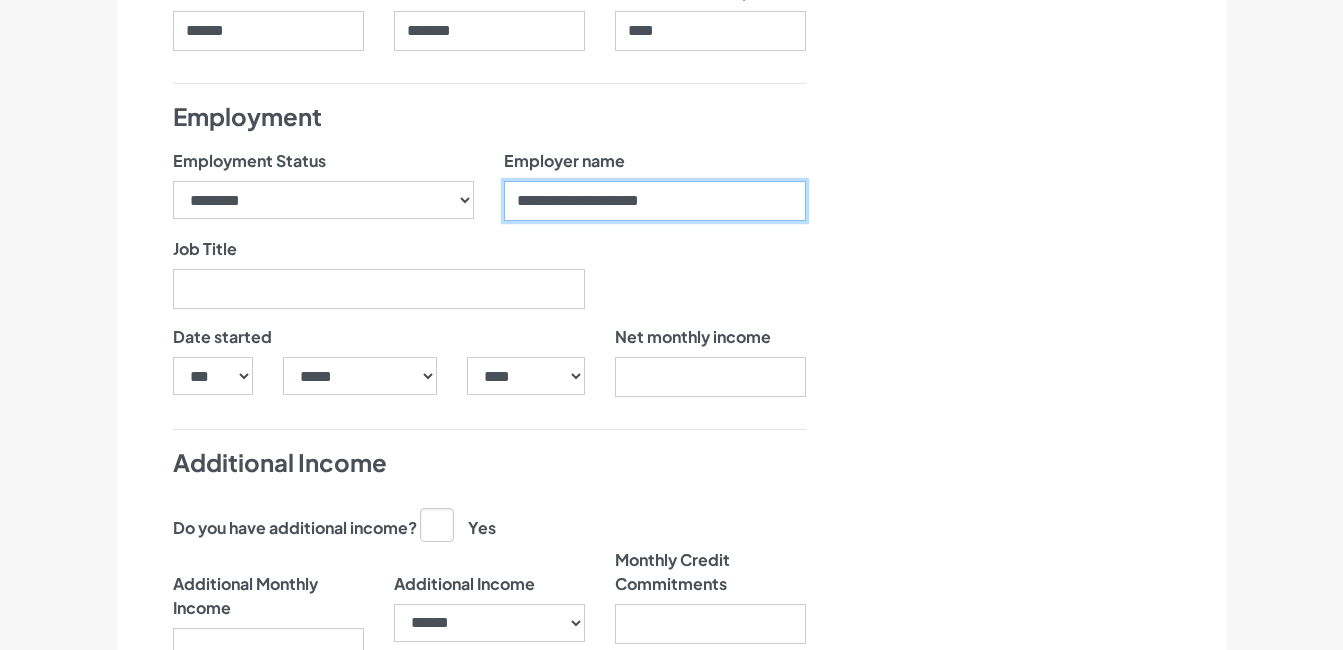 type on "**********" 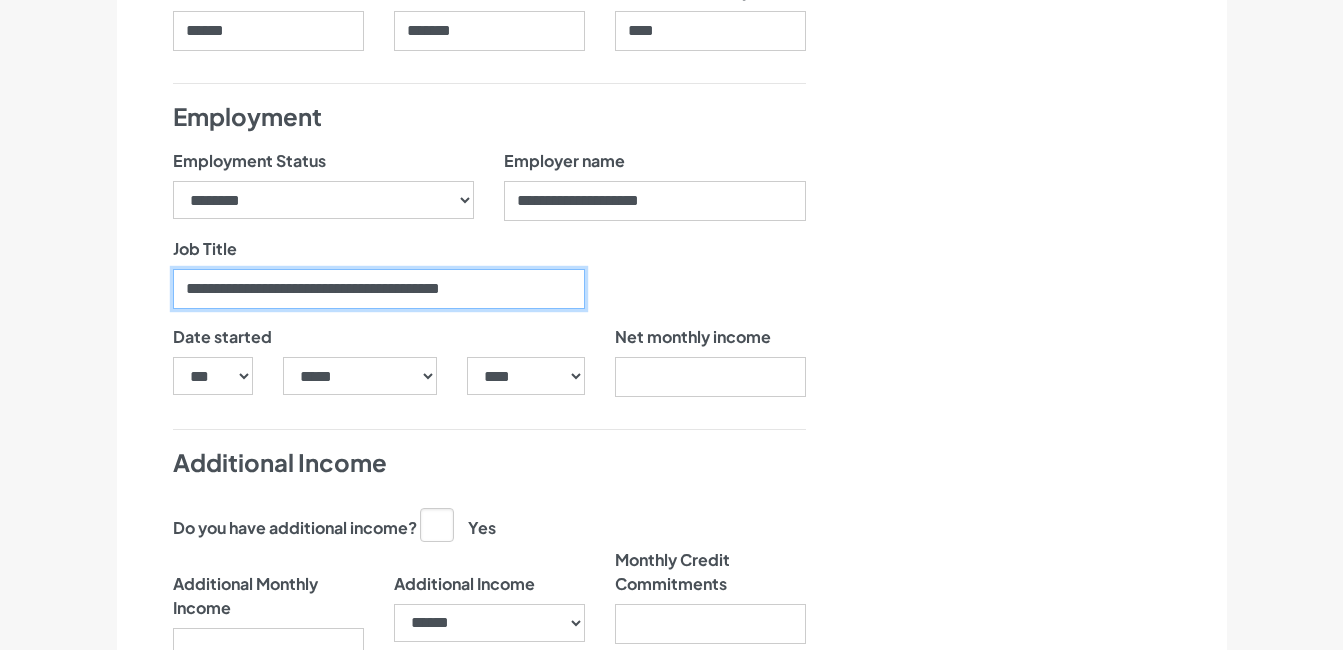 type on "**********" 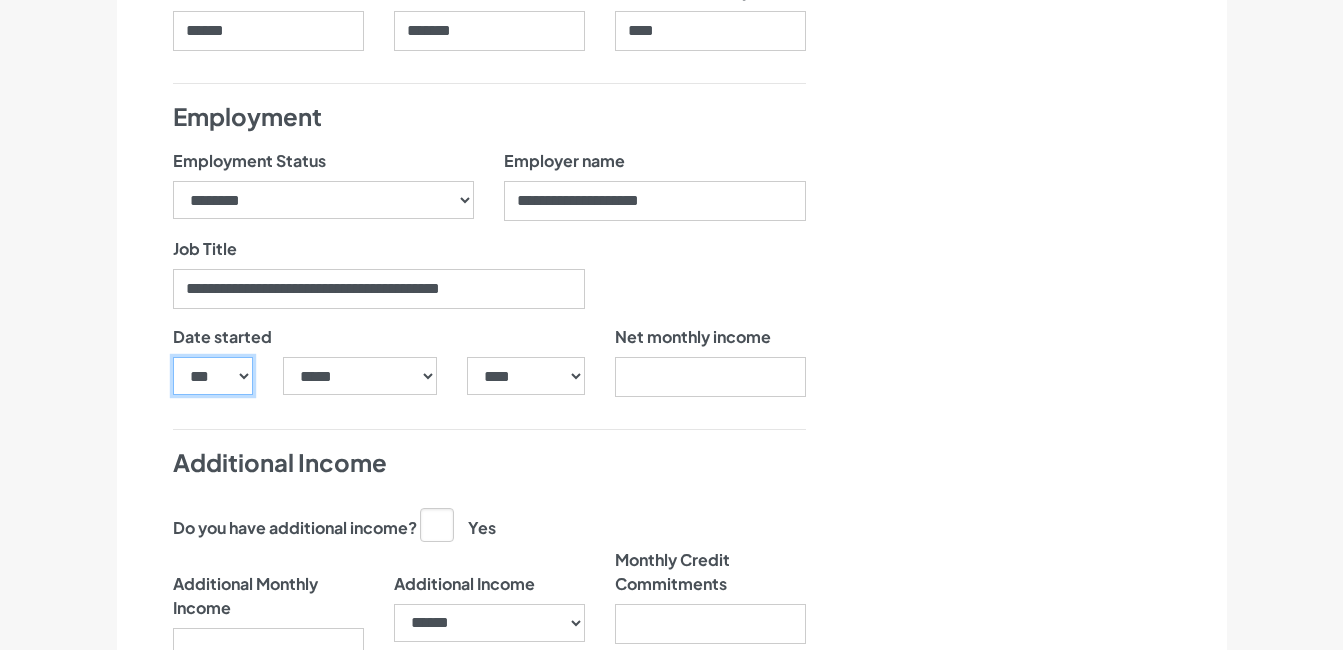 click on "***
* * * * * * * * * ** ** ** ** ** ** ** ** ** ** ** ** ** ** ** ** ** ** ** ** ** **" at bounding box center [213, 376] 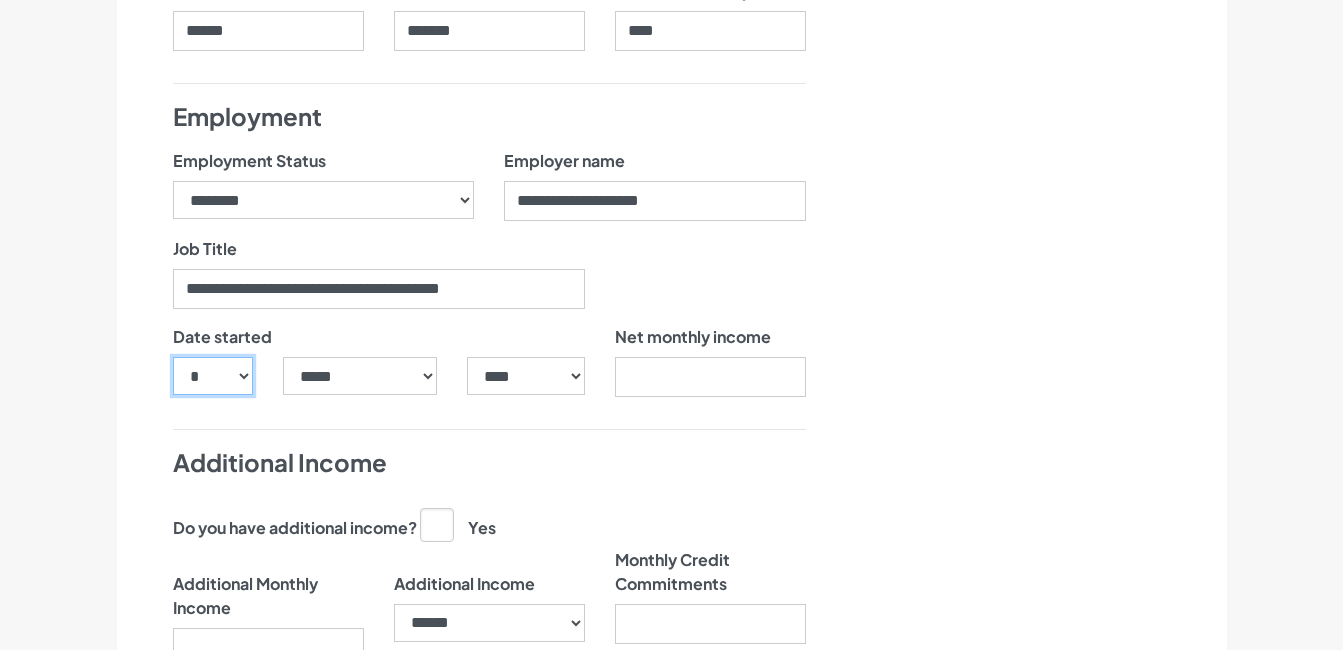 click on "***
* * * * * * * * * ** ** ** ** ** ** ** ** ** ** ** ** ** ** ** ** ** ** ** ** ** **" at bounding box center [213, 376] 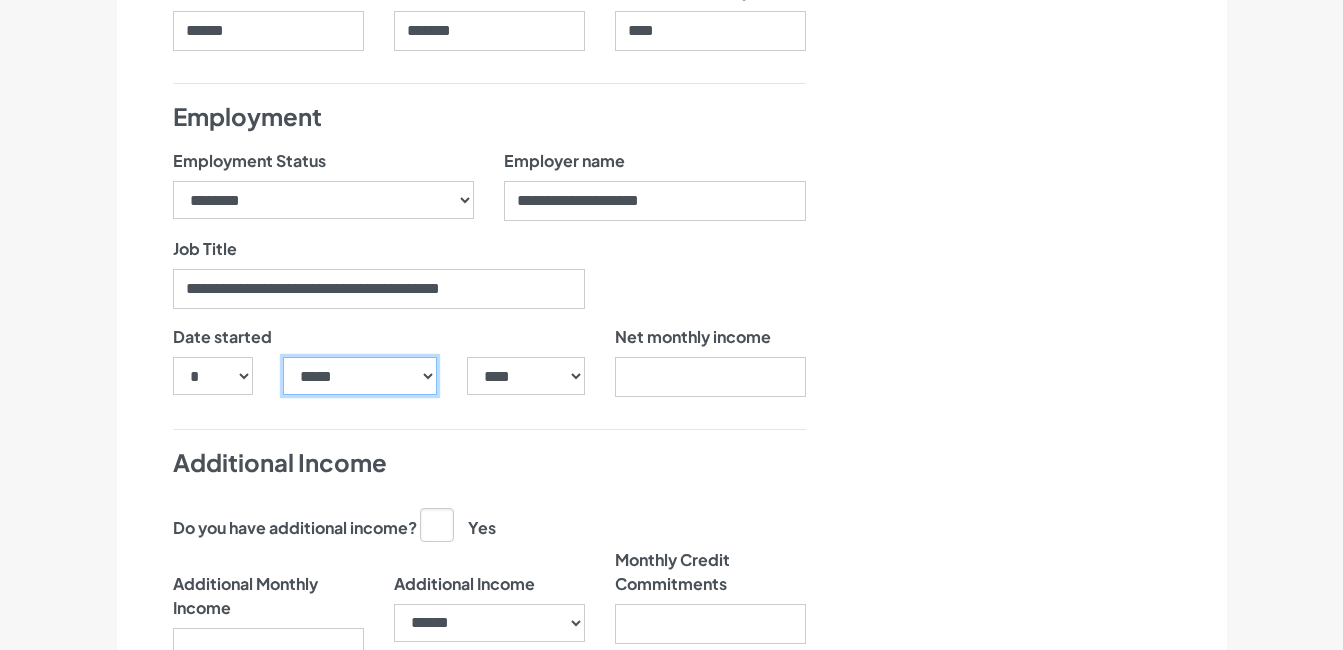 click on "*****
*******
********
*****
*****
***
****
****
******
*********
*******
********
********" at bounding box center (360, 376) 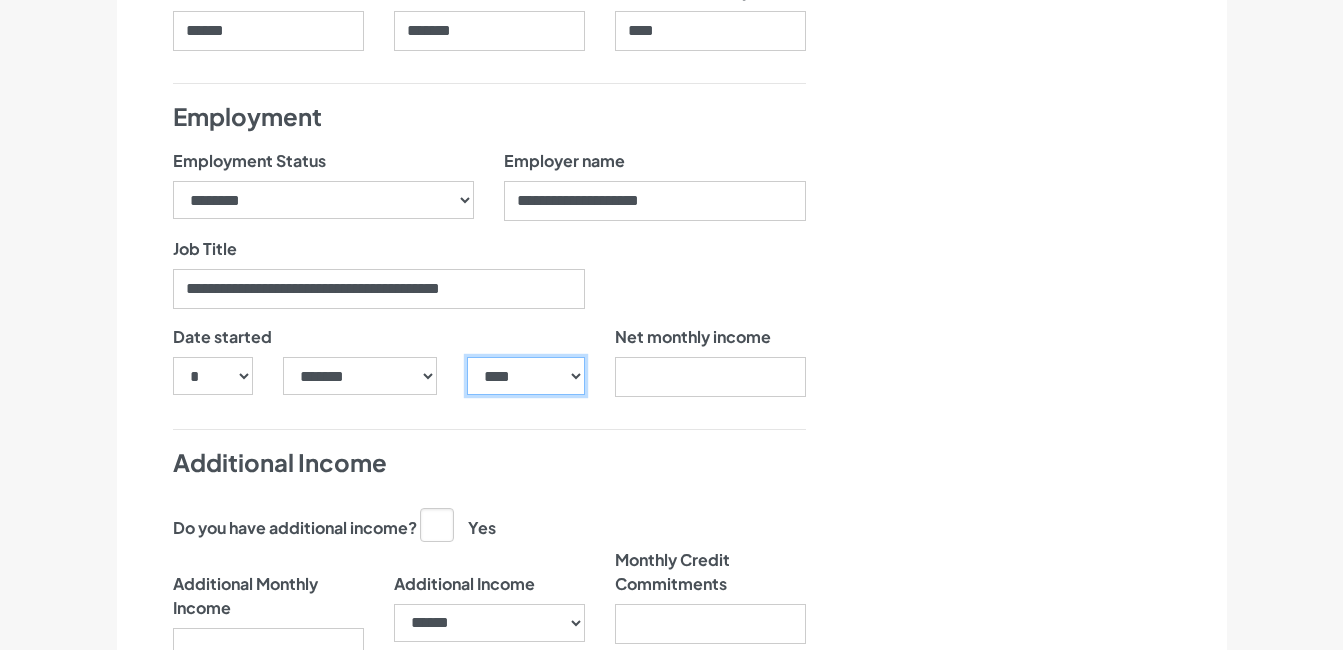 click on "****
**** **** **** **** **** **** **** **** **** **** **** **** **** **** **** **** **** **** **** **** **** **** **** **** **** **** **** **** **** **** **** **** **** **** **** **** **** **** **** **** **** **** **** **** **** **** **** **** **** **** **** **** **** **** **** **** **** **** **** **** **** **** **** **** **** **** **** **** **** **** **** **** **** **** **** **** **** **** **** **** **** **** **** **** **** **** **** **** **** **** **** **** **** **** **** **** **** **** **** **** **** **** **** **** **** **** **** **** **** **** **** **** **** **** **** **** **** **** **** **** **** **** **** **** **** ****" at bounding box center (525, 376) 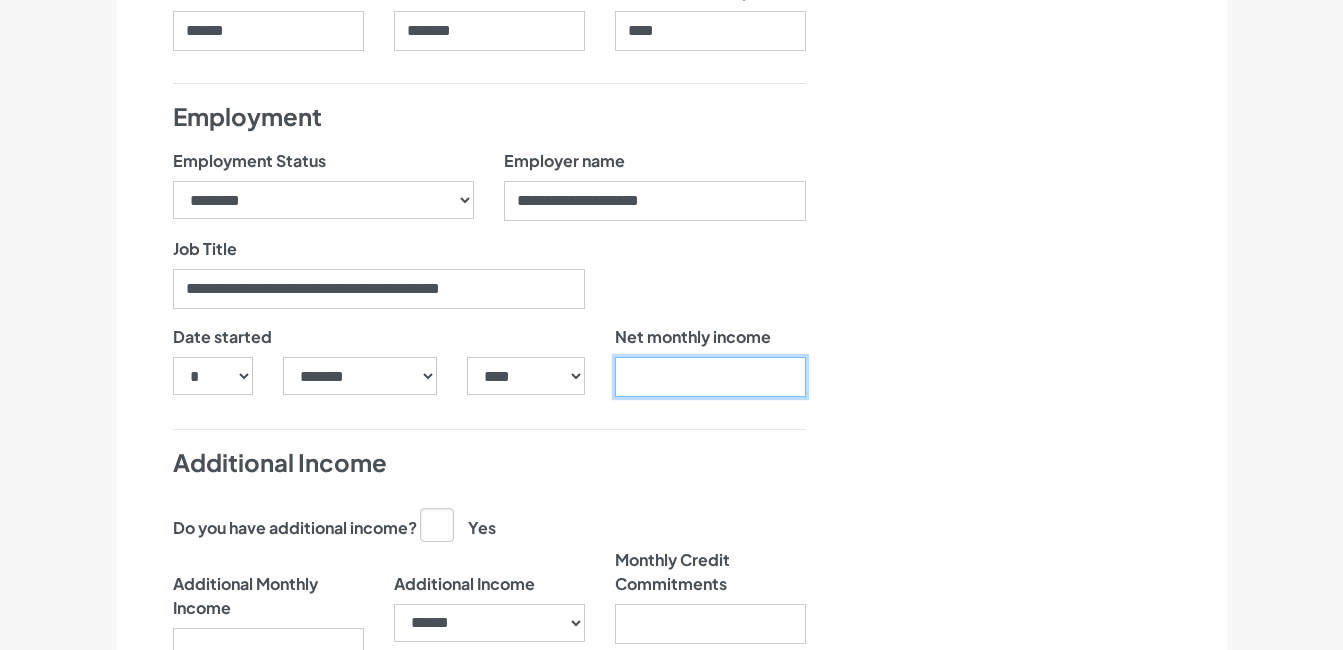click on "Net monthly income" at bounding box center (710, 377) 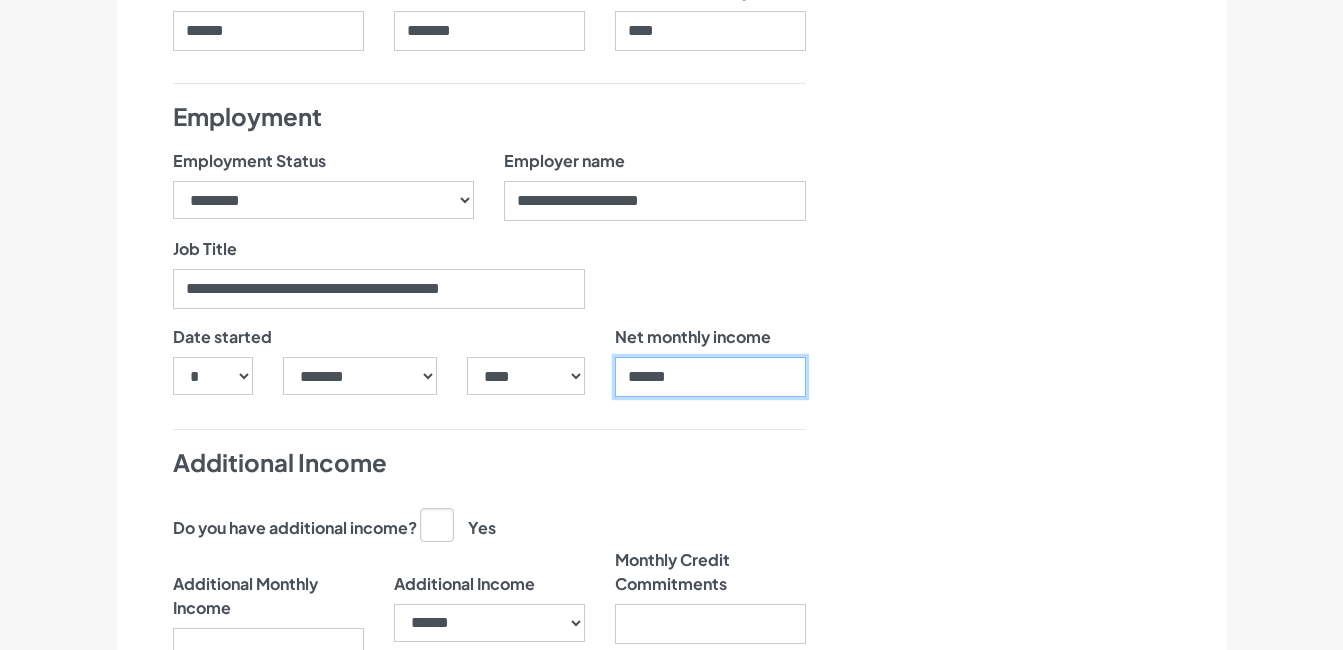 type on "******" 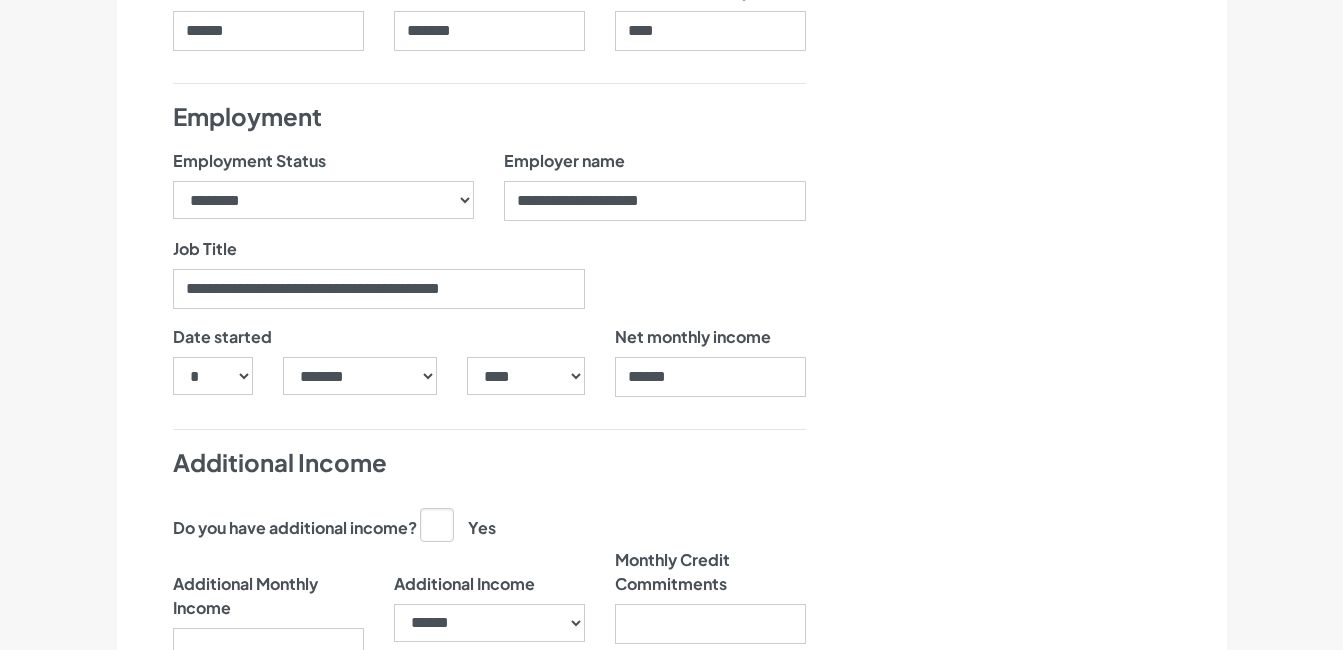 click on "Yes" at bounding box center (458, 524) 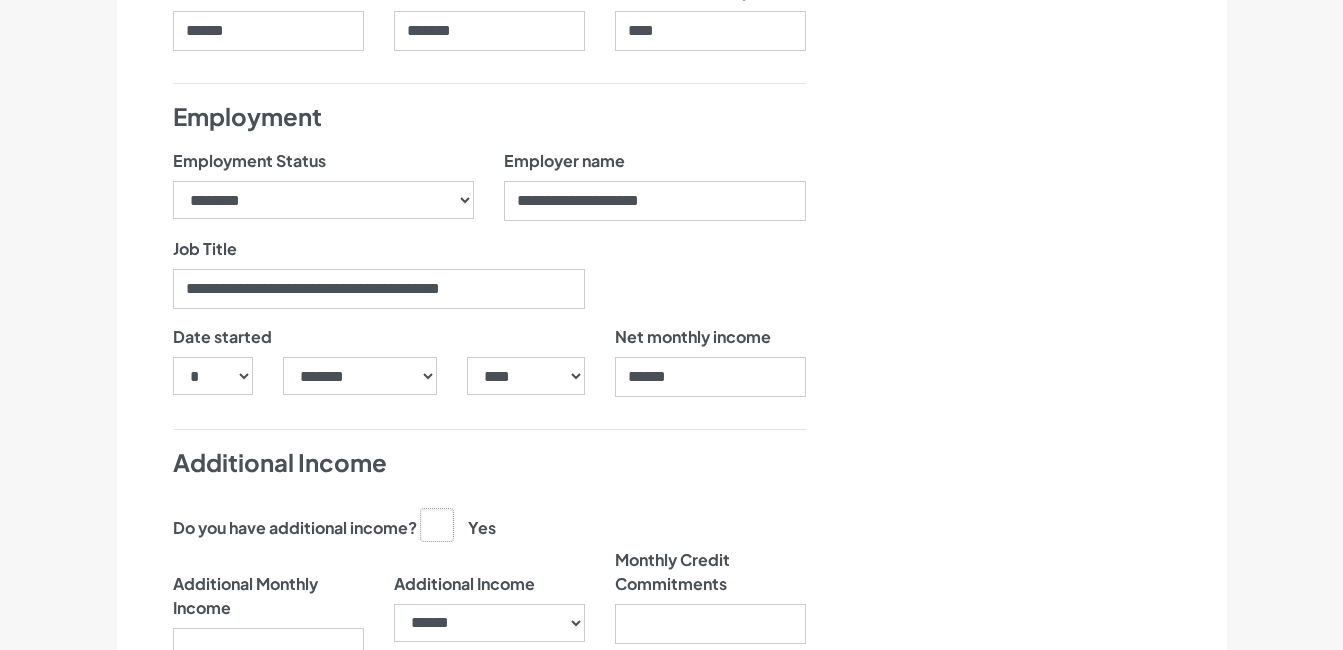 click on "Yes" at bounding box center (-9573, 523) 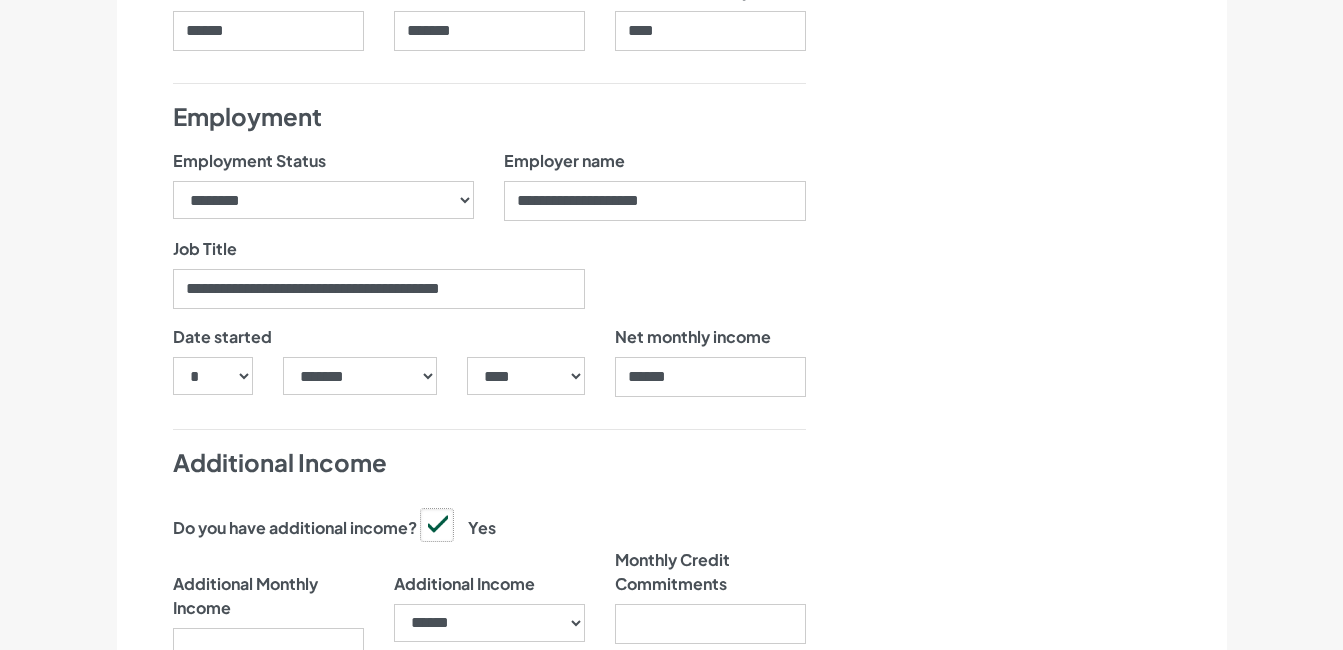 scroll, scrollTop: 2300, scrollLeft: 0, axis: vertical 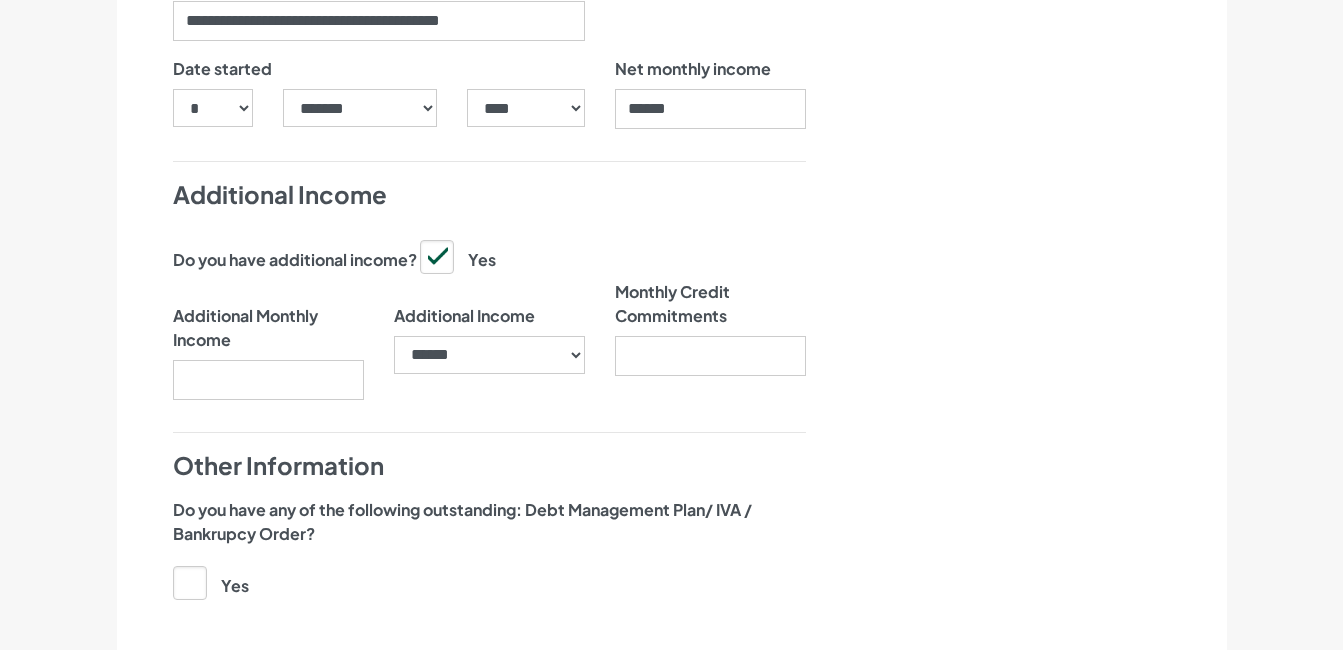 click on "Yes" at bounding box center [458, 256] 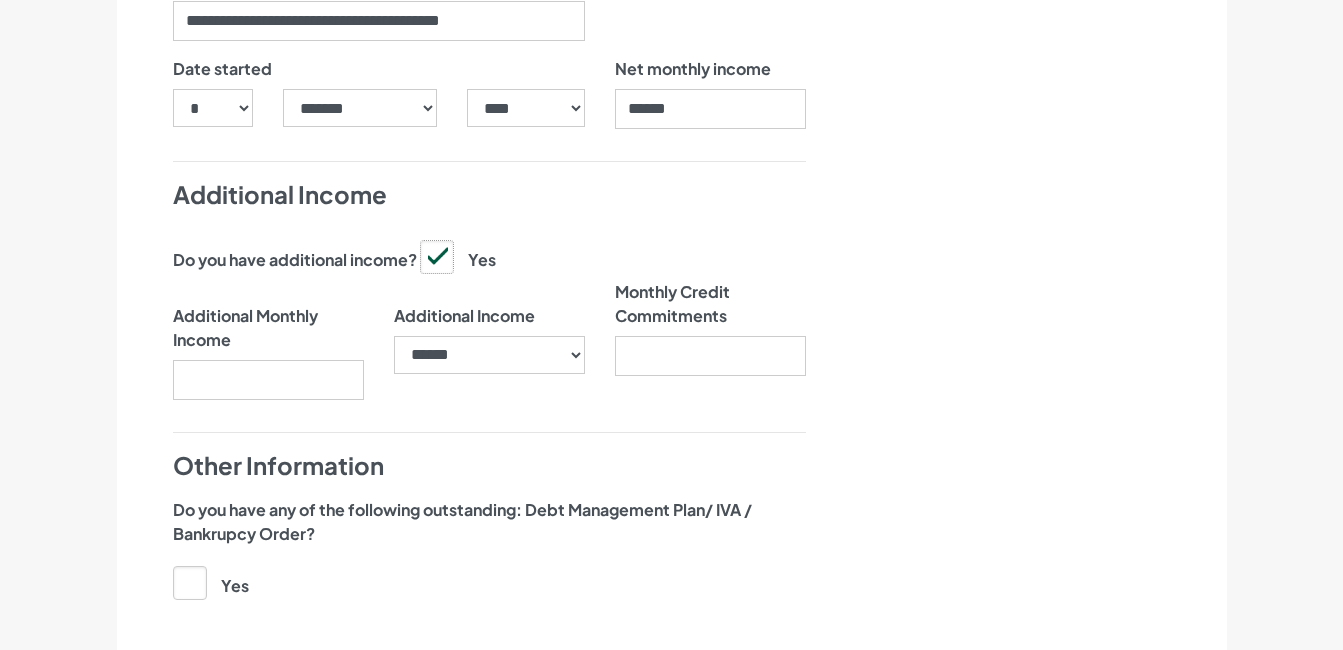 click on "Yes" at bounding box center [-9573, 255] 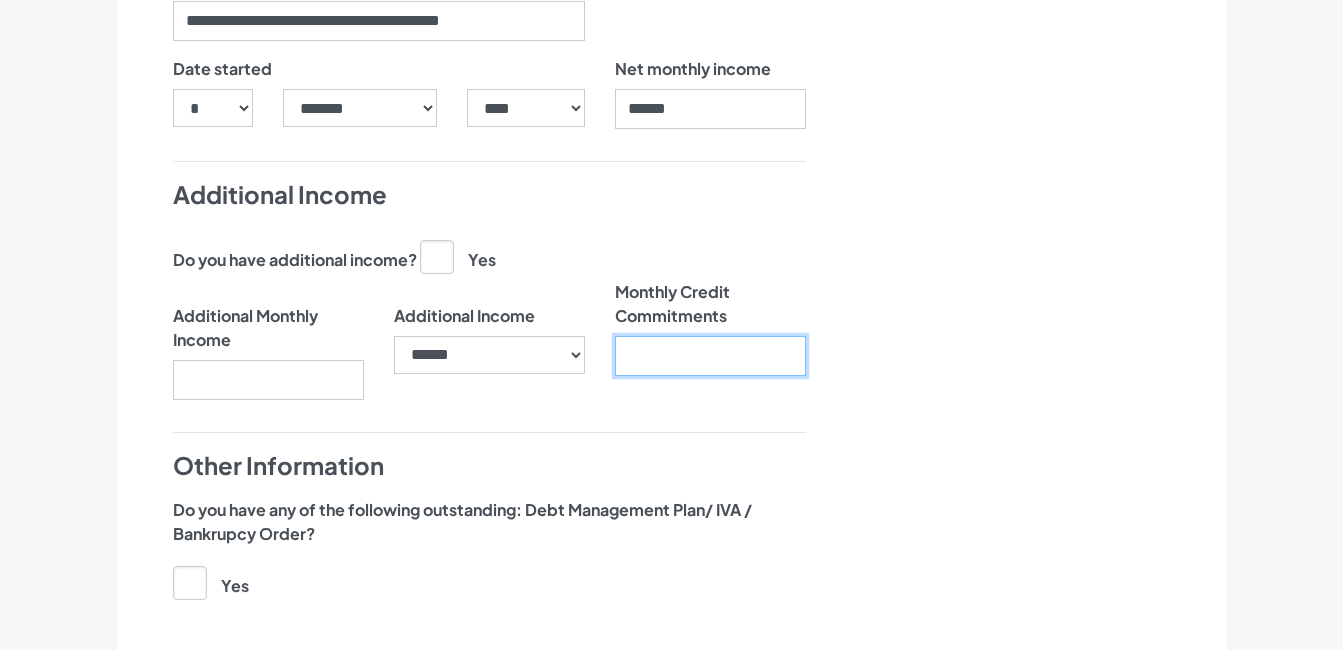 click on "Monthly Credit Commitments" at bounding box center [710, 356] 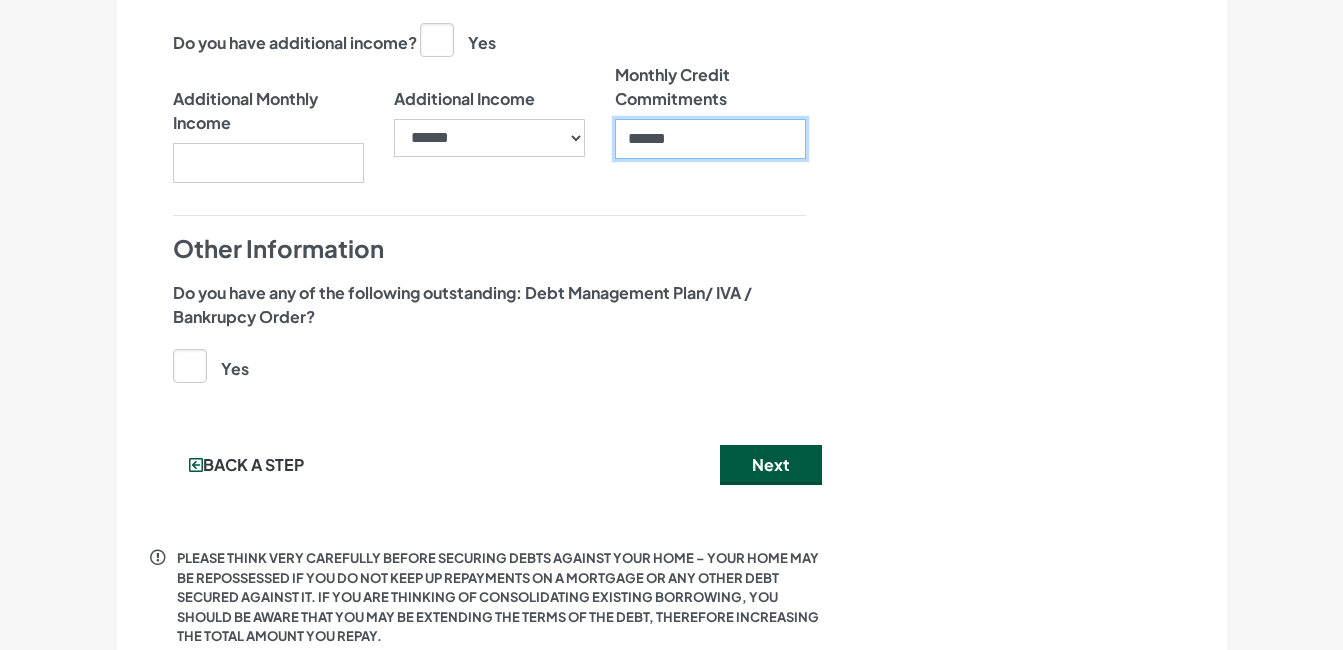 scroll, scrollTop: 2523, scrollLeft: 0, axis: vertical 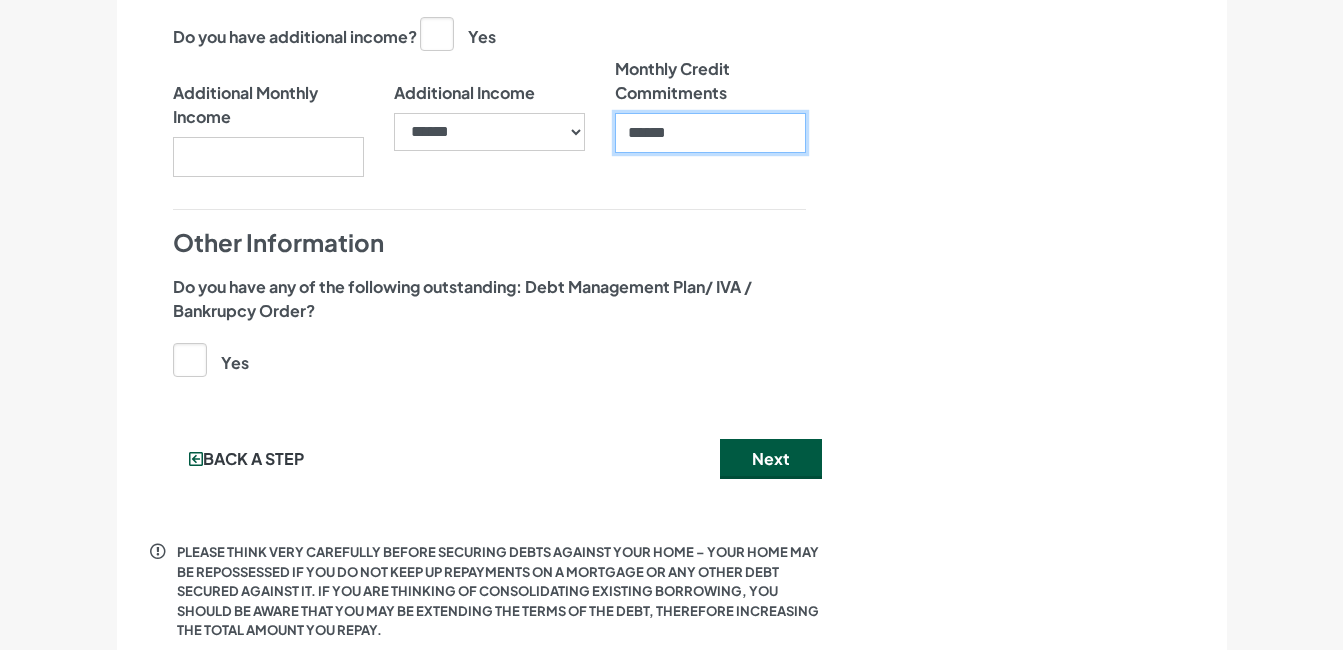 type on "******" 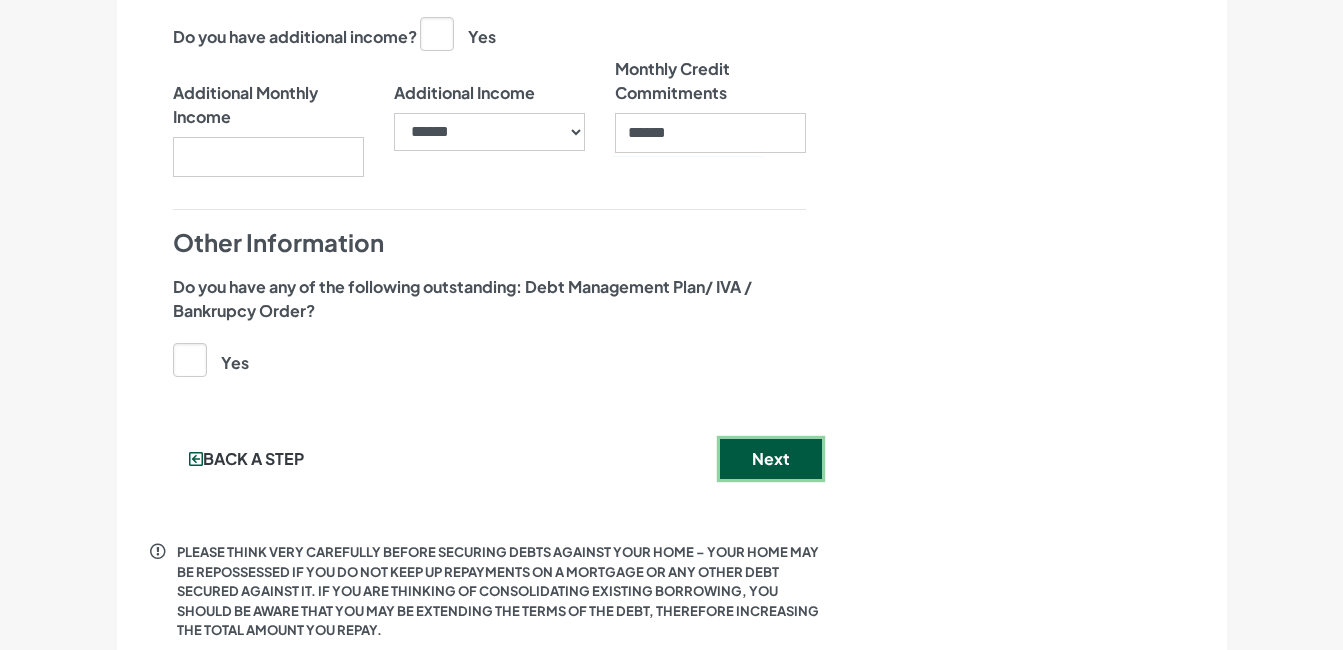click on "Next" at bounding box center [771, 459] 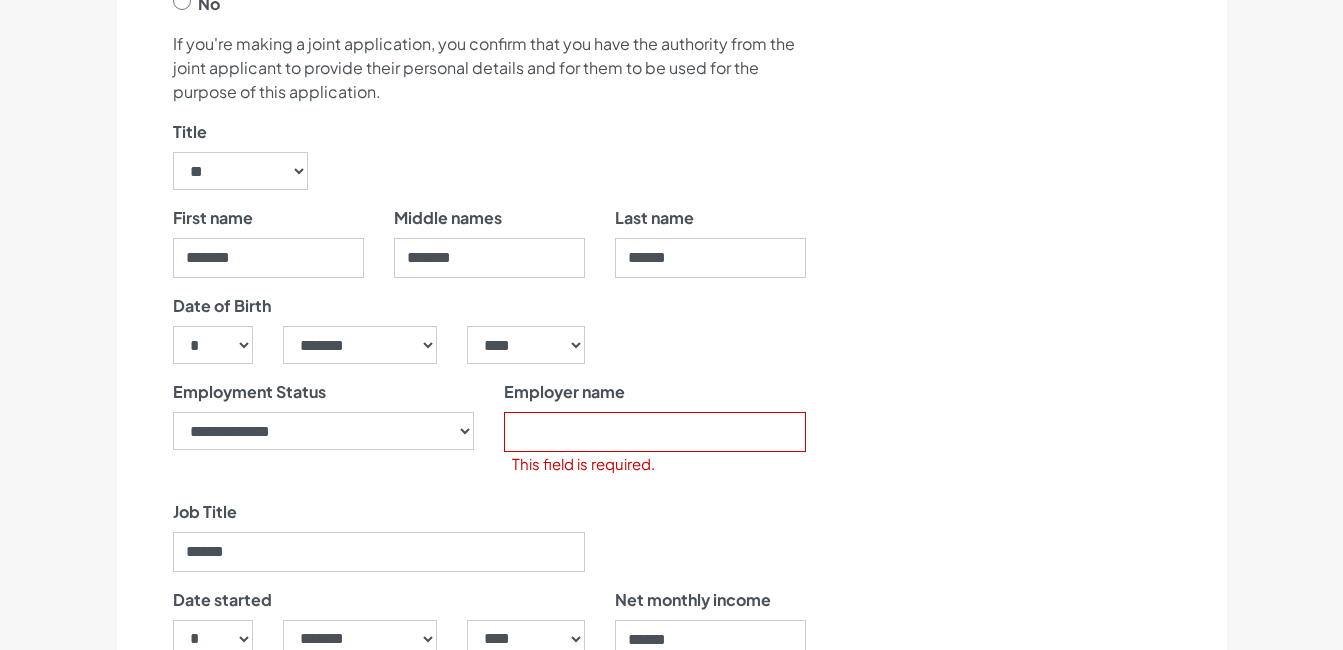 scroll, scrollTop: 1107, scrollLeft: 0, axis: vertical 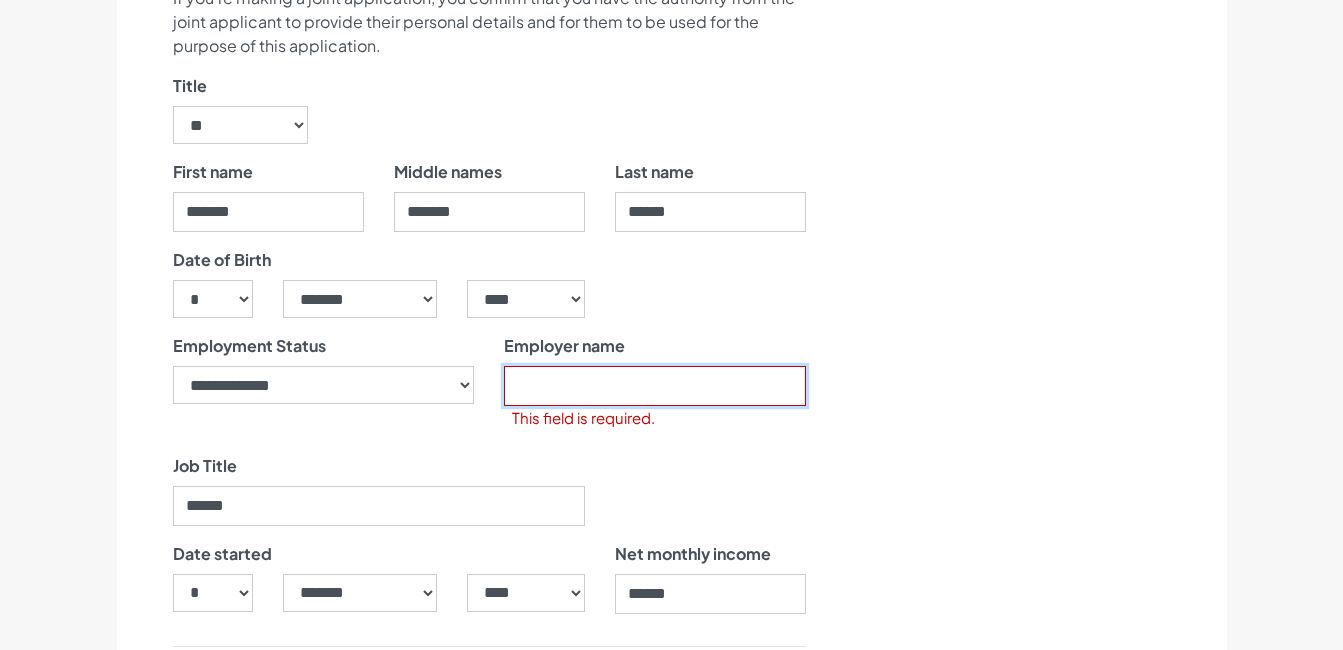 click on "Employer name" at bounding box center (655, 386) 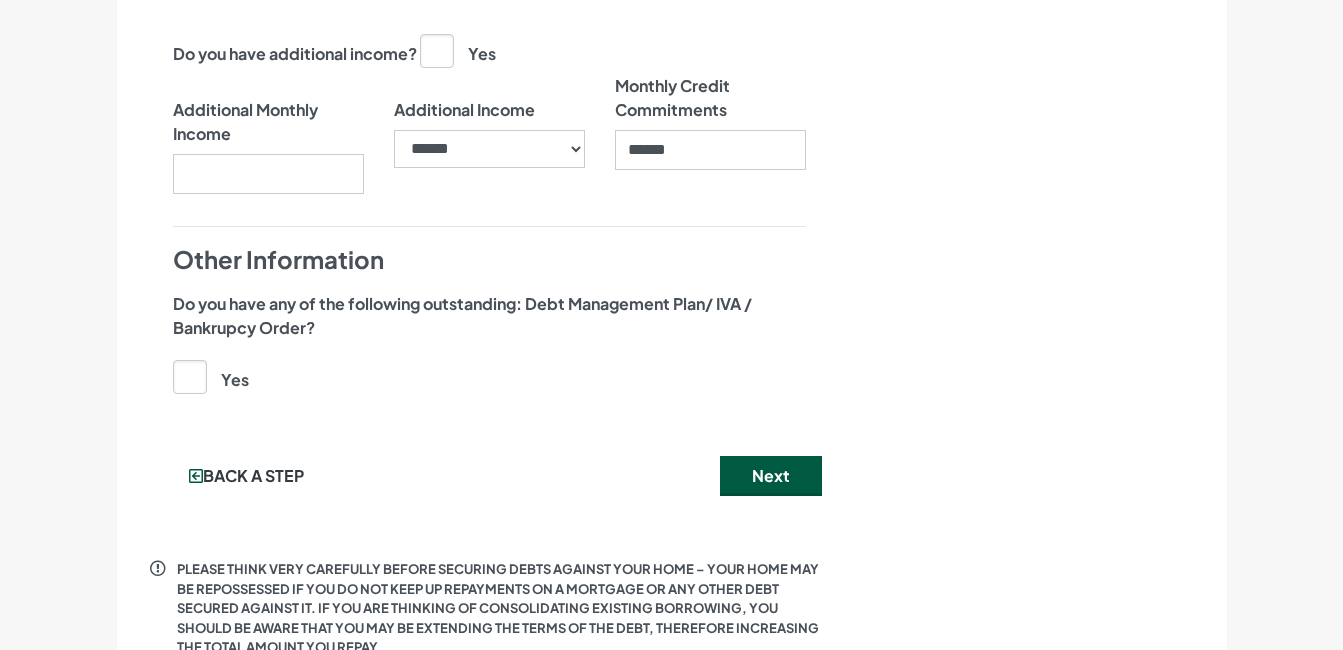 scroll, scrollTop: 2552, scrollLeft: 0, axis: vertical 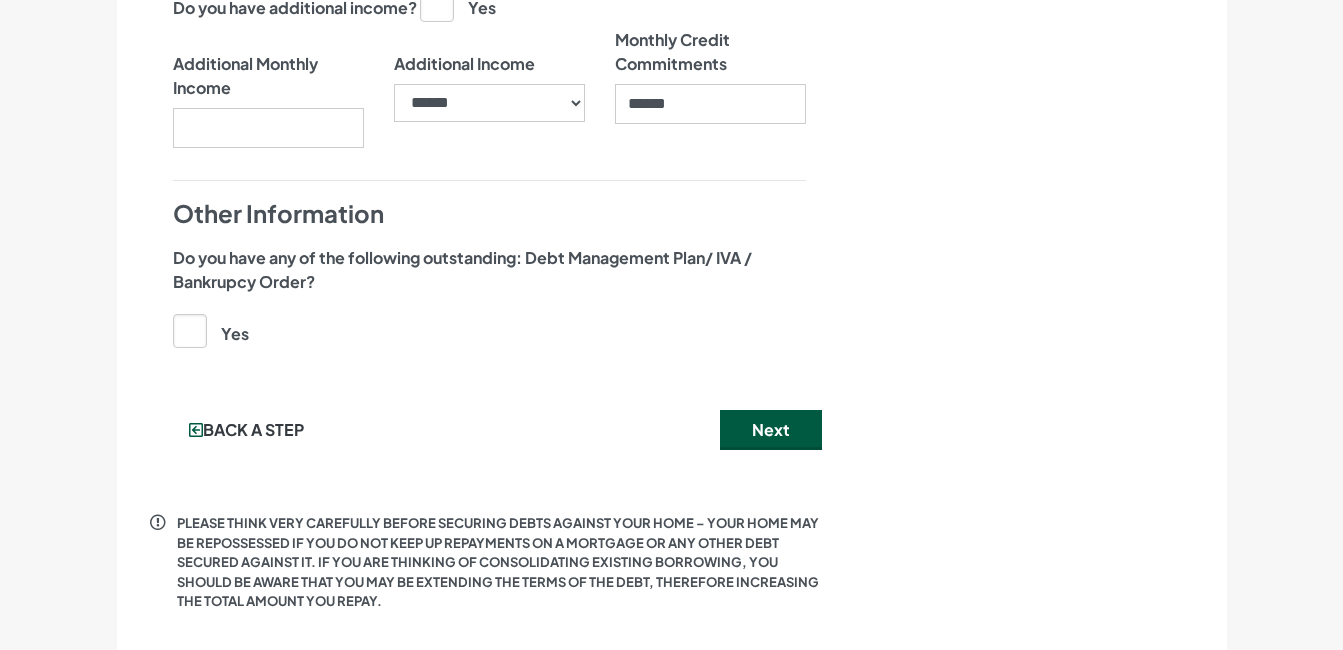 type on "**********" 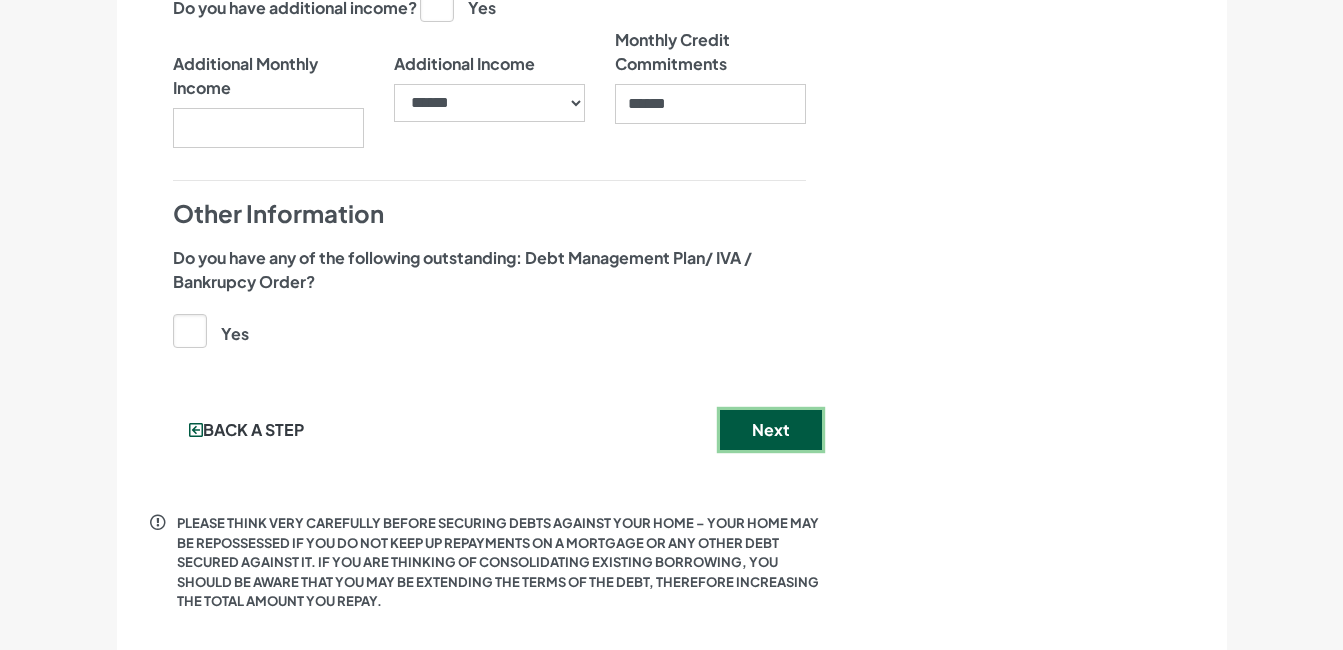 click on "Next" at bounding box center (771, 430) 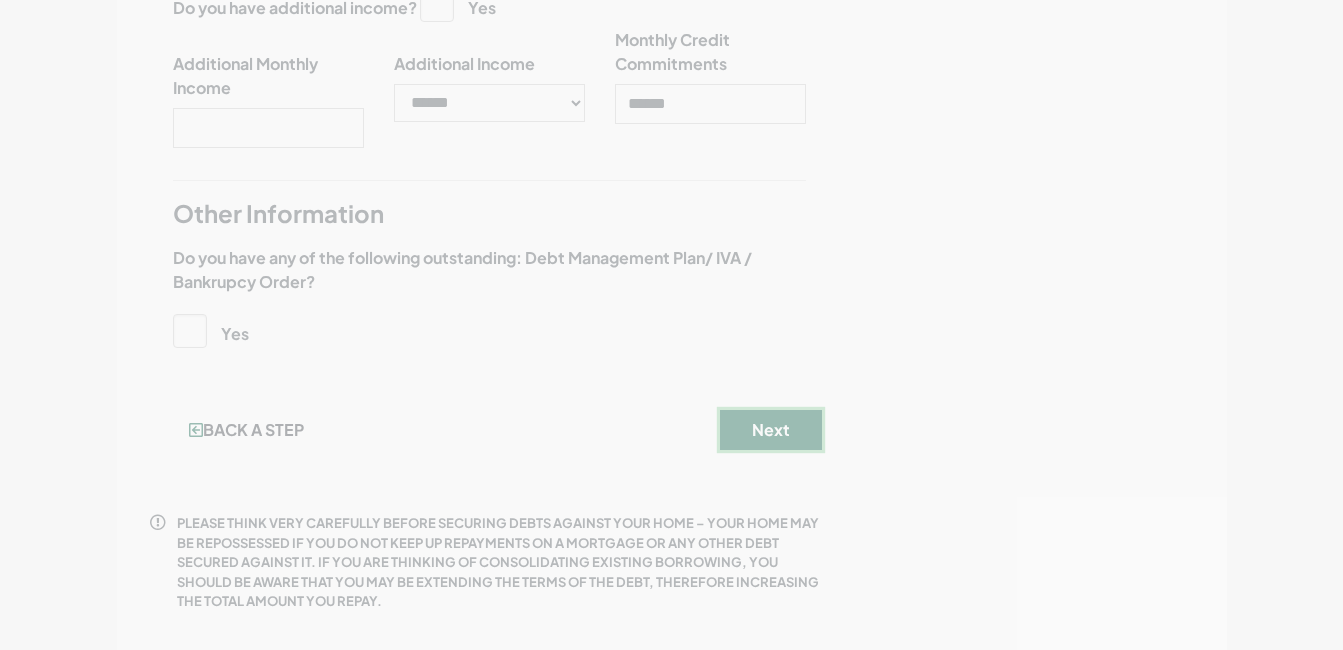scroll, scrollTop: 0, scrollLeft: 0, axis: both 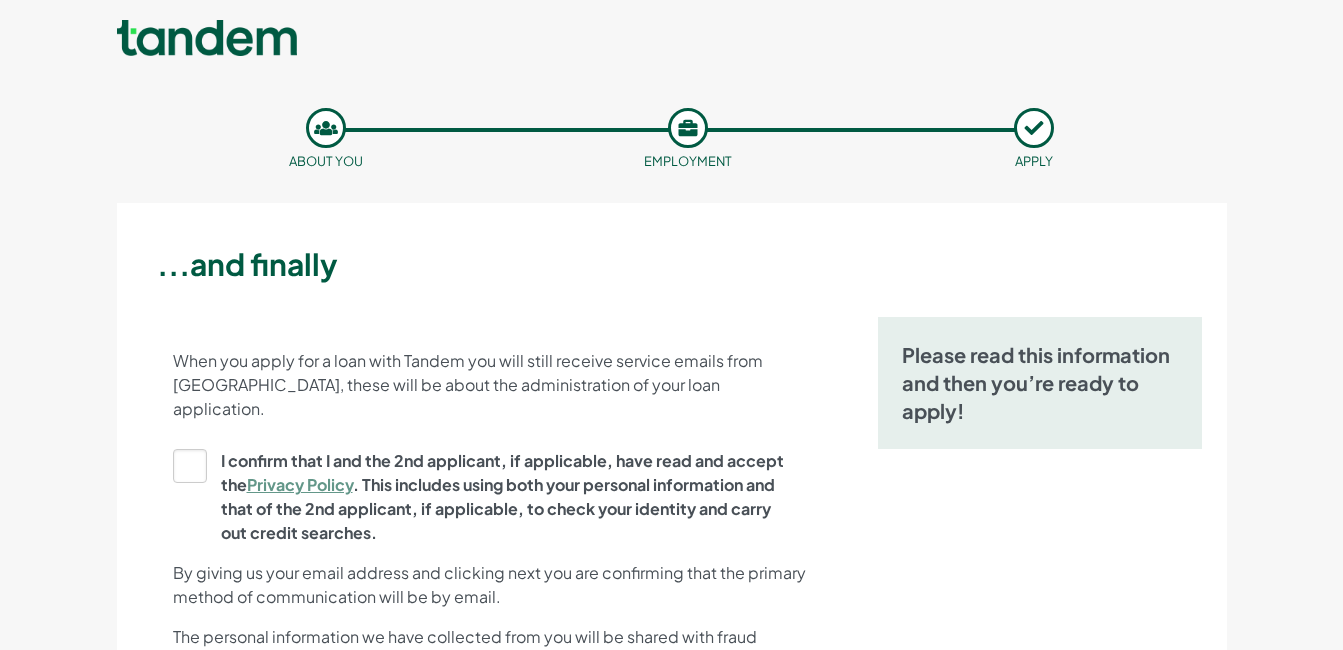 click on "I confirm that I and the 2nd applicant, if applicable, have read and accept the  Privacy Policy . This includes using both your personal information and that of the 2nd applicant, if applicable, to check your identity and carry out credit searches." at bounding box center [483, 497] 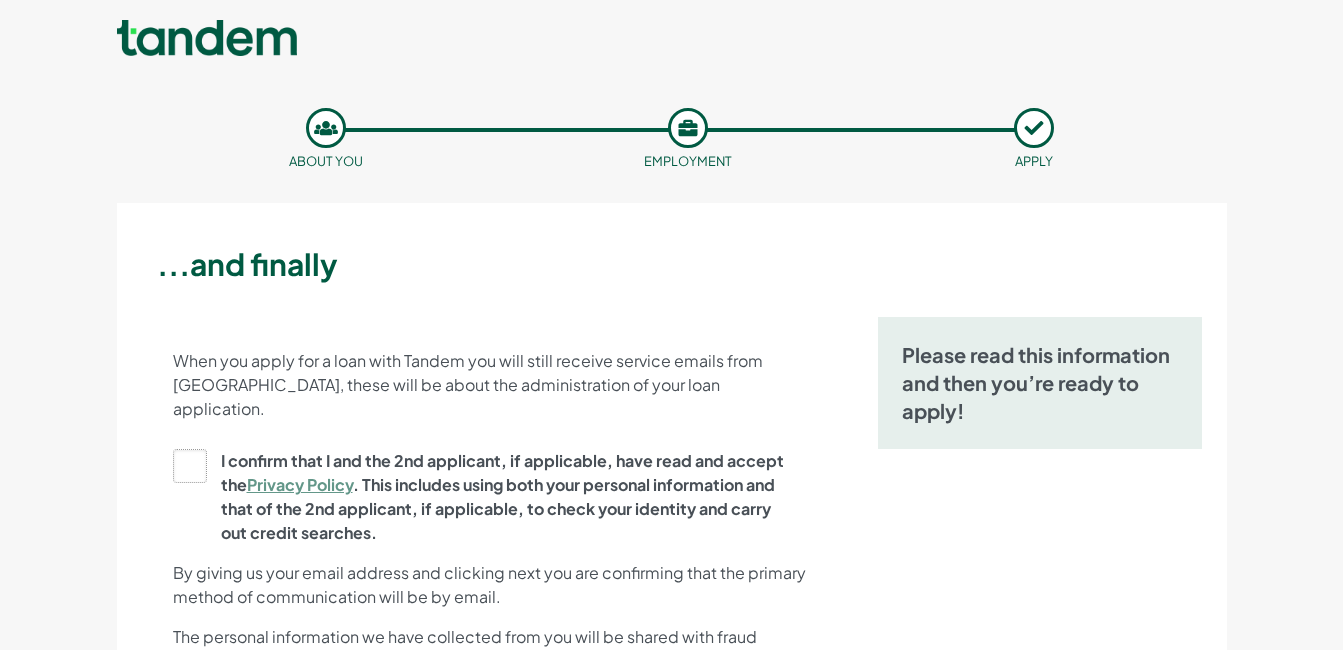 click on "I confirm that I and the 2nd applicant, if applicable, have read and accept the  Privacy Policy . This includes using both your personal information and that of the 2nd applicant, if applicable, to check your identity and carry out credit searches." at bounding box center [-9820, 497] 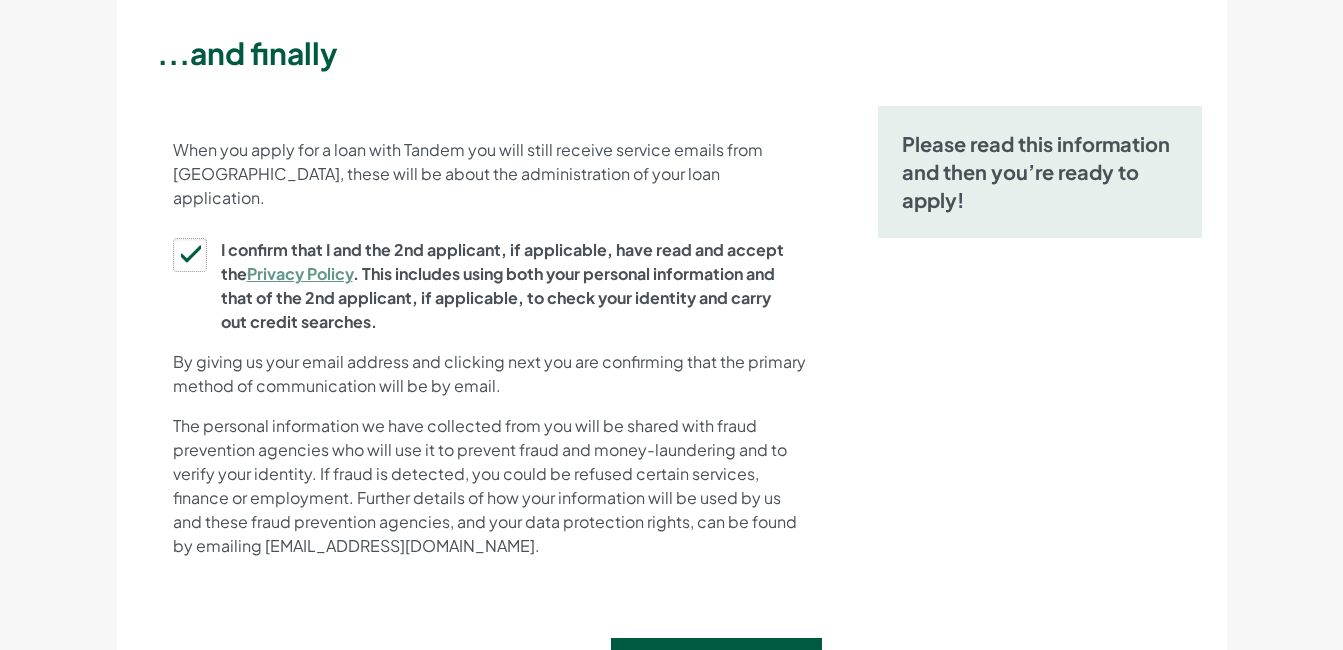 scroll, scrollTop: 291, scrollLeft: 0, axis: vertical 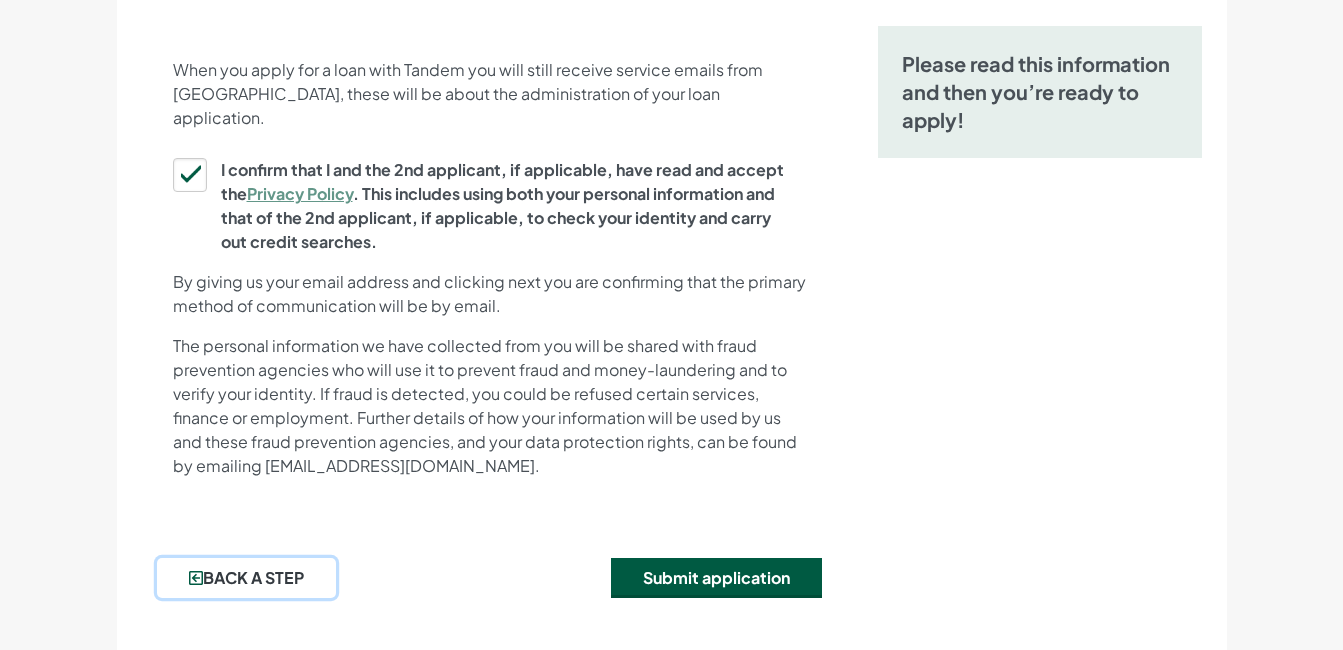click on "Back a step" at bounding box center (246, 578) 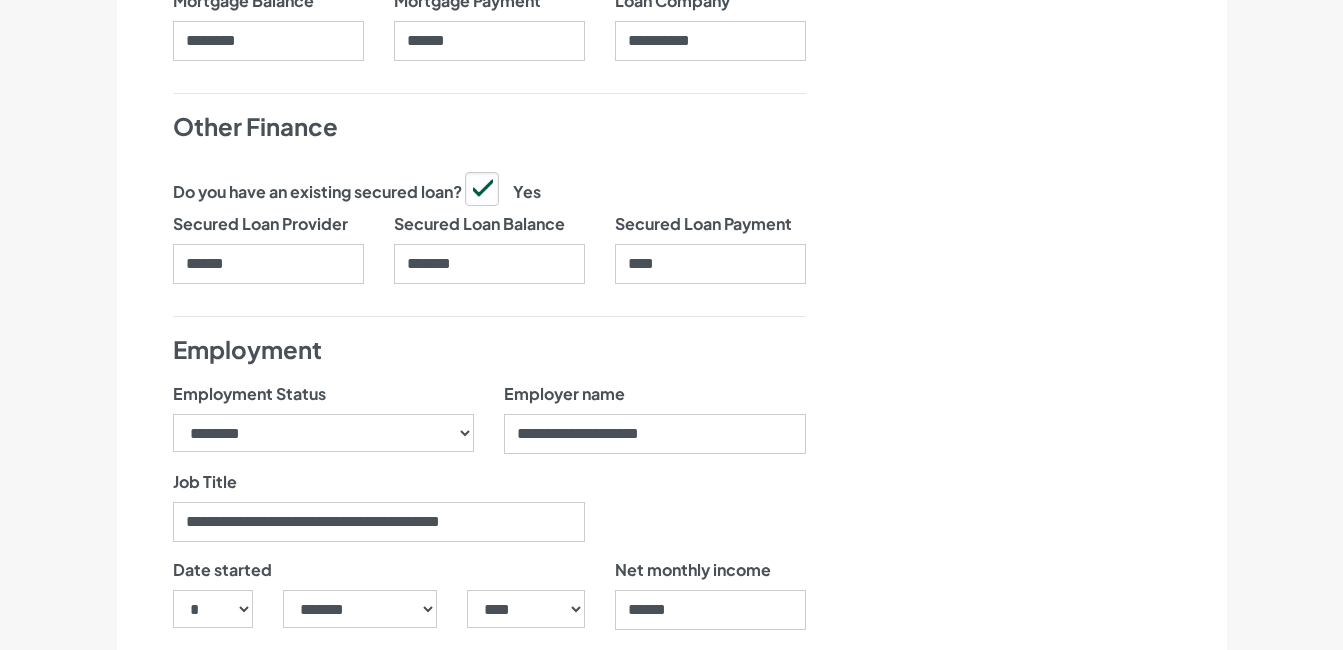 scroll, scrollTop: 2799, scrollLeft: 0, axis: vertical 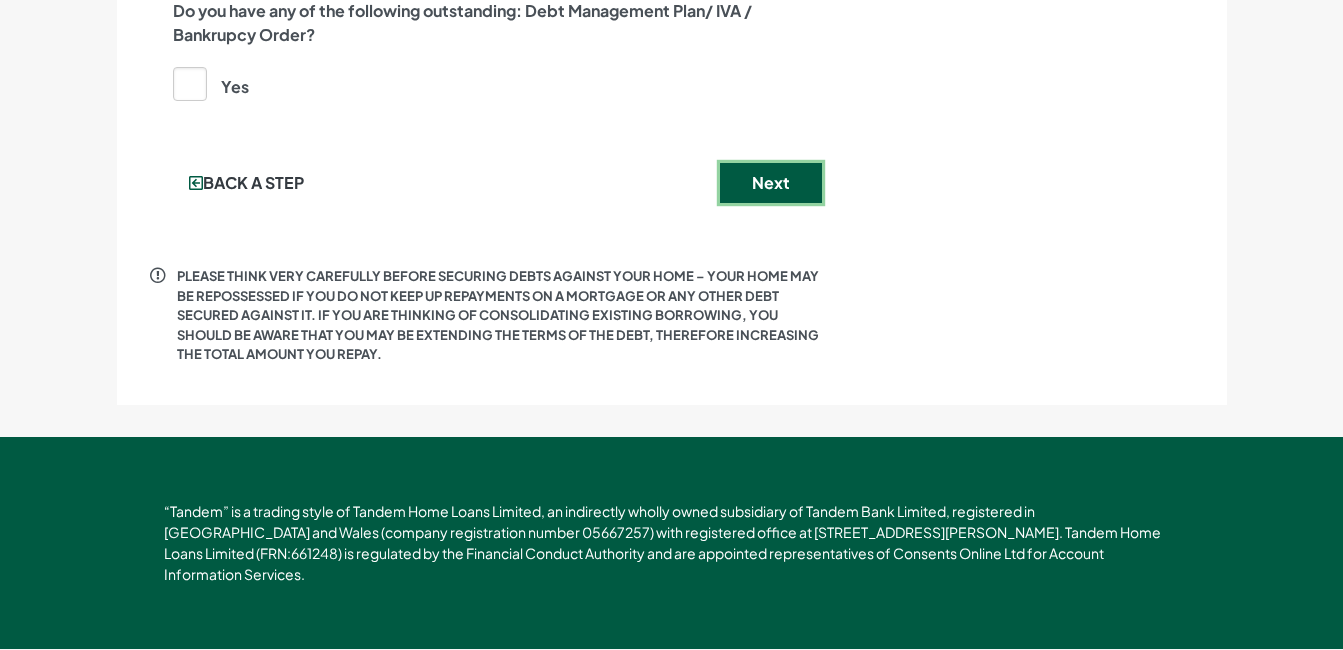 click on "Next" at bounding box center (771, 183) 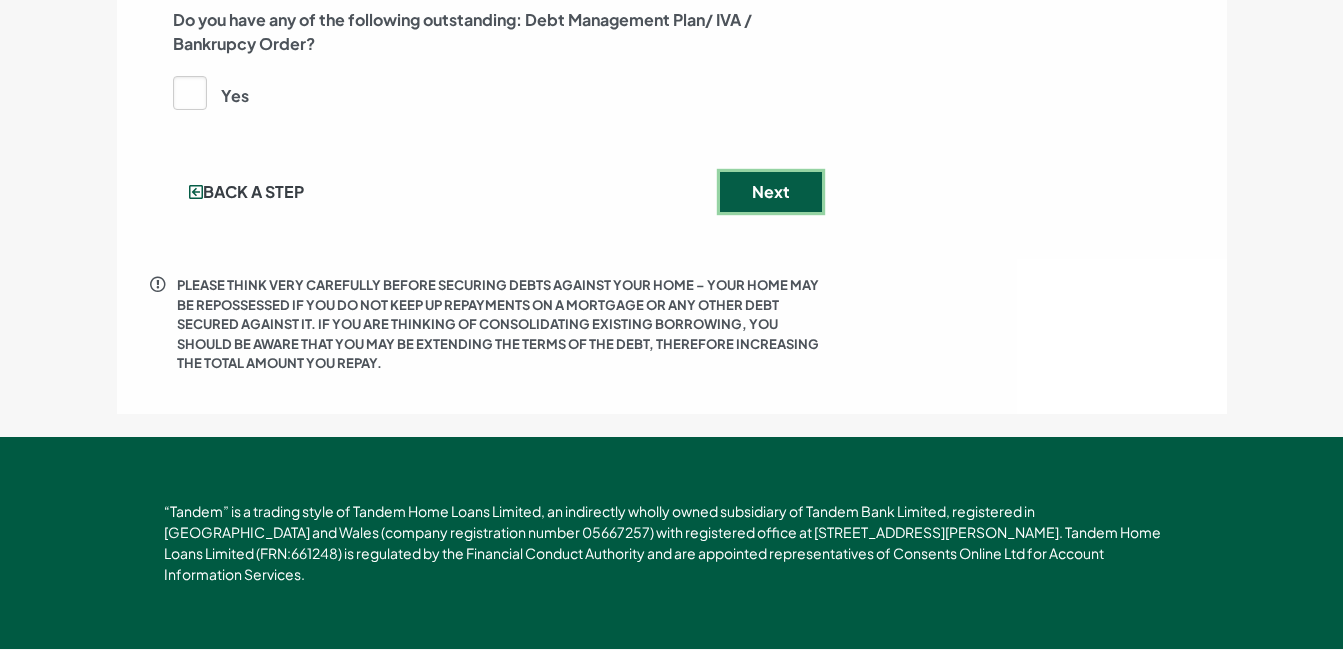 scroll, scrollTop: 0, scrollLeft: 0, axis: both 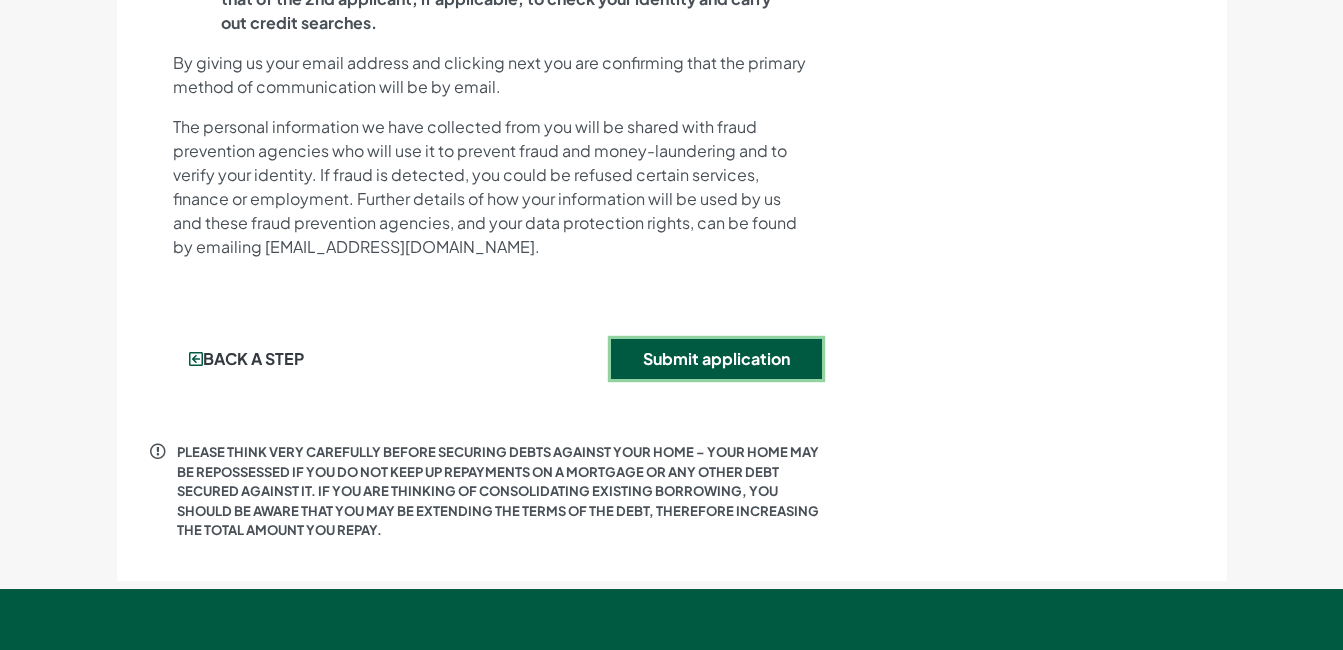 click on "Submit application" at bounding box center [716, 359] 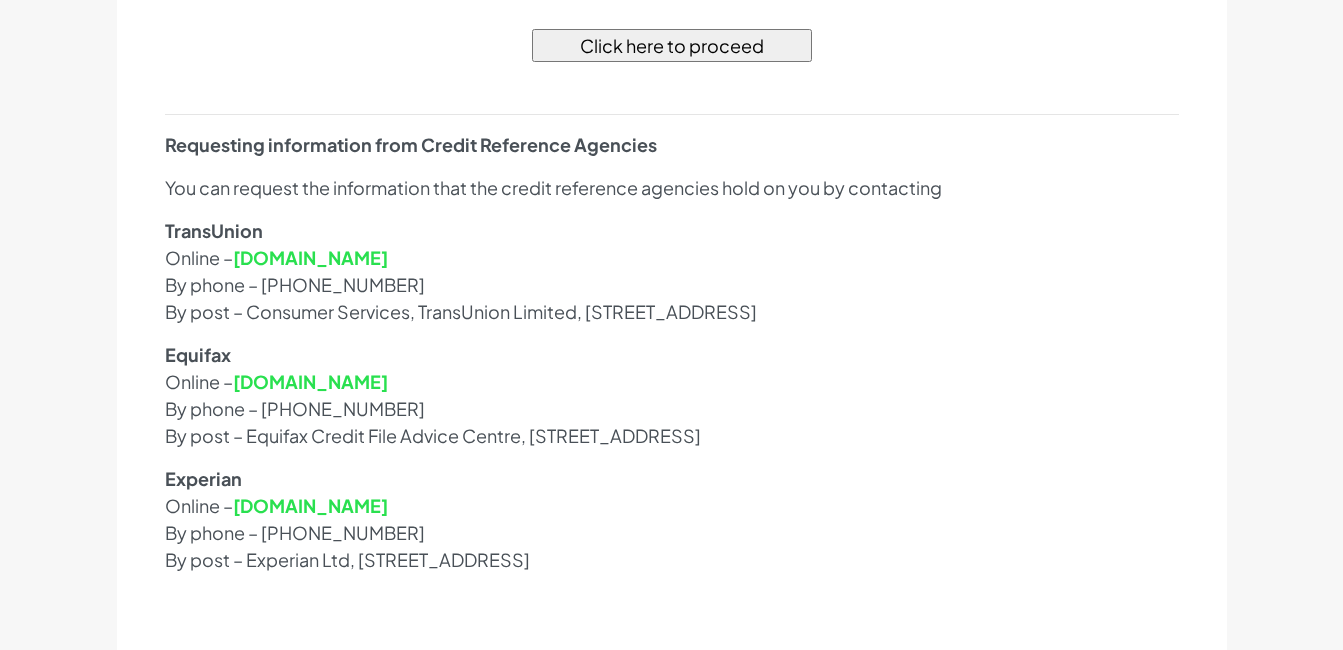 scroll, scrollTop: 802, scrollLeft: 0, axis: vertical 